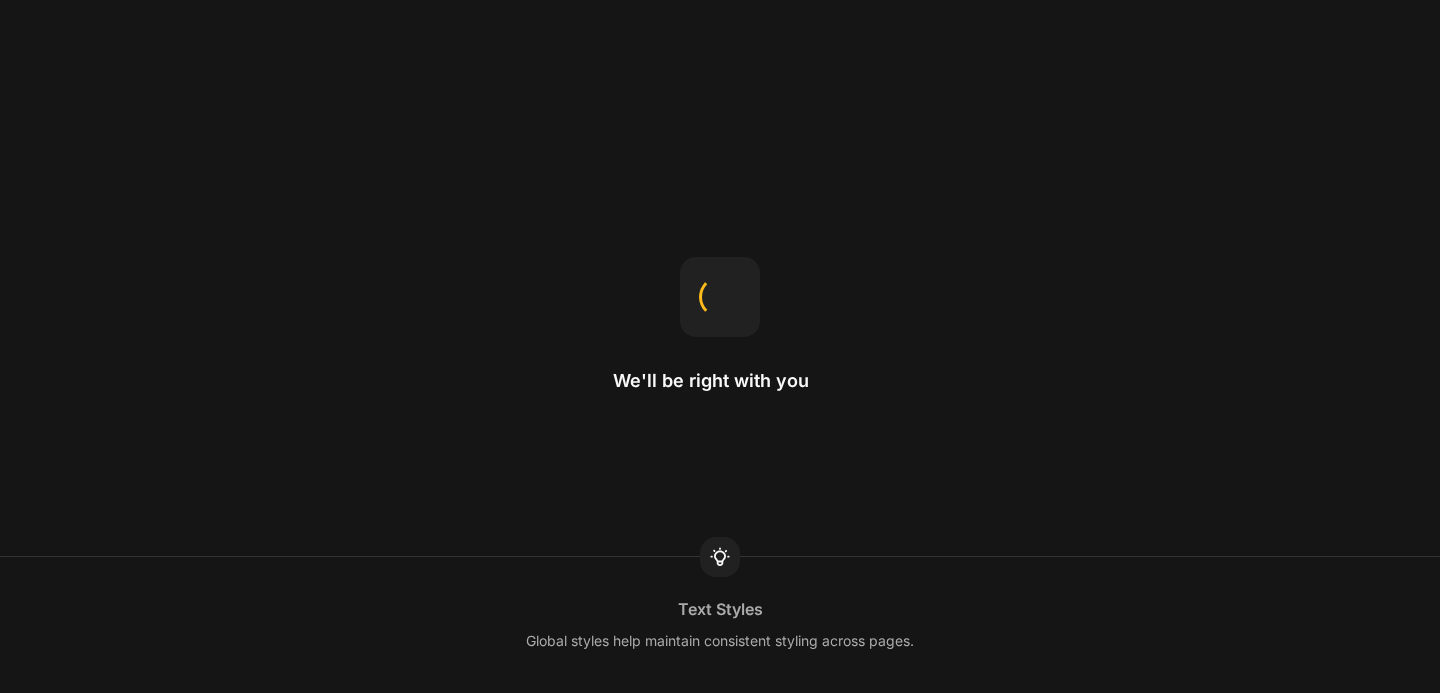 scroll, scrollTop: 0, scrollLeft: 0, axis: both 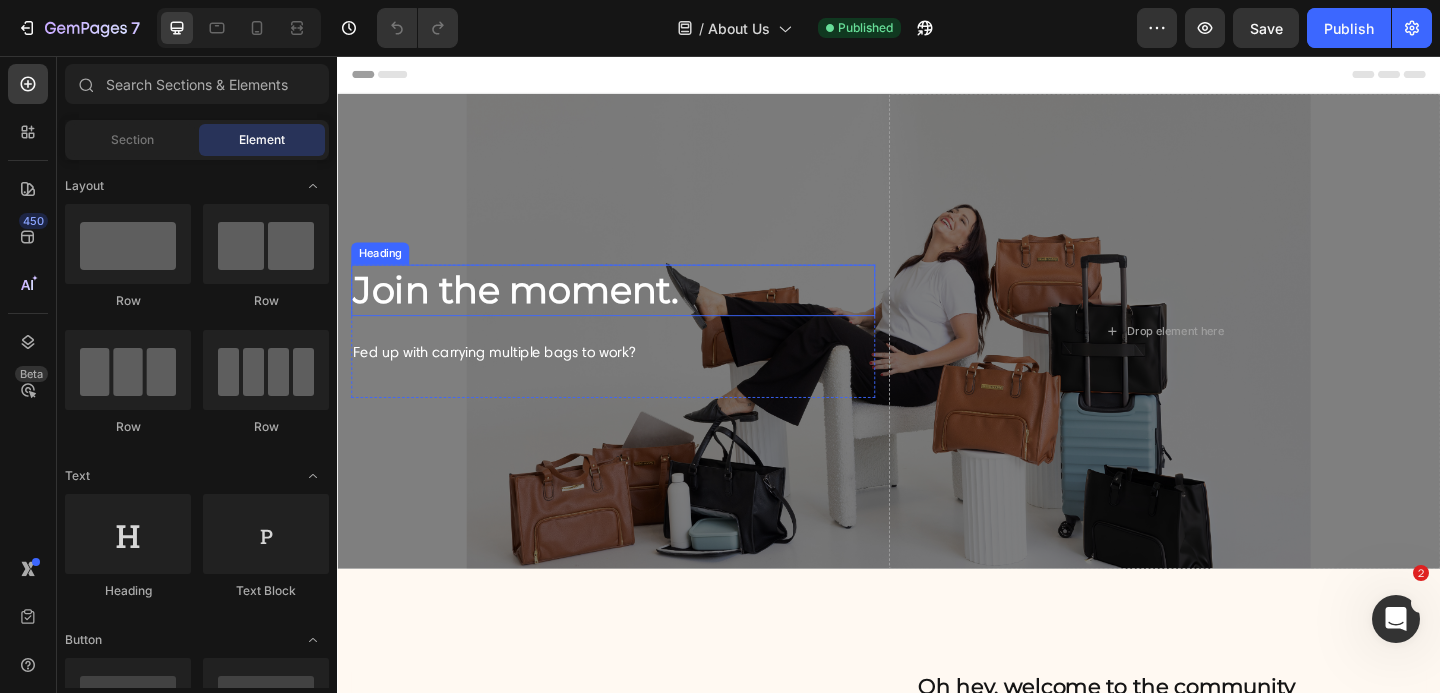 click on "Join the moment." at bounding box center (637, 311) 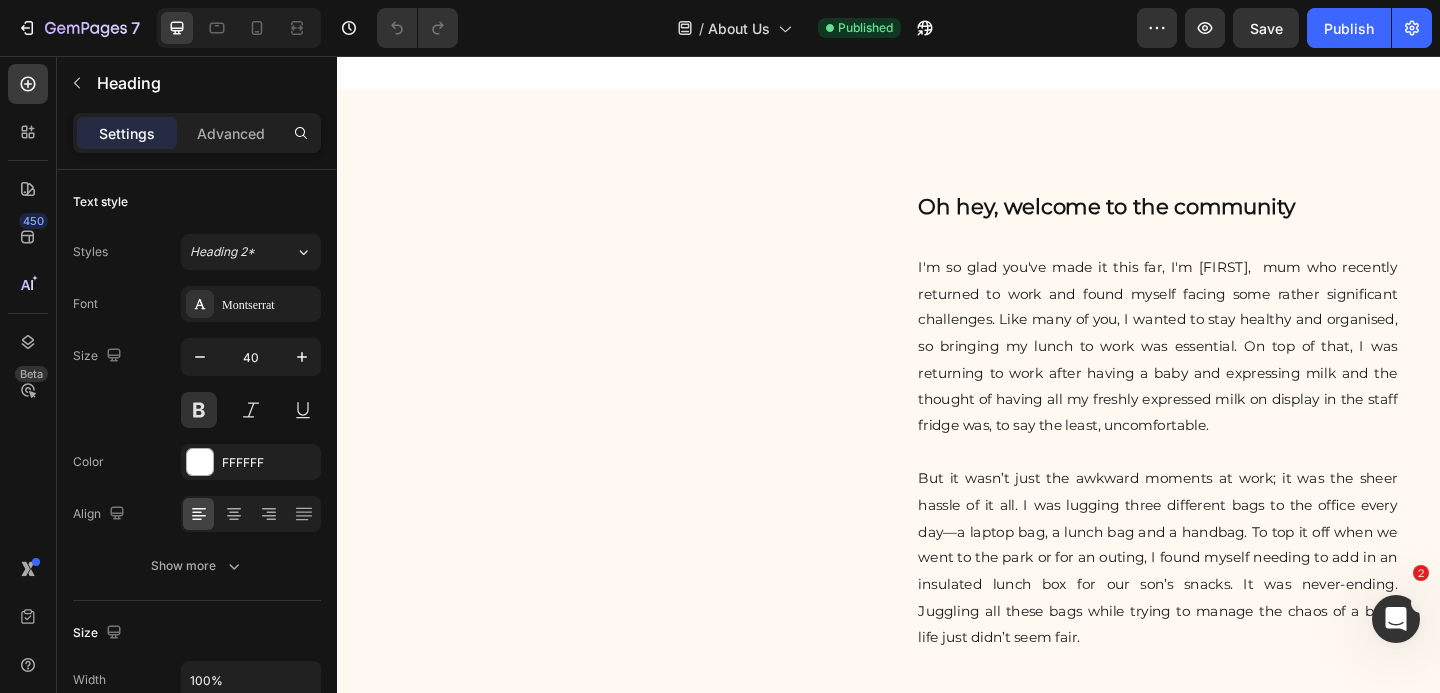 scroll, scrollTop: 659, scrollLeft: 0, axis: vertical 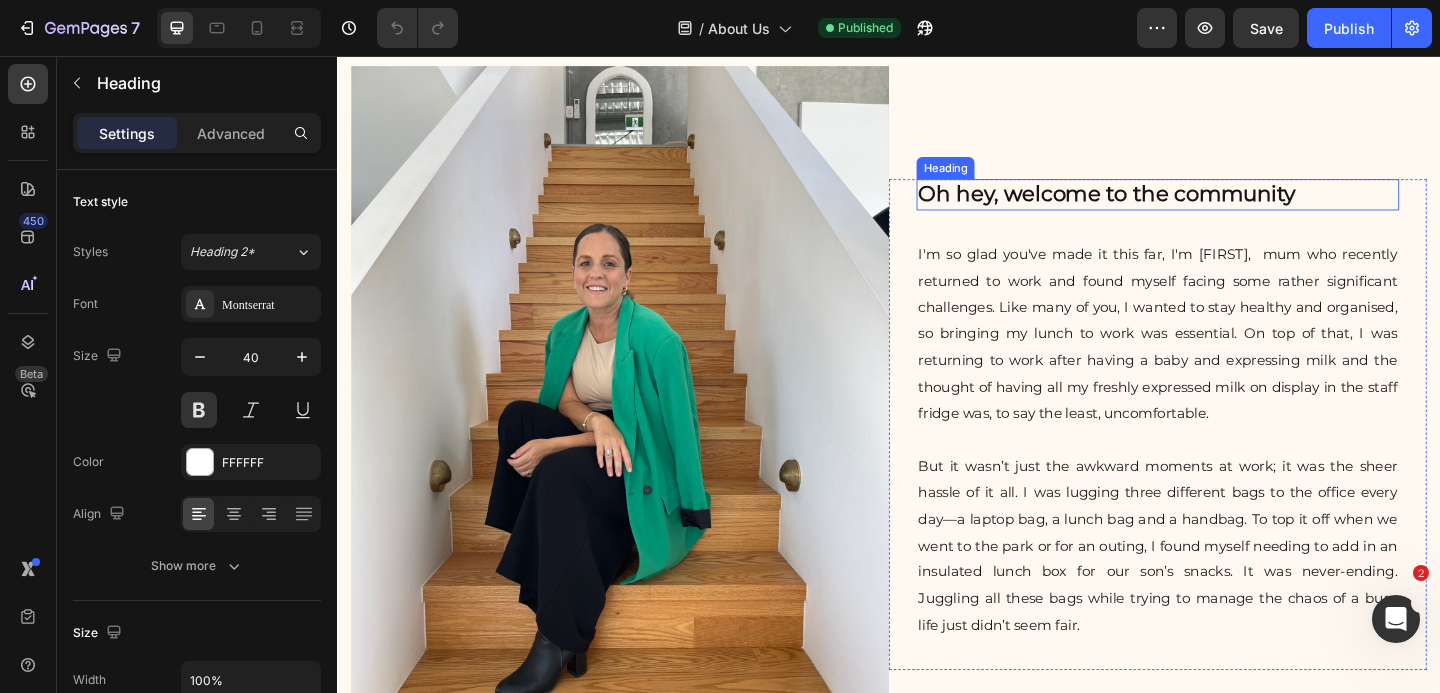 click on "Oh hey, welcome to the community" at bounding box center (1229, 207) 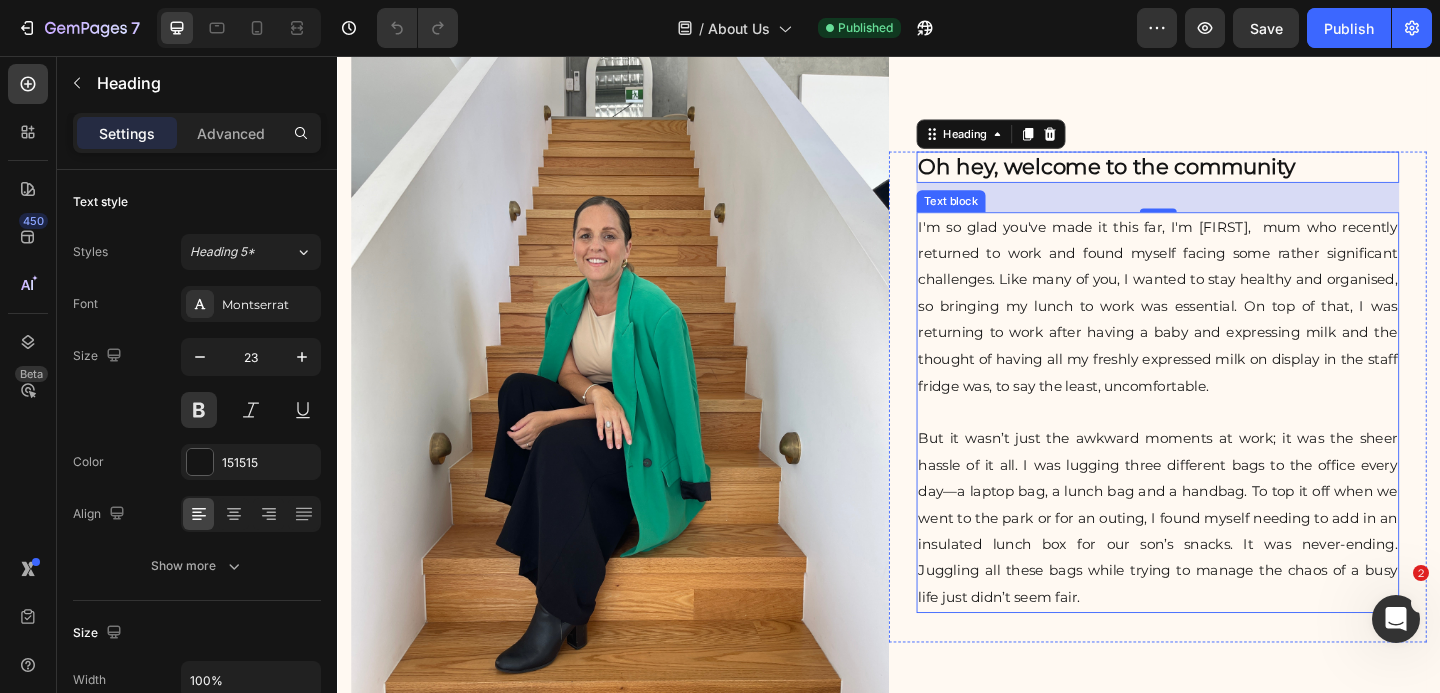 scroll, scrollTop: 719, scrollLeft: 0, axis: vertical 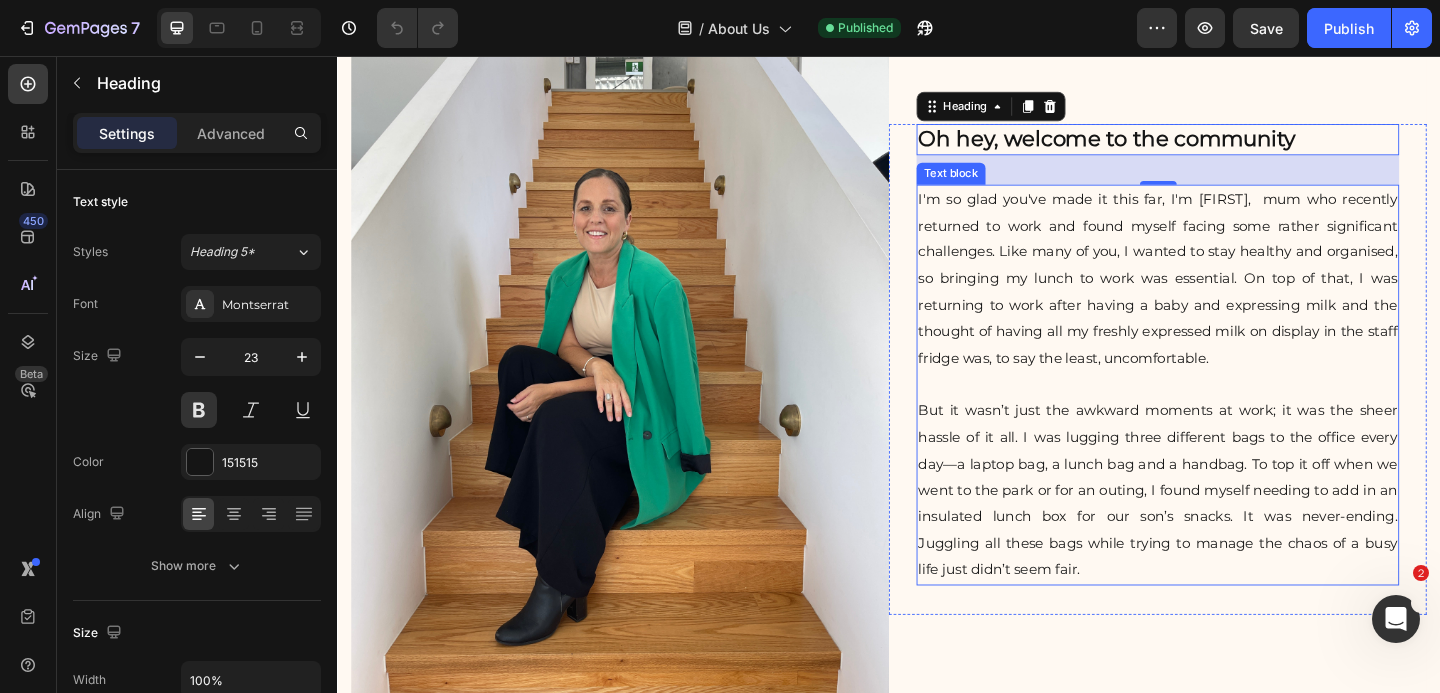 click on "But it wasn’t just the awkward moments at work; it was the sheer hassle of it all. I was lugging three different bags to the office every day—a laptop bag, a lunch bag and a handbag. To top it off when we went to the park or for an outing, I found myself needing to add in an insulated lunch box for our son’s snacks. It was never-ending. Juggling all these bags while trying to manage the chaos of a busy life just didn’t seem fair." at bounding box center [1229, 529] 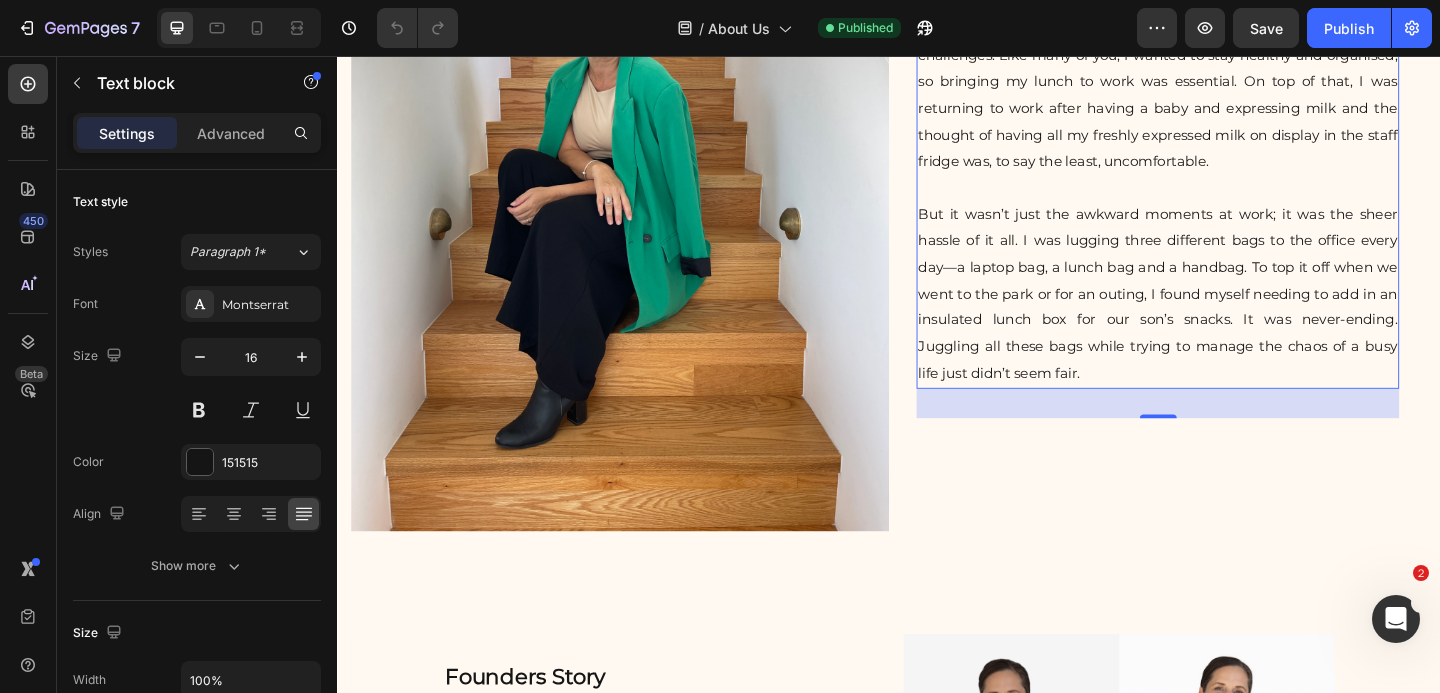 scroll, scrollTop: 1037, scrollLeft: 0, axis: vertical 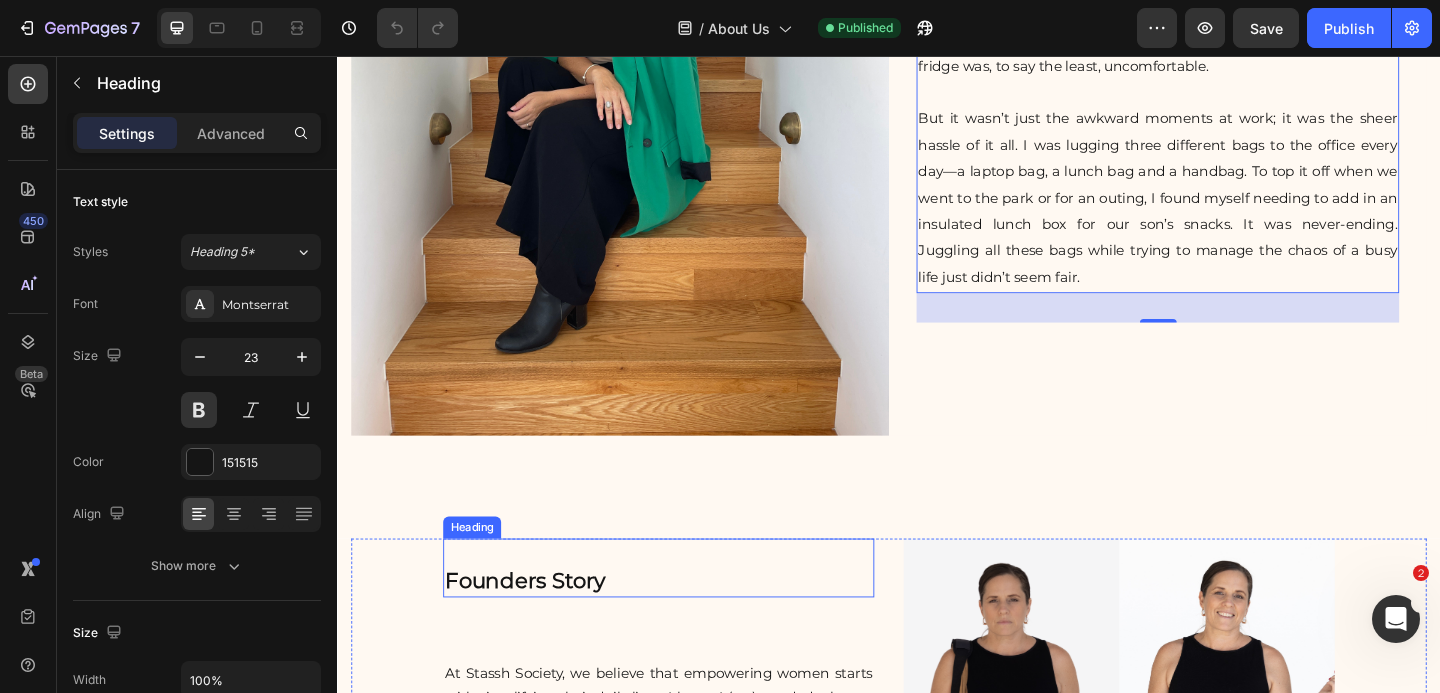 click on "Founders Story" at bounding box center (686, 613) 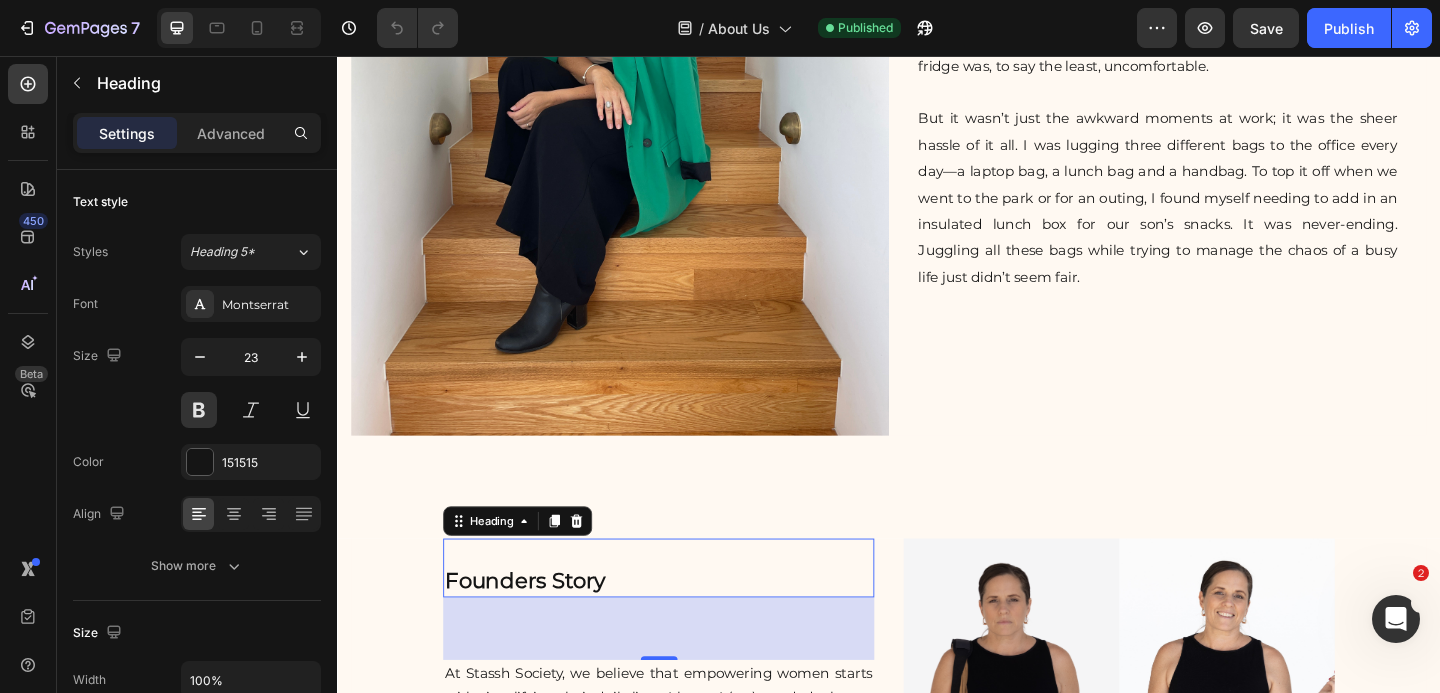 click on "Founders Story" at bounding box center [686, 613] 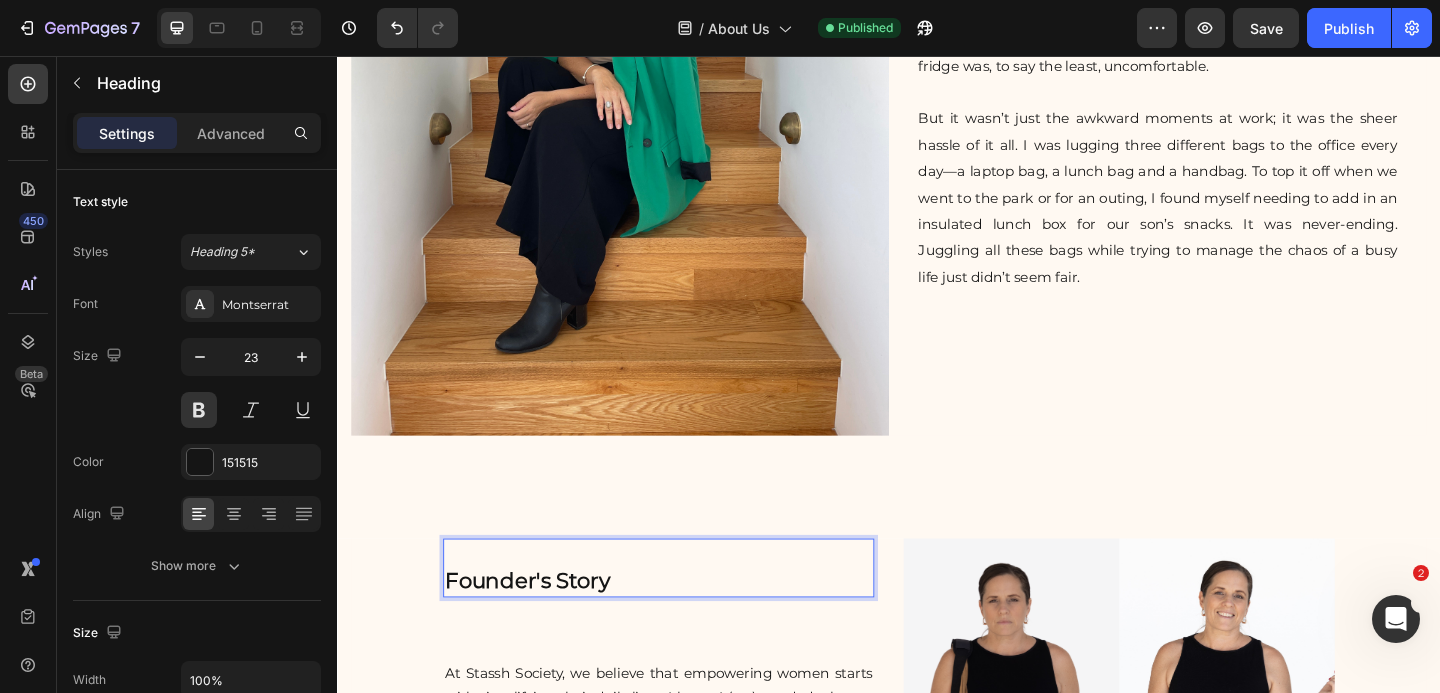 click on "Founder's Story" at bounding box center (686, 613) 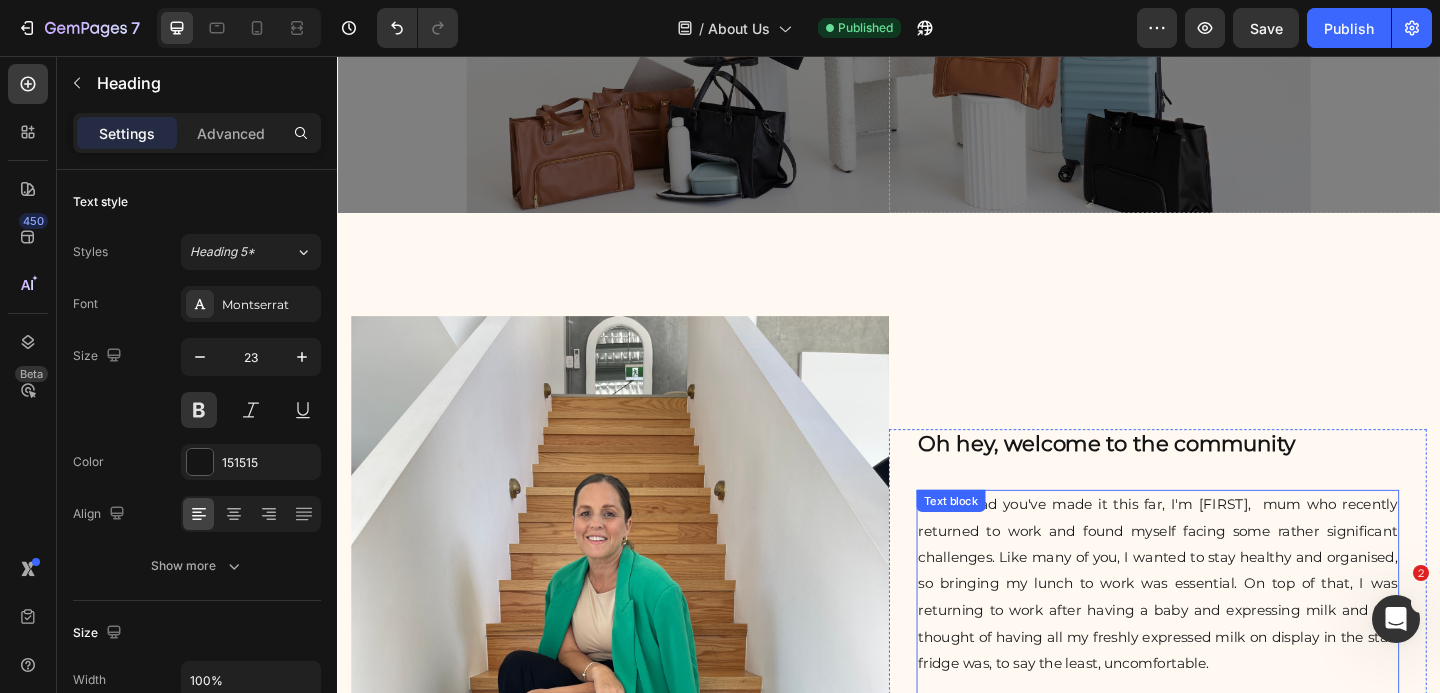 scroll, scrollTop: 389, scrollLeft: 0, axis: vertical 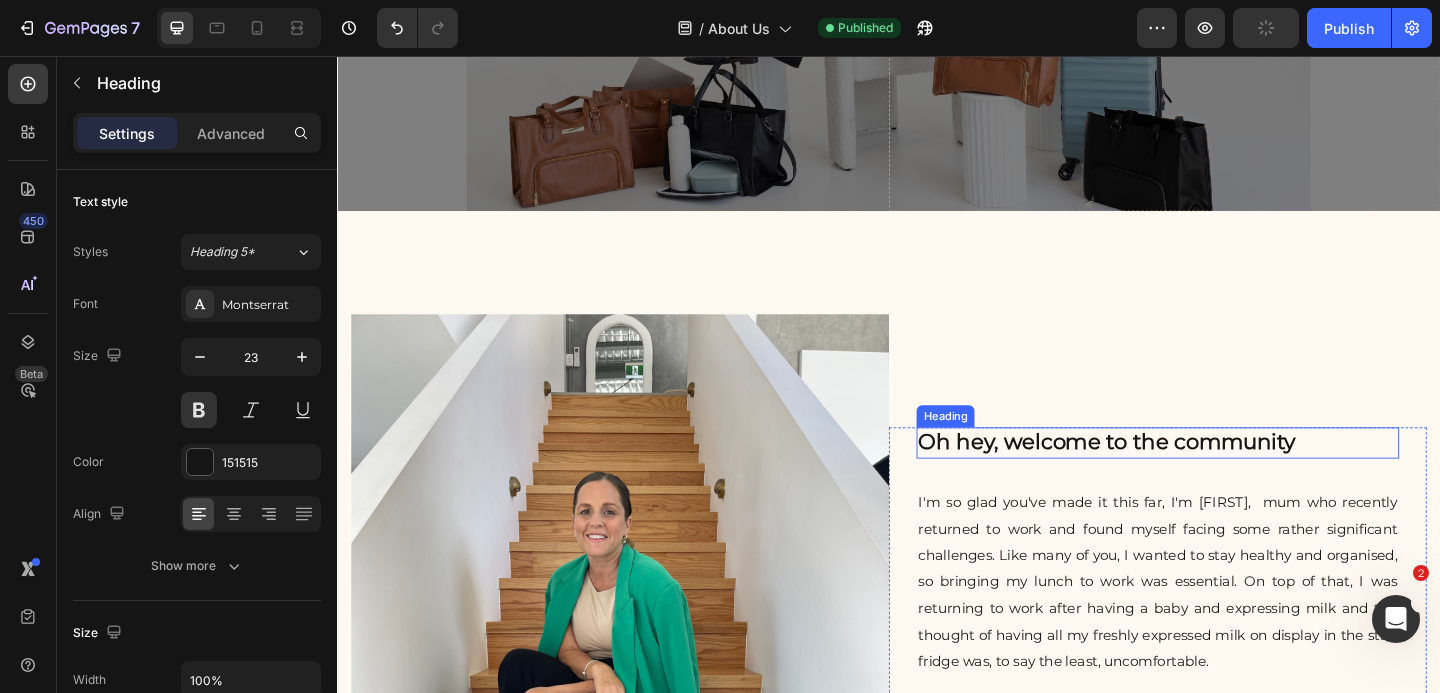 click on "Oh hey, welcome to the community" at bounding box center [1229, 477] 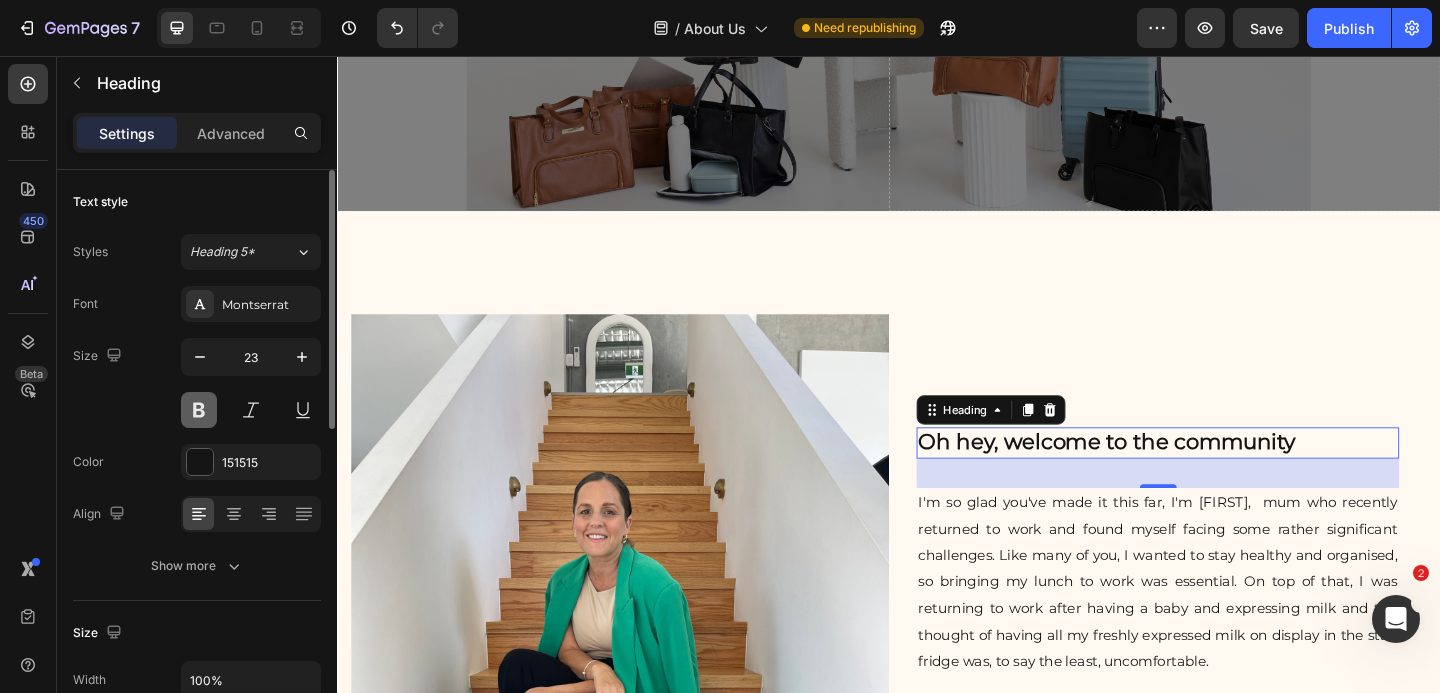 click at bounding box center (199, 410) 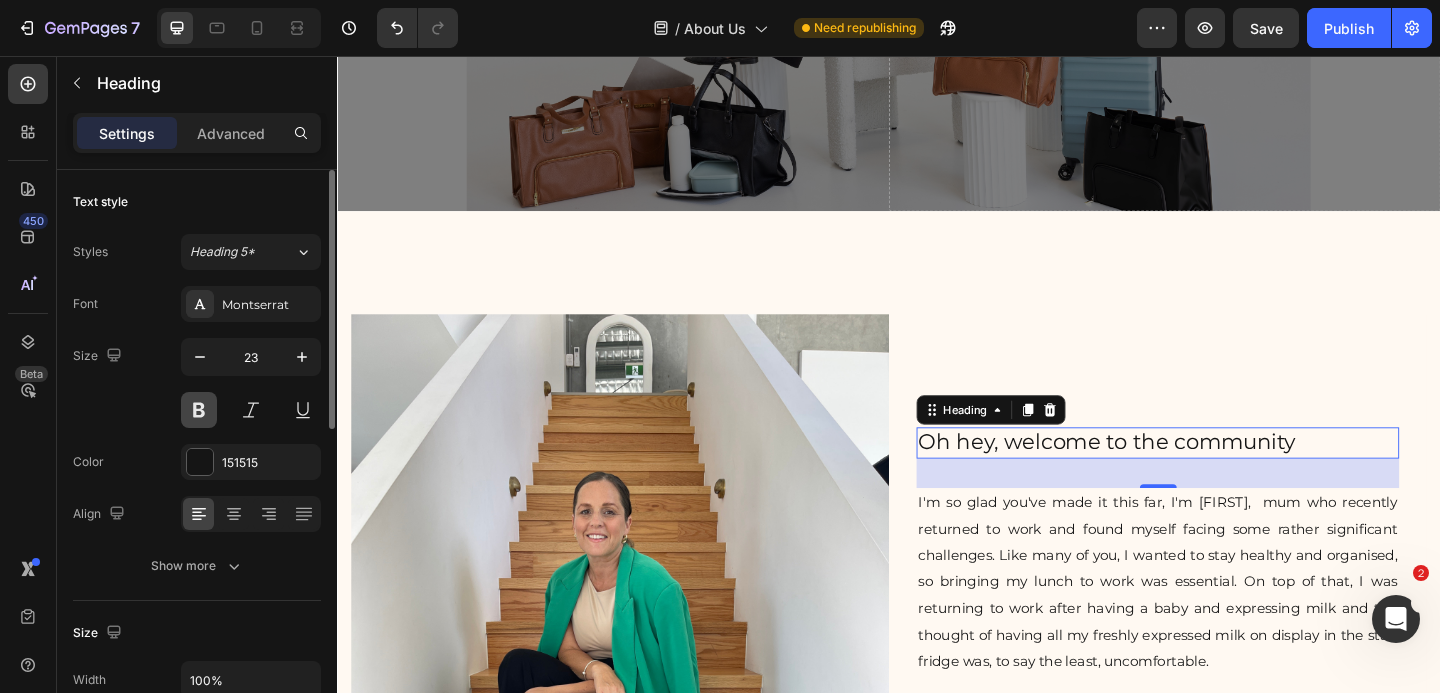 click at bounding box center (199, 410) 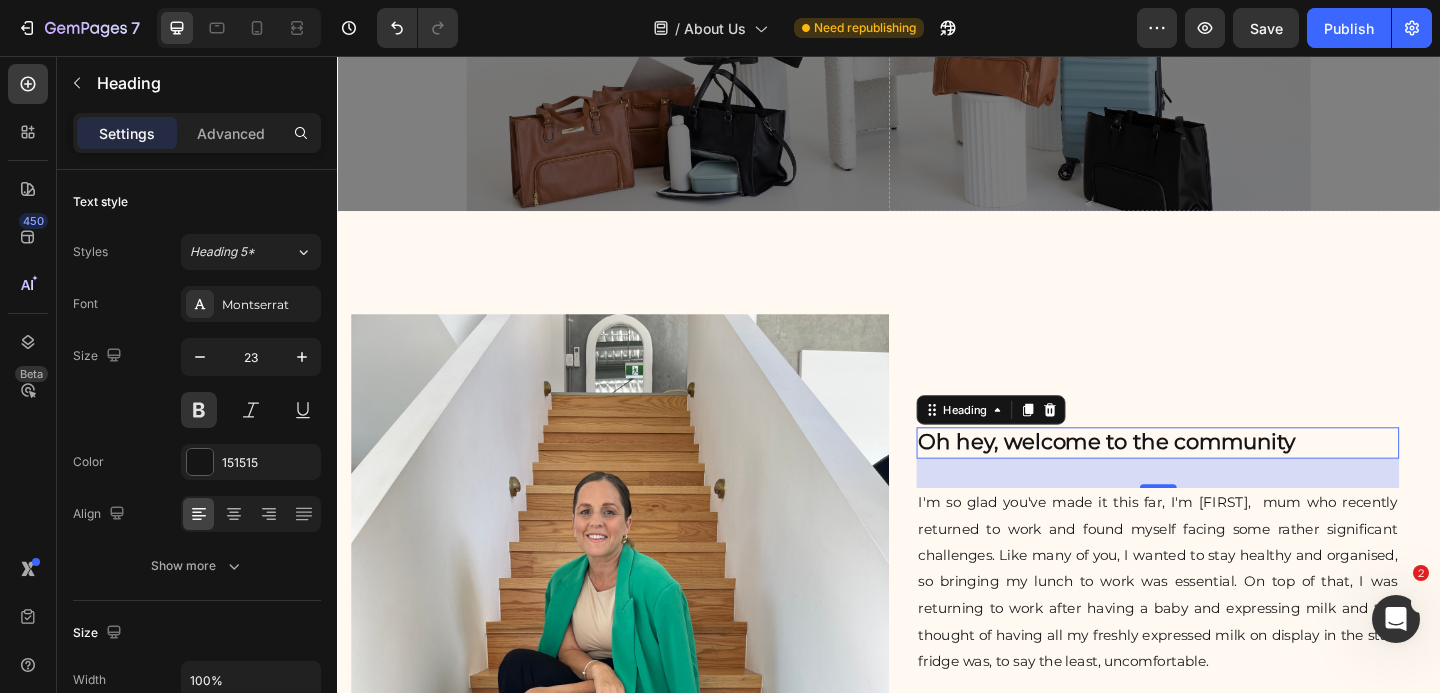 click on "Oh hey, welcome to the community" at bounding box center [1229, 477] 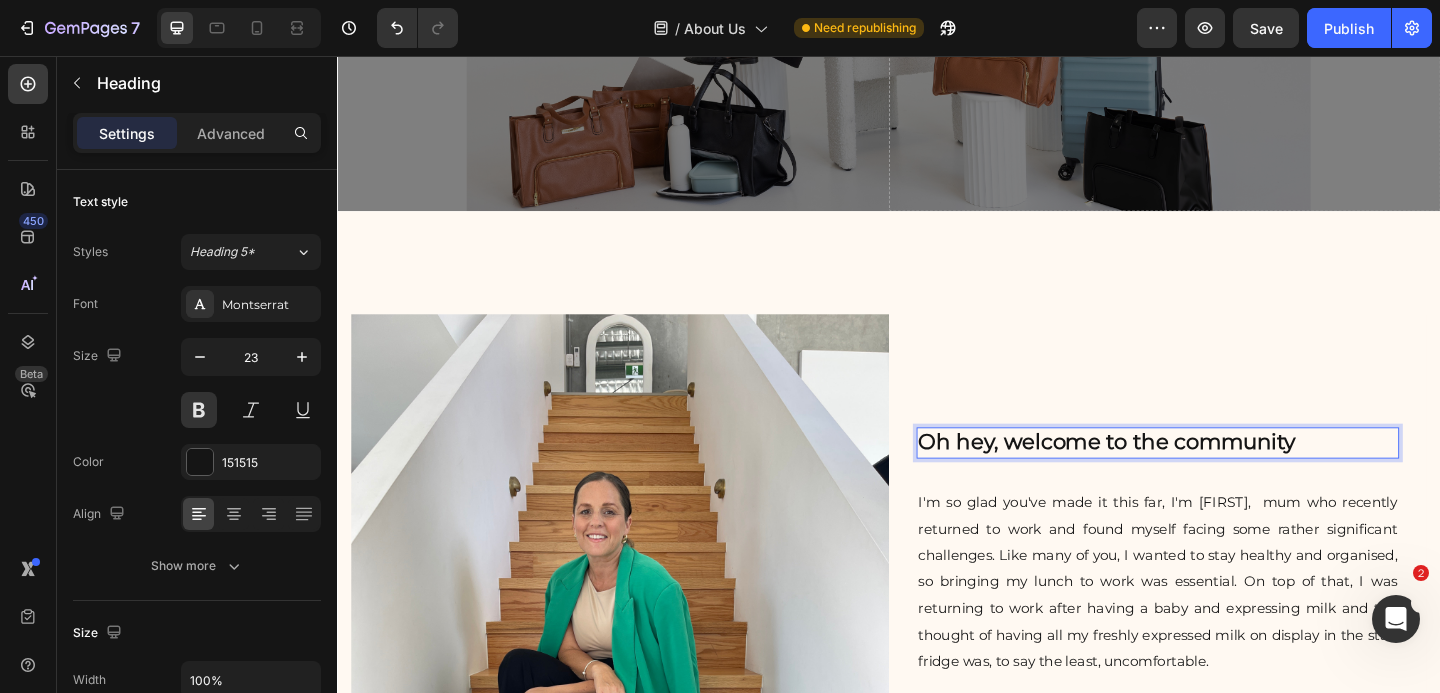 click on "Oh hey, welcome to the community" at bounding box center [1229, 477] 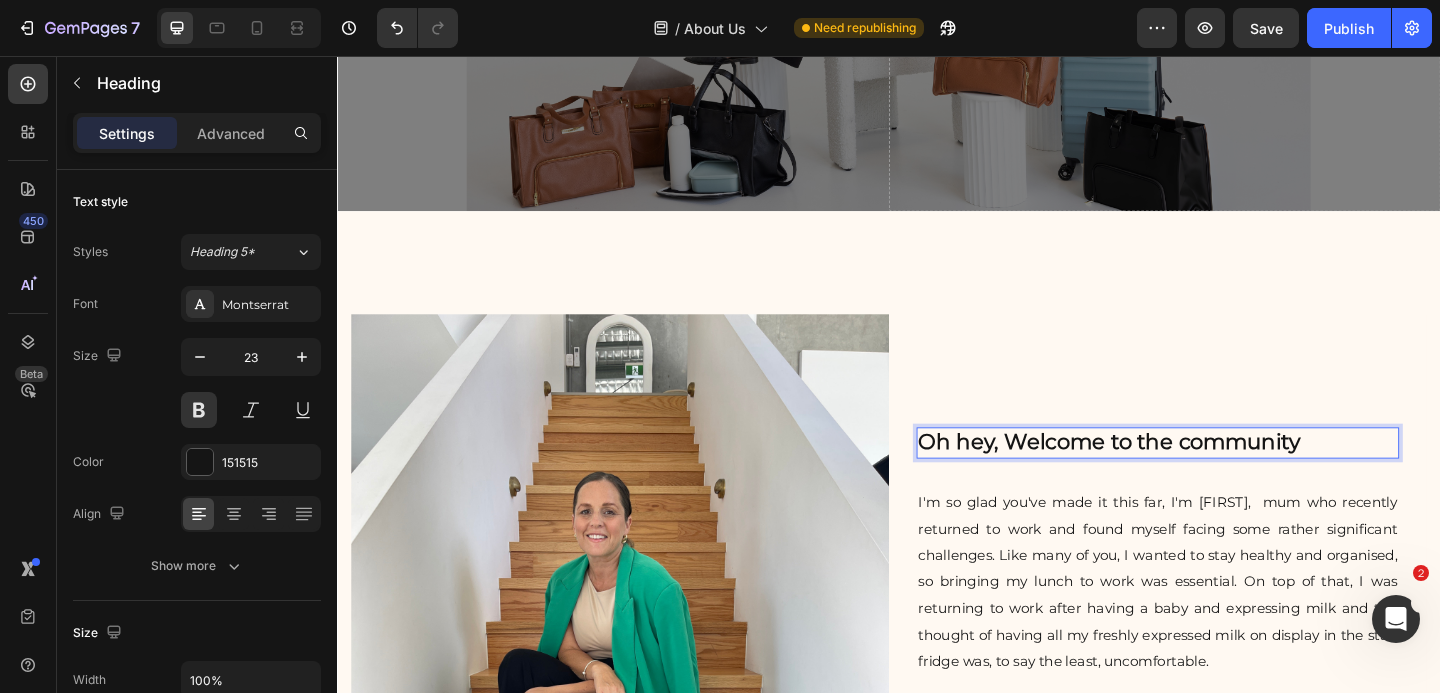 click on "Oh hey, Welcome to the community" at bounding box center (1229, 477) 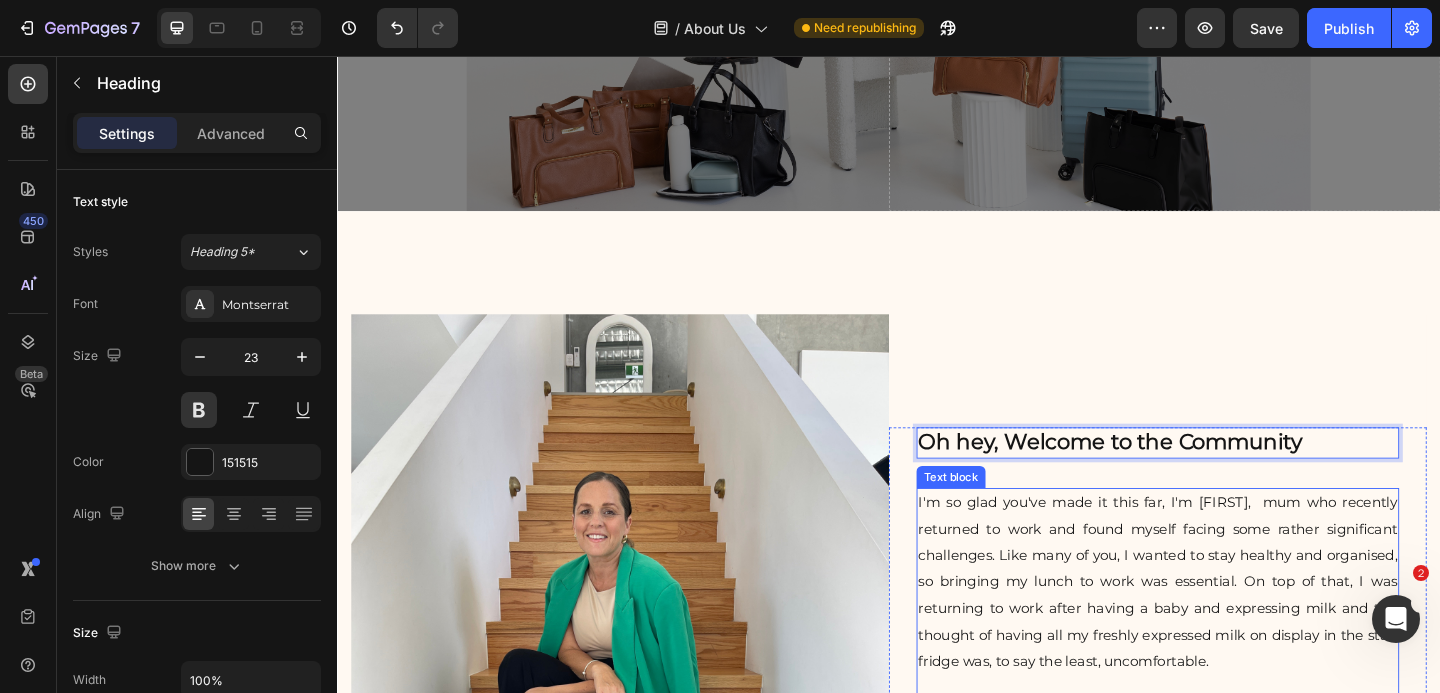 click on "I'm so glad you've made it this far, I'm [FIRST],  mum who recently returned to work and found myself facing some rather significant challenges. Like many of you, I wanted to stay healthy and organised, so bringing my lunch to work was essential. On top of that, I was returning to work after having a baby and expressing milk and the thought of having all my freshly expressed milk on display in the staff fridge was, to say the least, uncomfortable." at bounding box center [1229, 629] 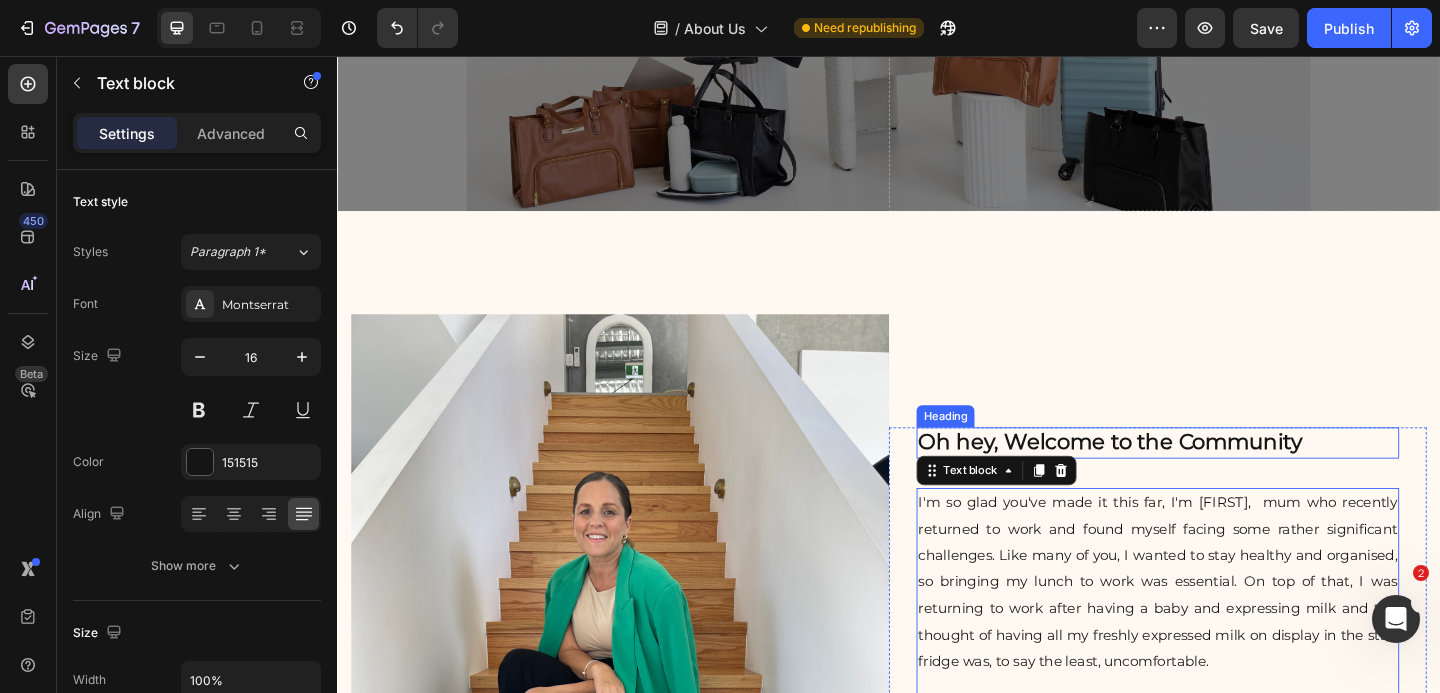 click on "Oh hey, Welcome to the Community" at bounding box center (1229, 477) 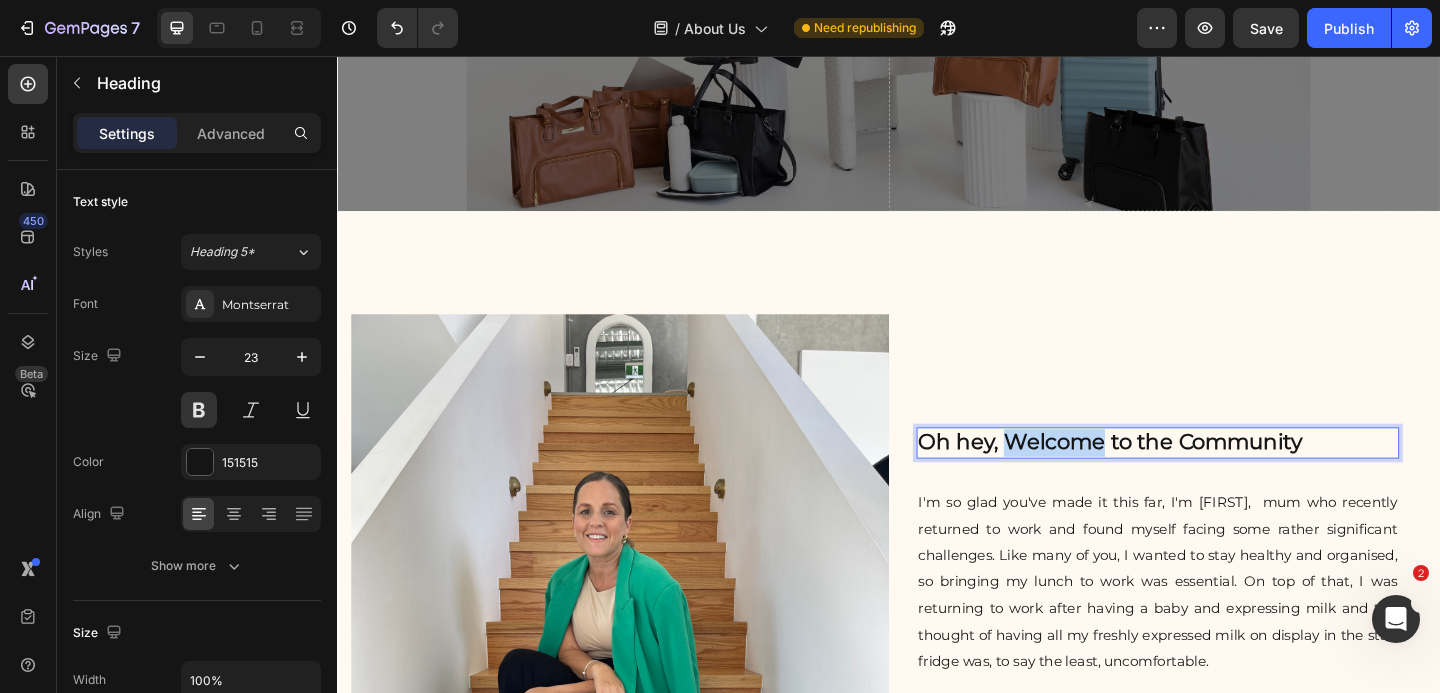 click on "Oh hey, Welcome to the Community" at bounding box center [1229, 477] 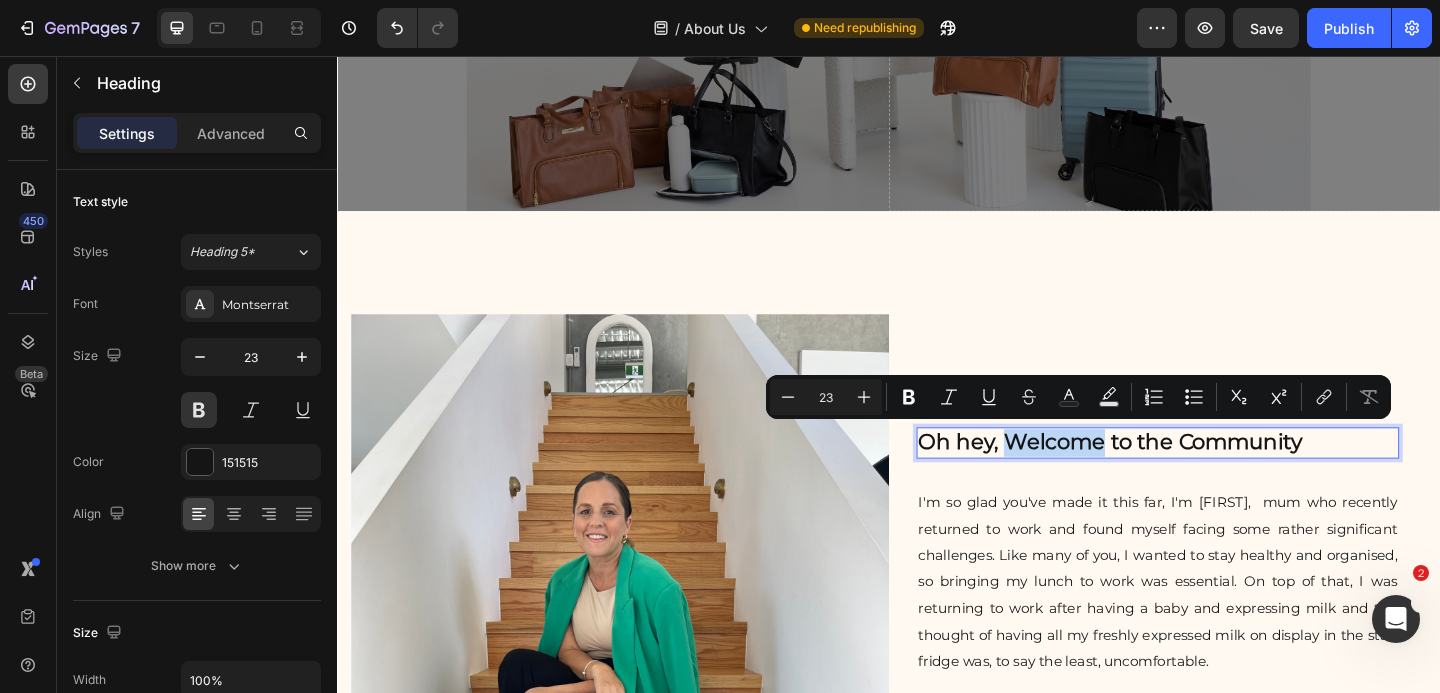 click on "Oh hey, Welcome to the Community" at bounding box center [1229, 477] 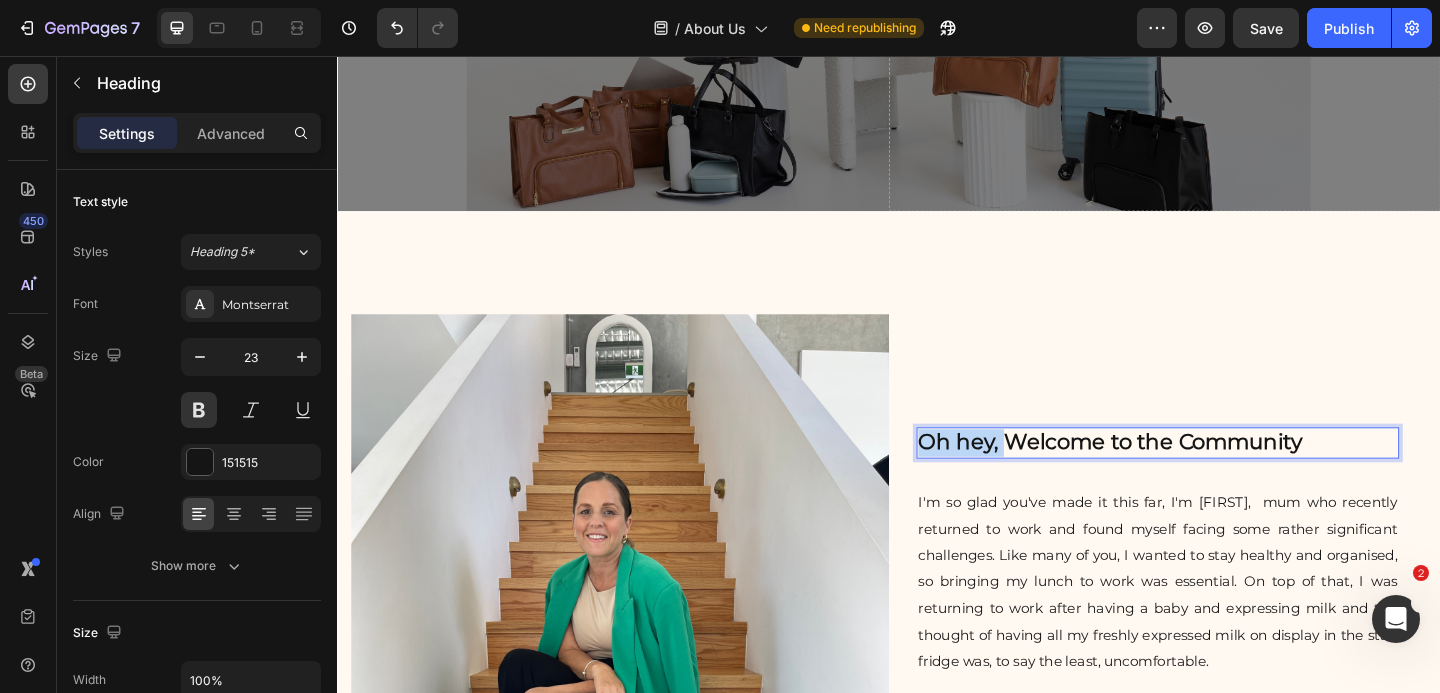 drag, startPoint x: 1062, startPoint y: 478, endPoint x: 976, endPoint y: 474, distance: 86.09297 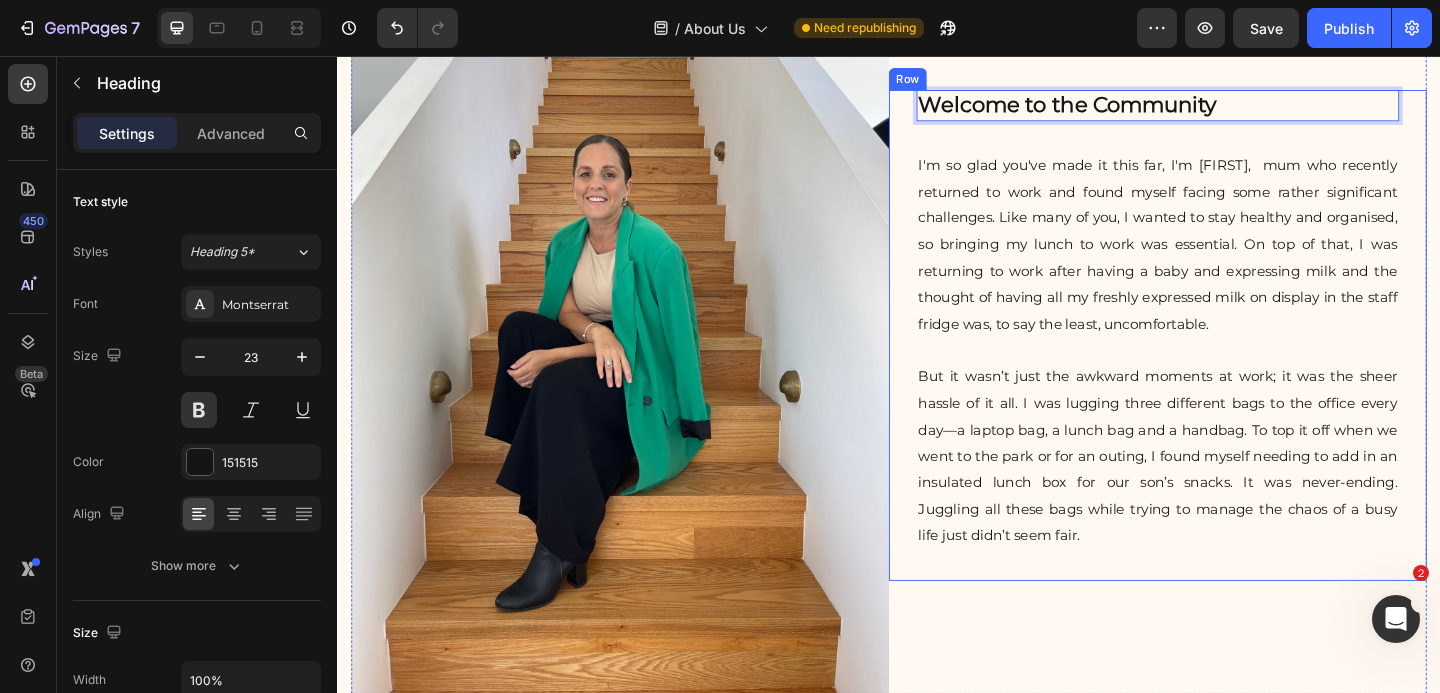 scroll, scrollTop: 796, scrollLeft: 0, axis: vertical 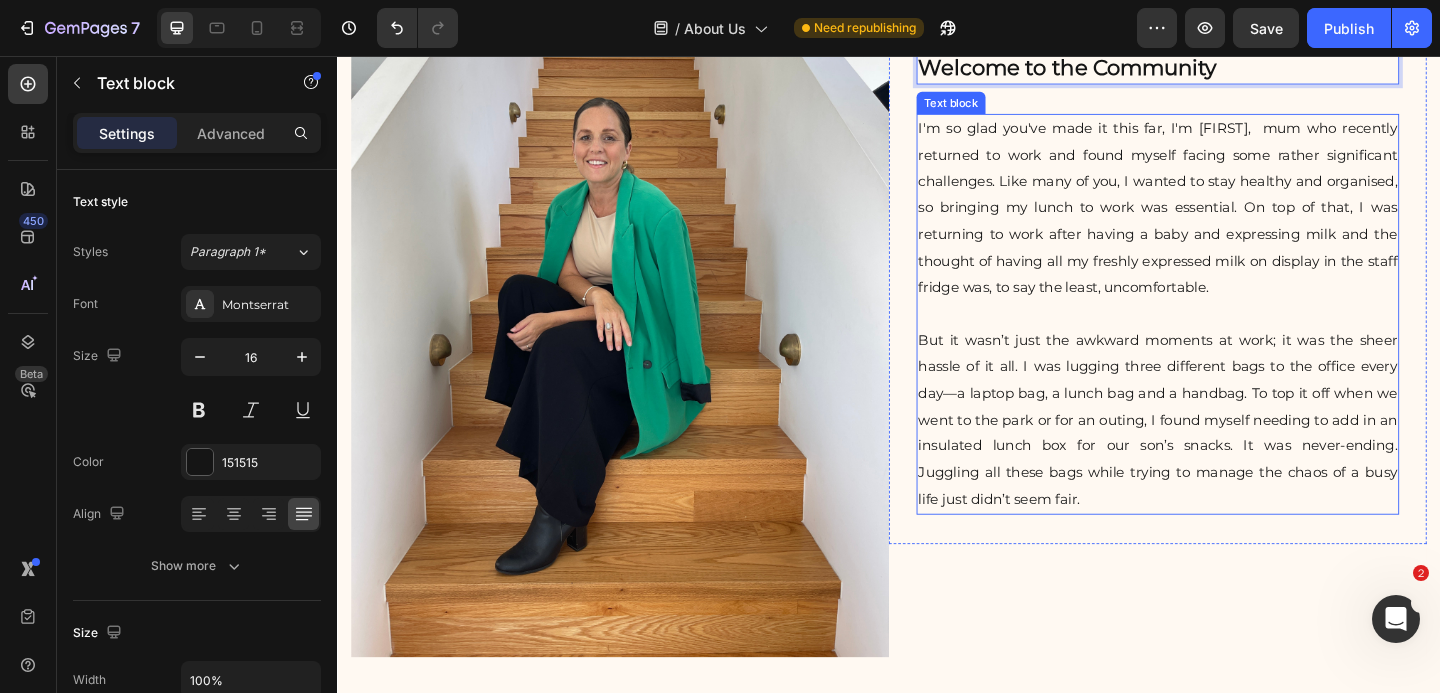 click on "But it wasn’t just the awkward moments at work; it was the sheer hassle of it all. I was lugging three different bags to the office every day—a laptop bag, a lunch bag and a handbag. To top it off when we went to the park or for an outing, I found myself needing to add in an insulated lunch box for our son’s snacks. It was never-ending. Juggling all these bags while trying to manage the chaos of a busy life just didn’t seem fair." at bounding box center (1229, 452) 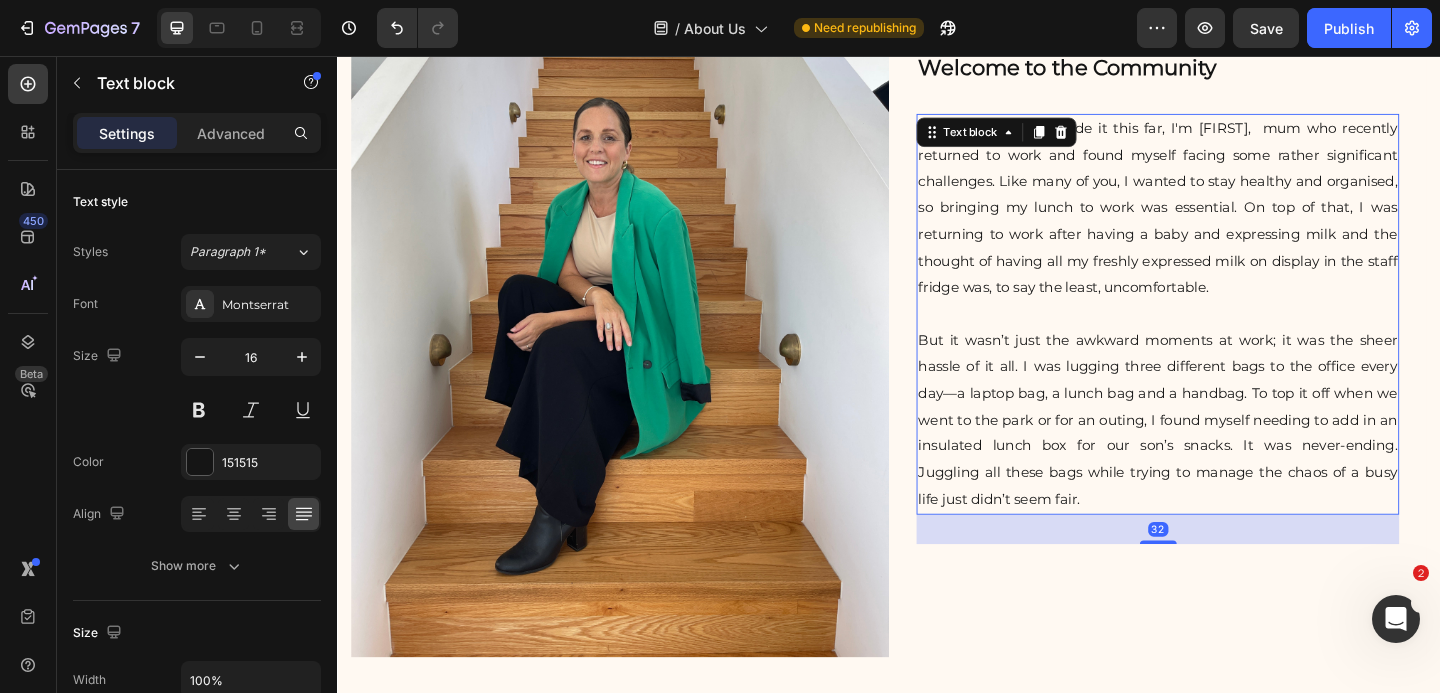 click on "But it wasn’t just the awkward moments at work; it was the sheer hassle of it all. I was lugging three different bags to the office every day—a laptop bag, a lunch bag and a handbag. To top it off when we went to the park or for an outing, I found myself needing to add in an insulated lunch box for our son’s snacks. It was never-ending. Juggling all these bags while trying to manage the chaos of a busy life just didn’t seem fair." at bounding box center (1229, 452) 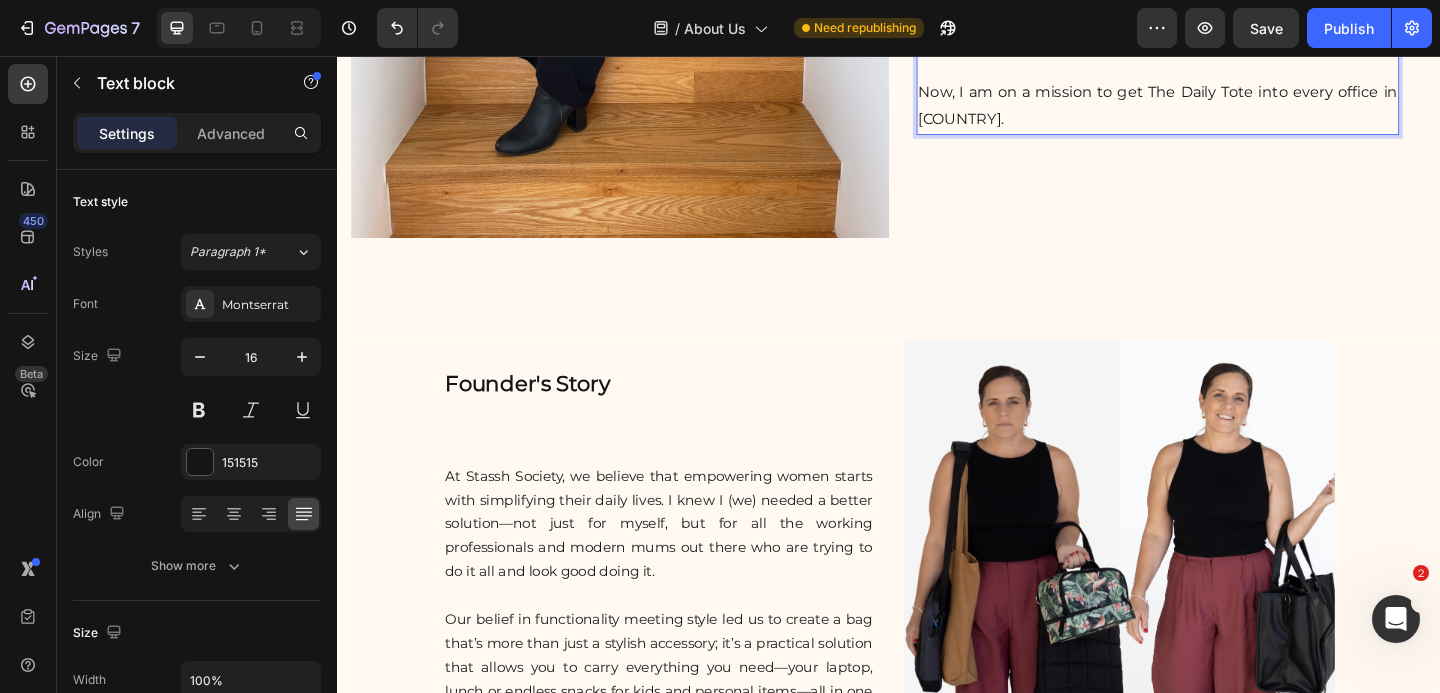 scroll, scrollTop: 1260, scrollLeft: 0, axis: vertical 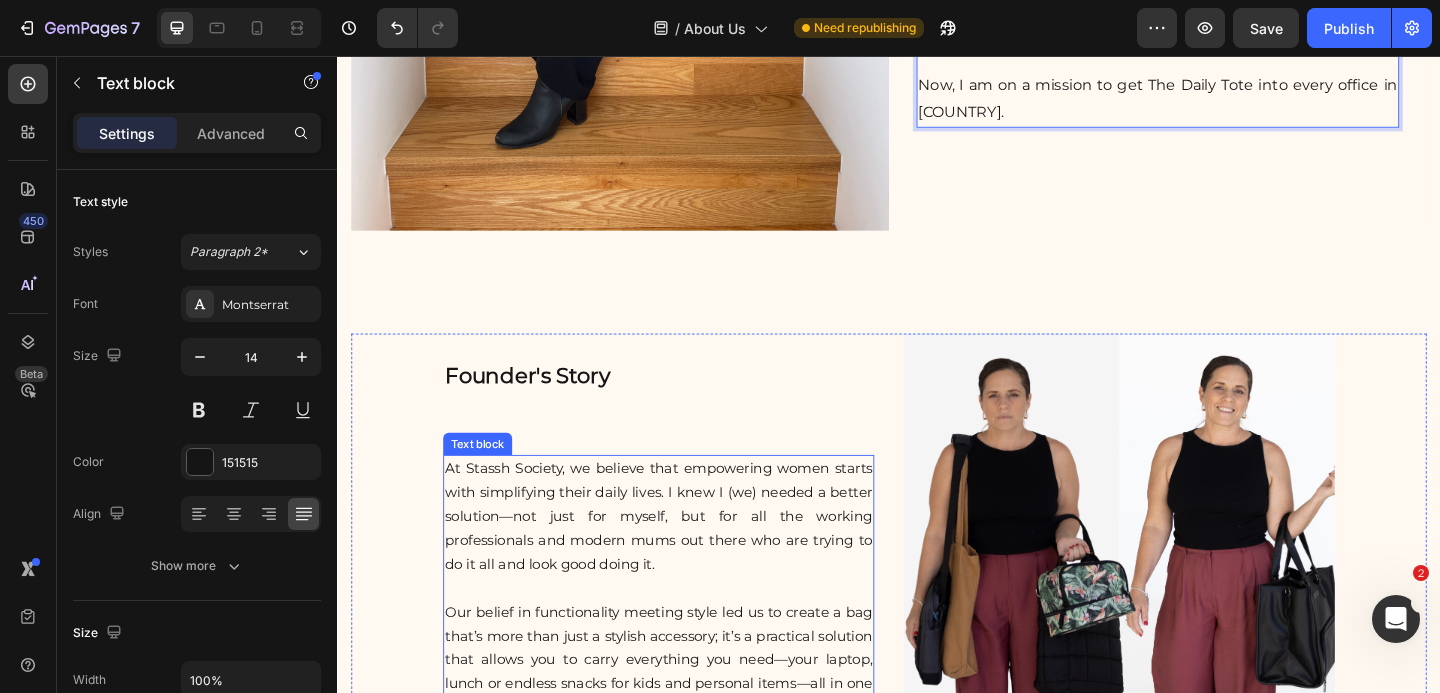 click on "At Stassh Society, we believe that empowering women starts with simplifying their daily lives. I knew I (we) needed a better solution—not just for myself, but for all the working professionals and modern mums out there who are trying to do it all and look good doing it." at bounding box center (686, 557) 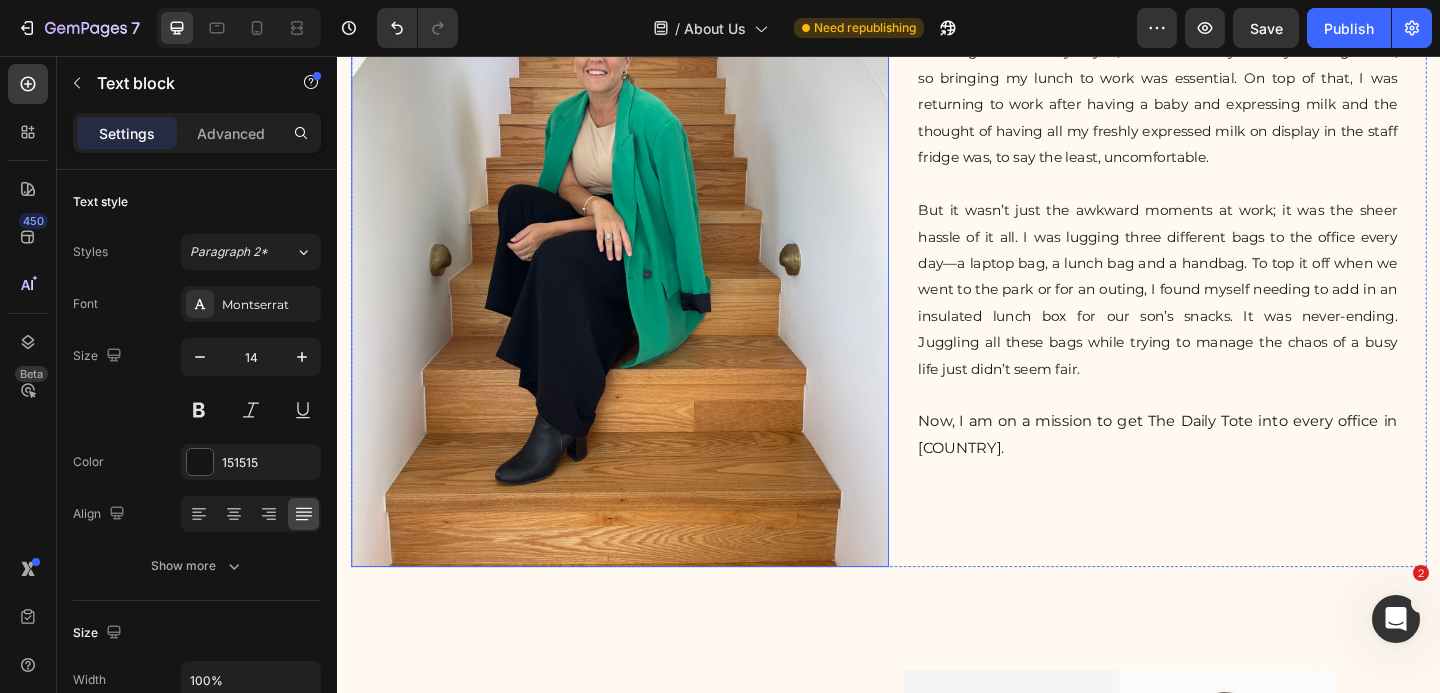 scroll, scrollTop: 890, scrollLeft: 0, axis: vertical 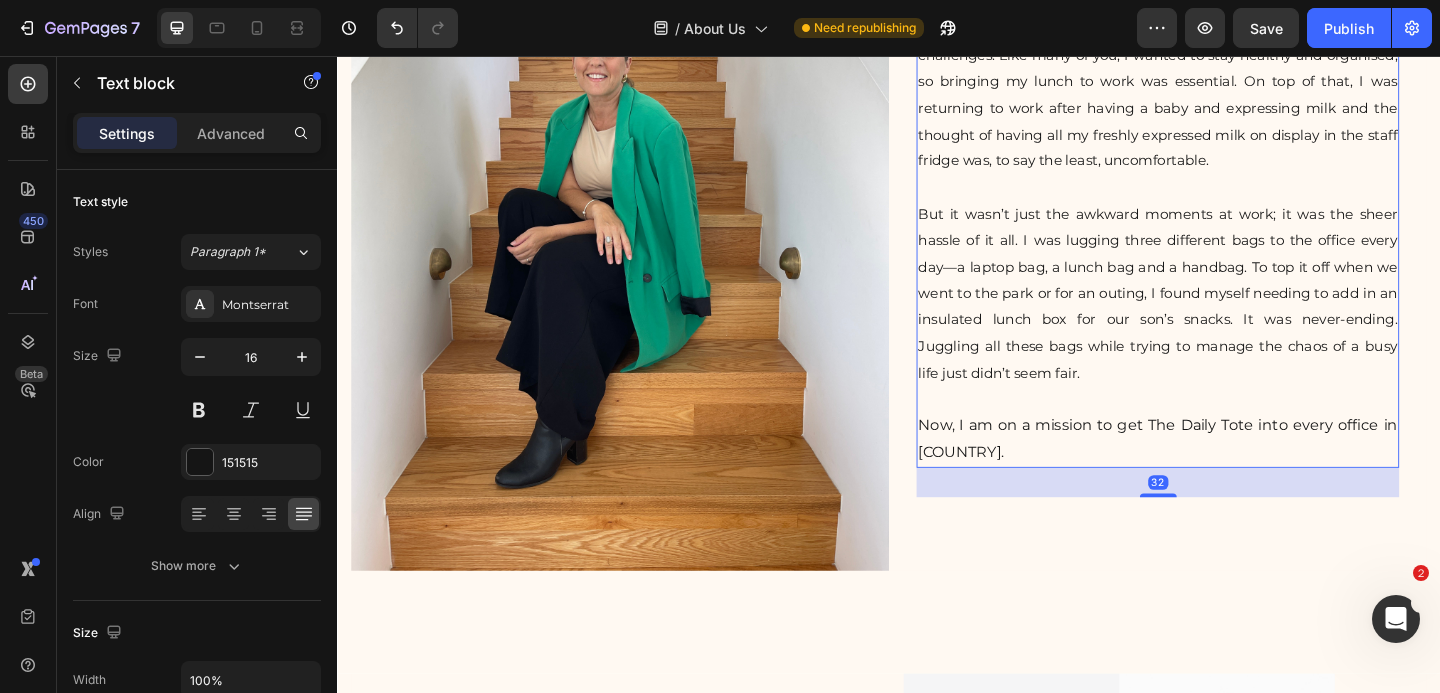 click on "But it wasn’t just the awkward moments at work; it was the sheer hassle of it all. I was lugging three different bags to the office every day—a laptop bag, a lunch bag and a handbag. To top it off when we went to the park or for an outing, I found myself needing to add in an insulated lunch box for our son’s snacks. It was never-ending. Juggling all these bags while trying to manage the chaos of a busy life just didn’t seem fair." at bounding box center [1229, 314] 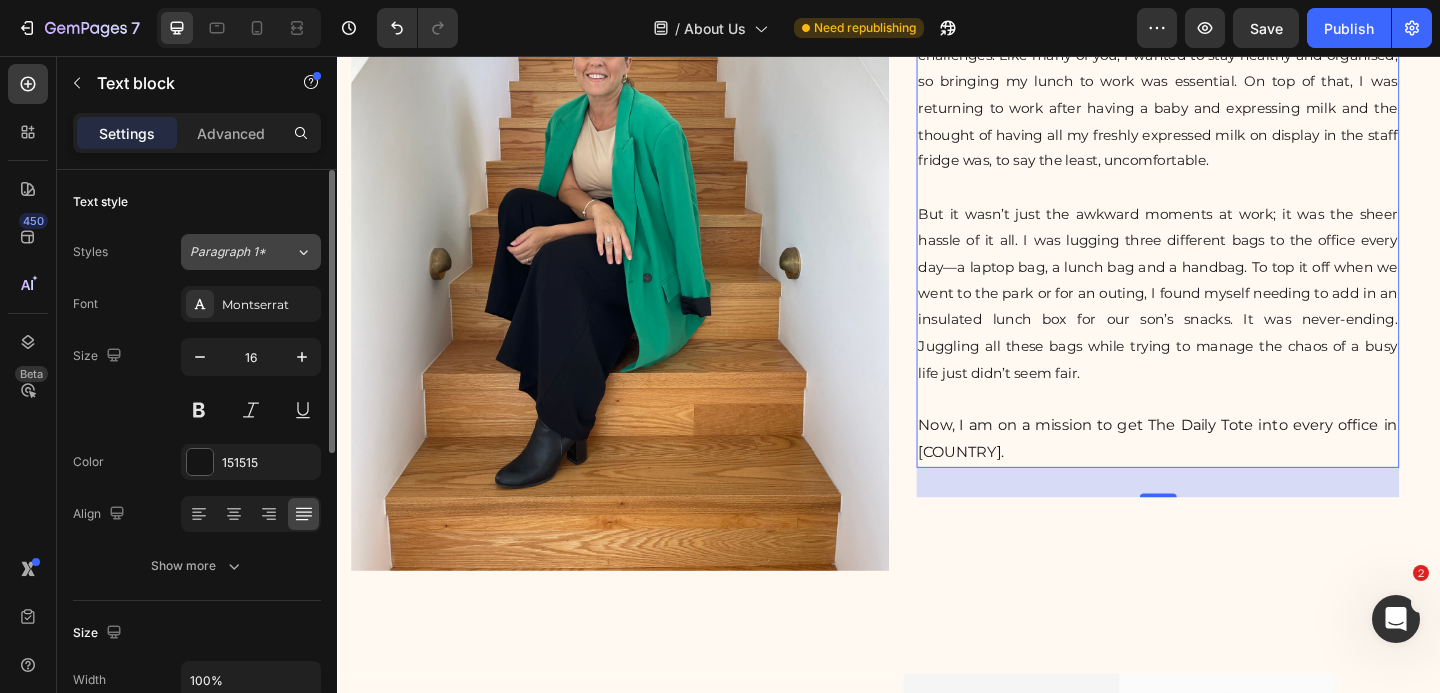 click 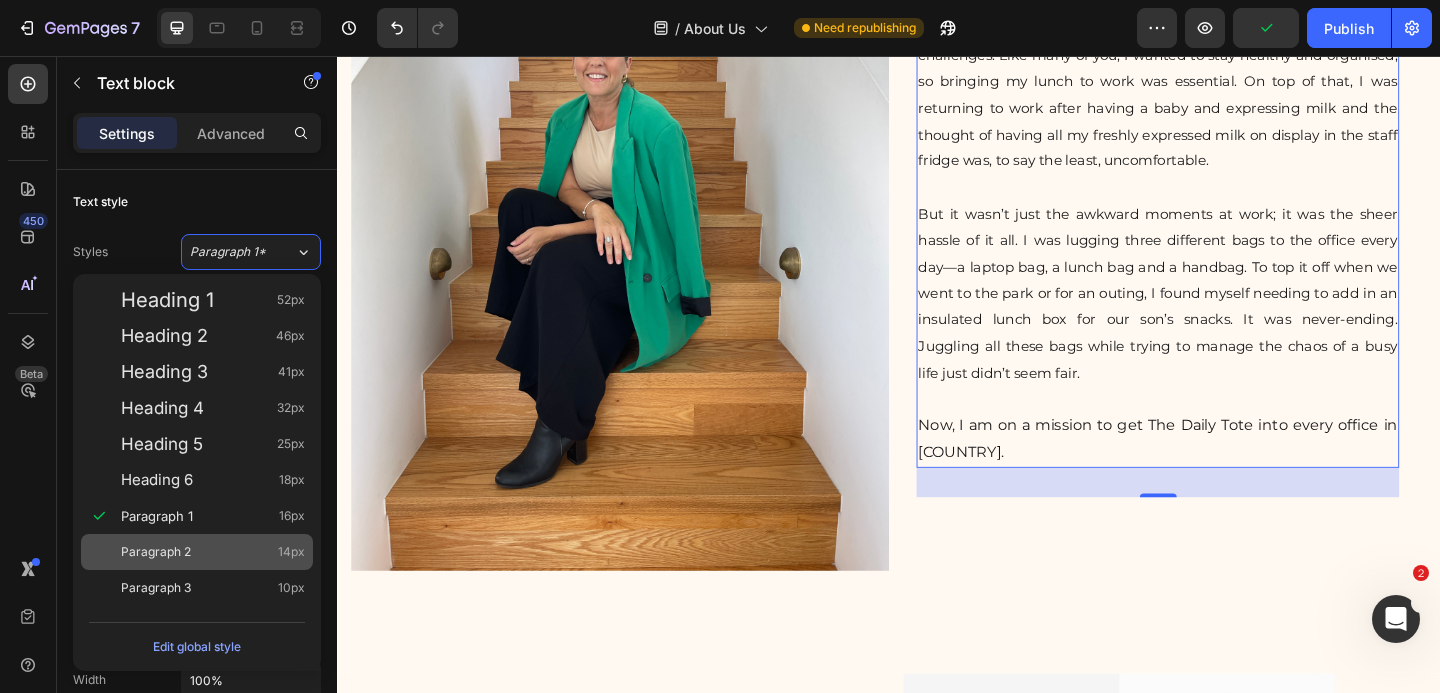 click on "Paragraph 2" at bounding box center [156, 552] 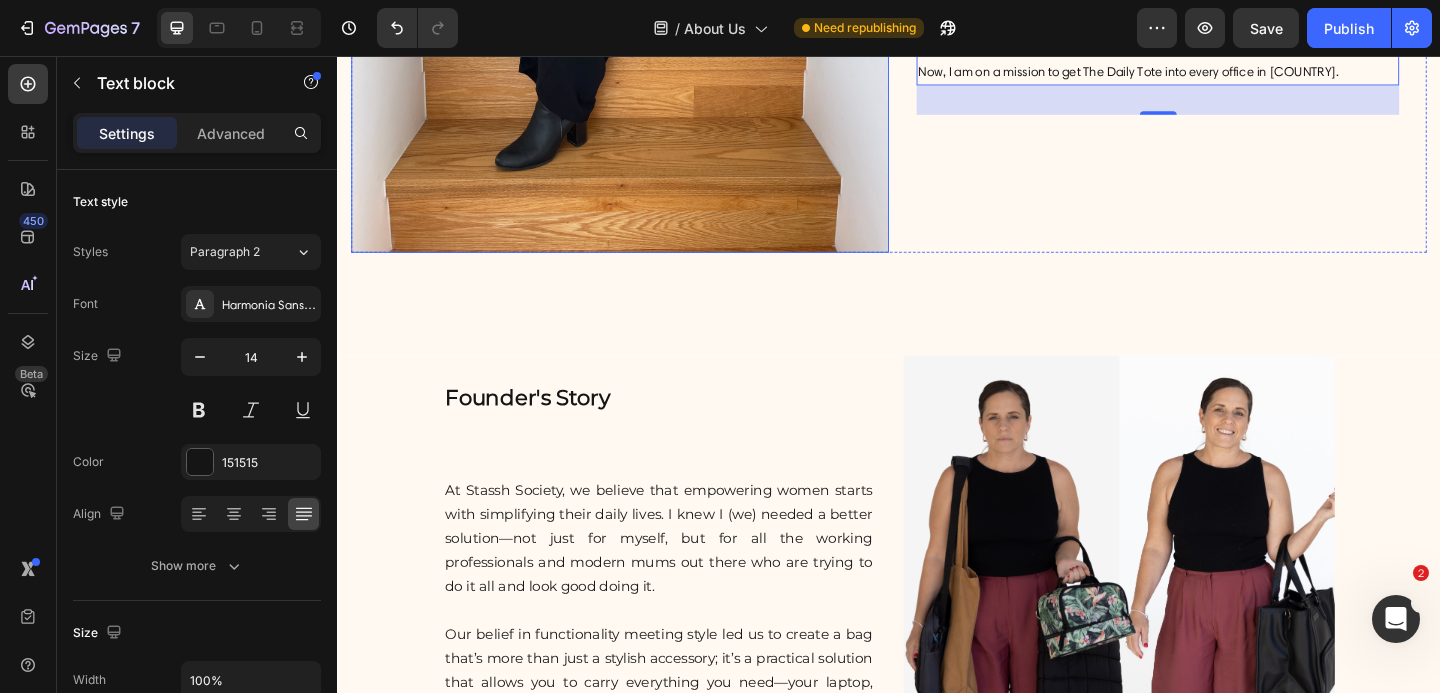 scroll, scrollTop: 1246, scrollLeft: 0, axis: vertical 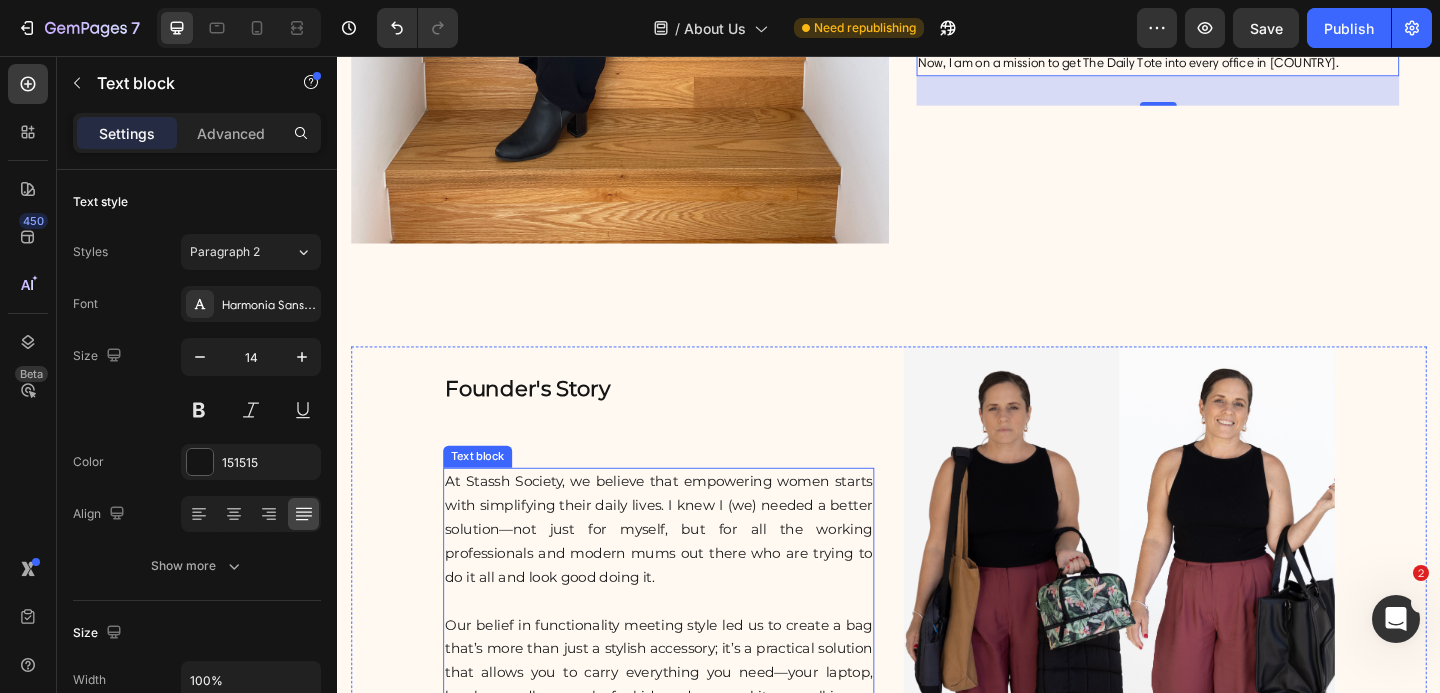 click on "At Stassh Society, we believe that empowering women starts with simplifying their daily lives. I knew I (we) needed a better solution—not just for myself, but for all the working professionals and modern mums out there who are trying to do it all and look good doing it." at bounding box center (686, 571) 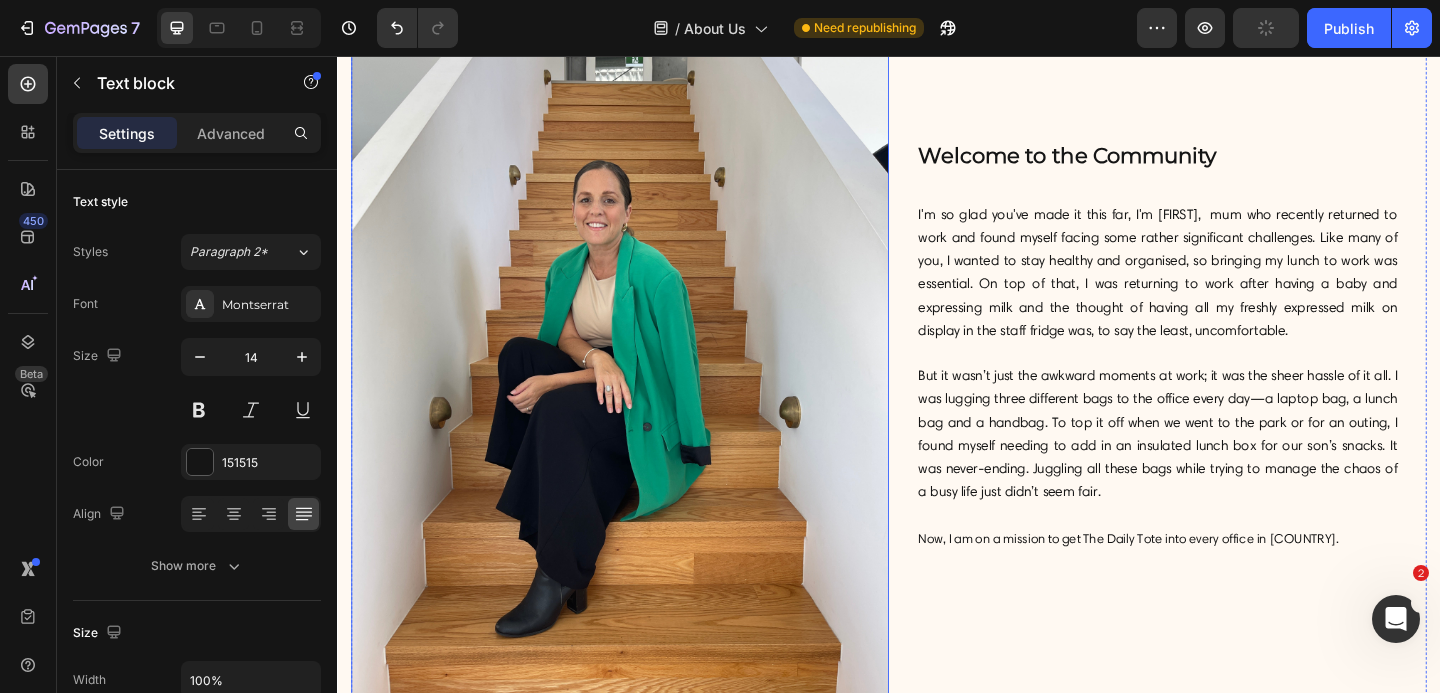 scroll, scrollTop: 658, scrollLeft: 0, axis: vertical 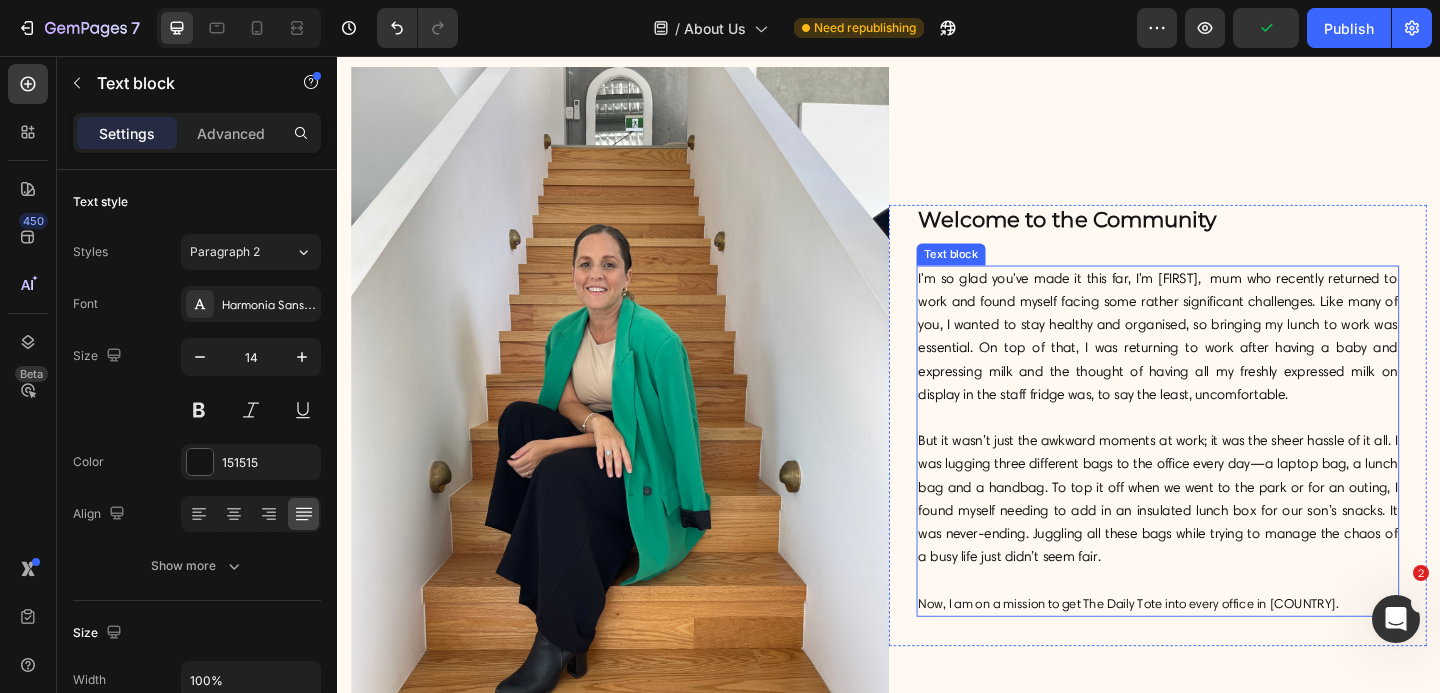 click on "I'm so glad you've made it this far, I'm [FIRST],  mum who recently returned to work and found myself facing some rather significant challenges. Like many of you, I wanted to stay healthy and organised, so bringing my lunch to work was essential. On top of that, I was returning to work after having a baby and expressing milk and the thought of having all my freshly expressed milk on display in the staff fridge was, to say the least, uncomfortable." at bounding box center [1229, 361] 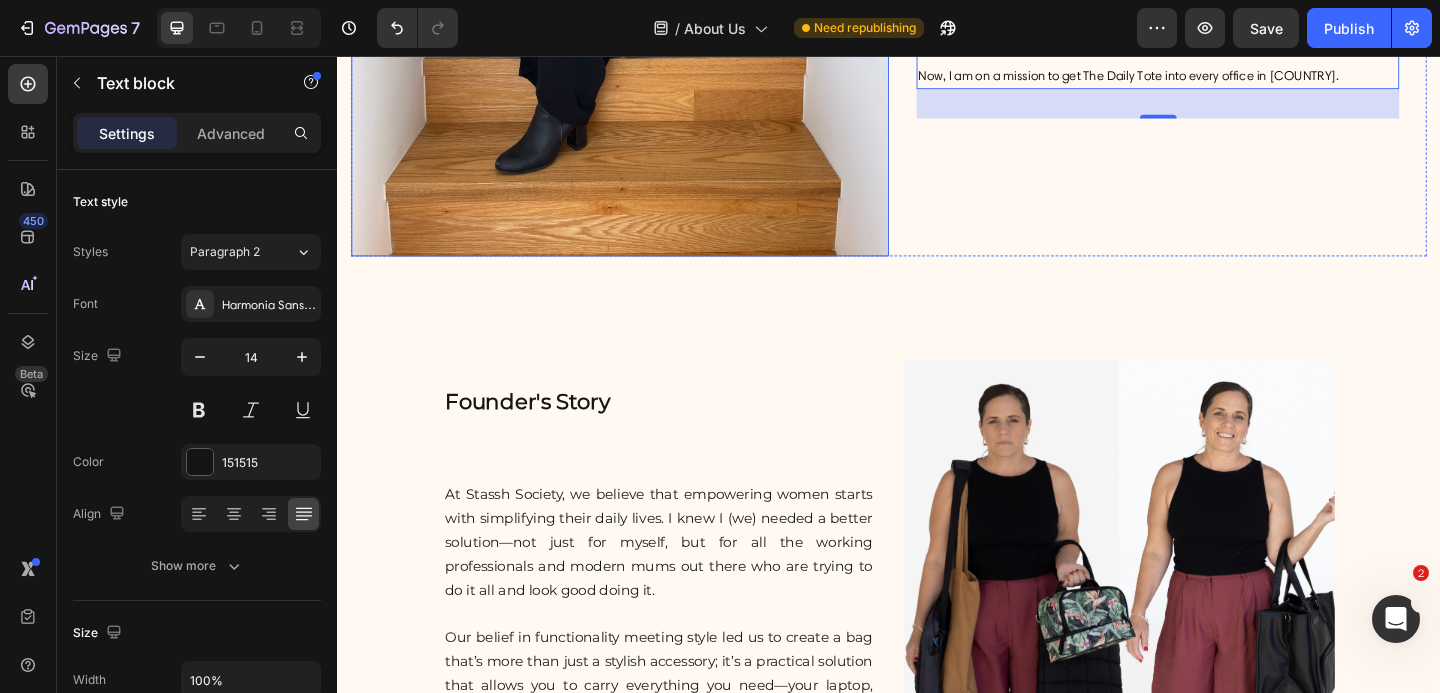 scroll, scrollTop: 1233, scrollLeft: 0, axis: vertical 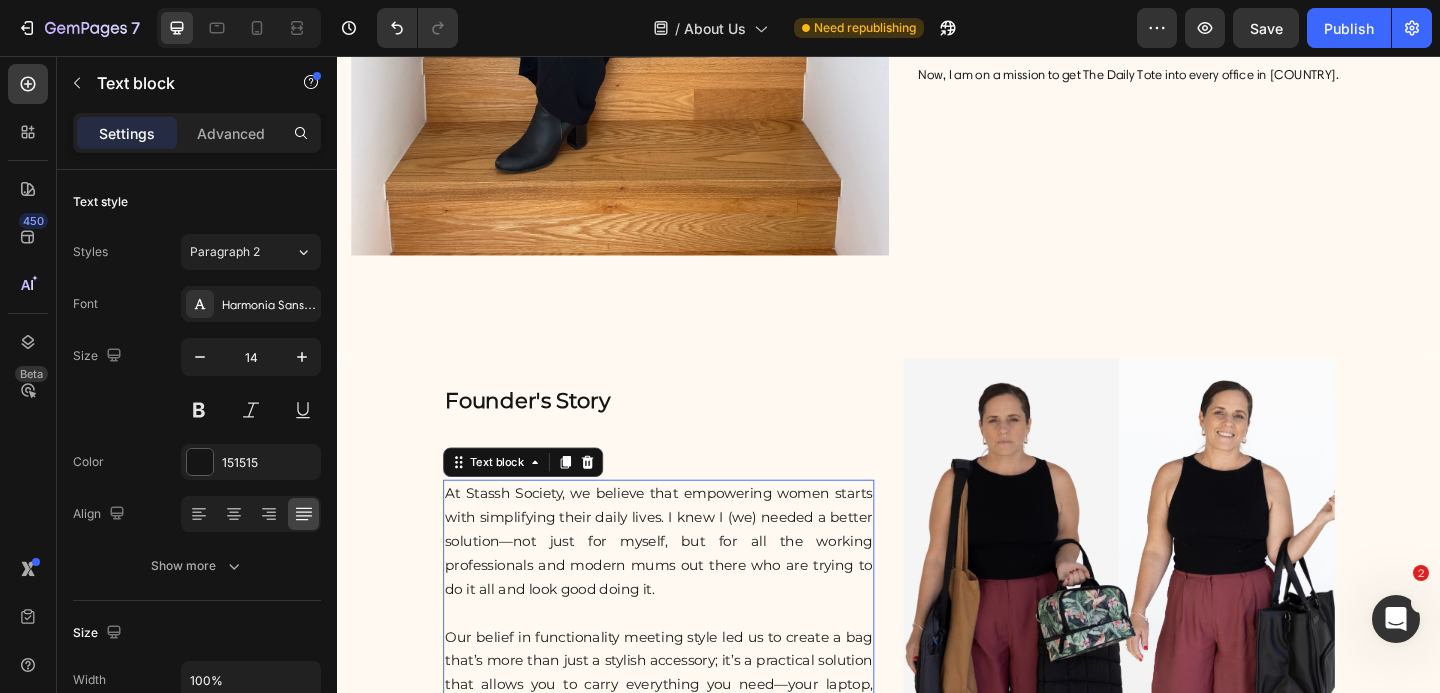 click on "At Stassh Society, we believe that empowering women starts with simplifying their daily lives. I knew I (we) needed a better solution—not just for myself, but for all the working professionals and modern mums out there who are trying to do it all and look good doing it." at bounding box center [686, 584] 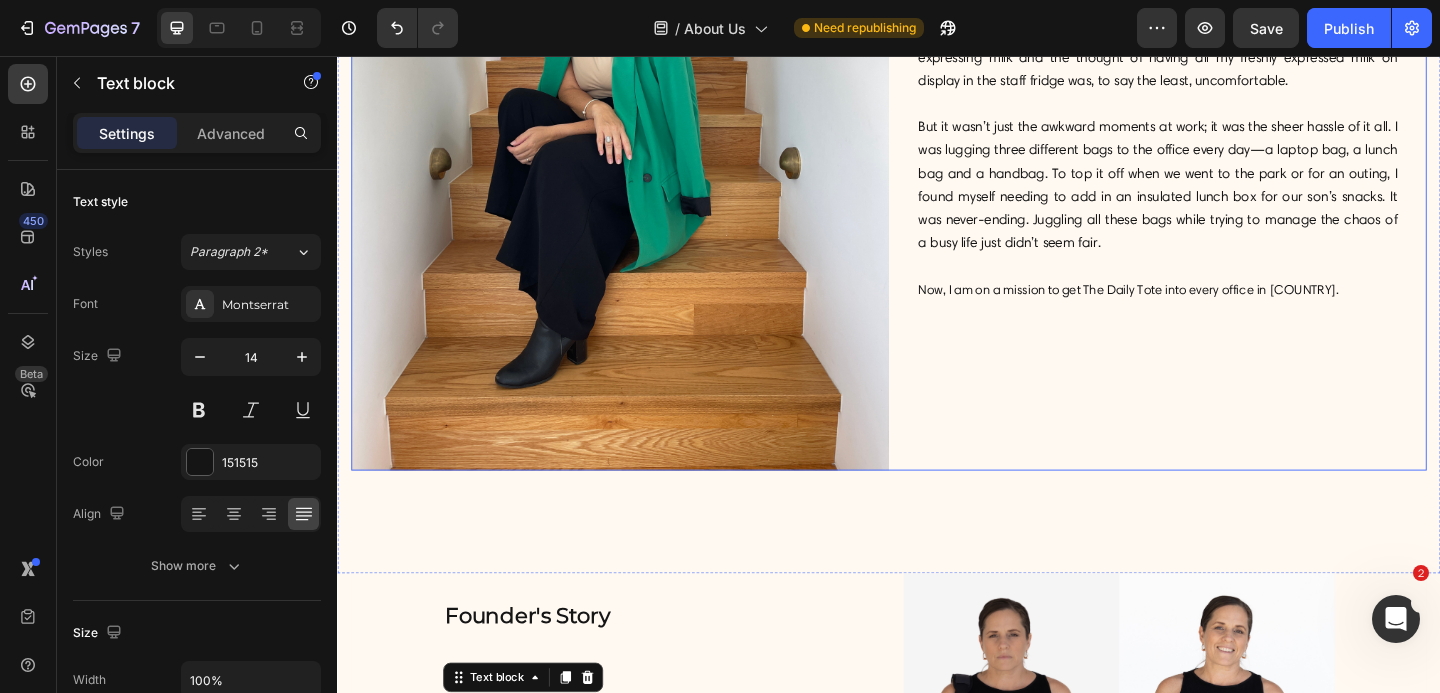 scroll, scrollTop: 998, scrollLeft: 0, axis: vertical 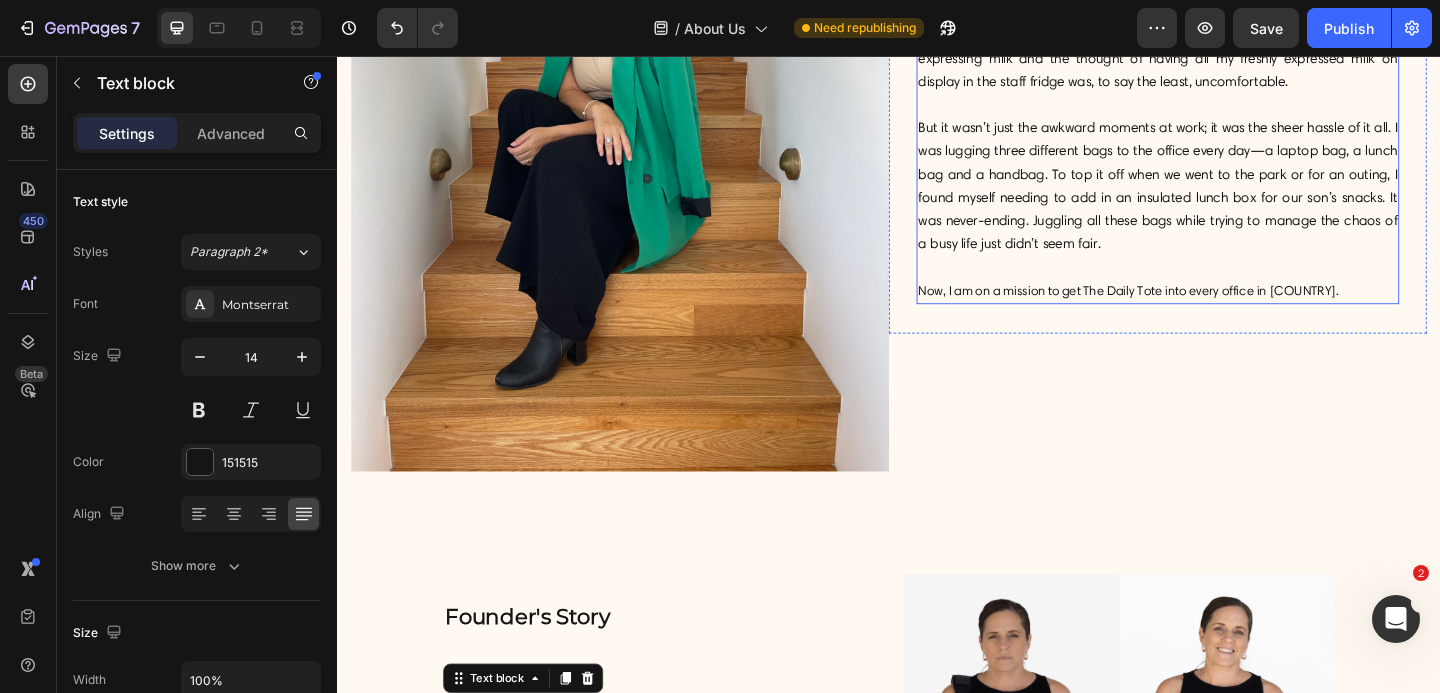 click on "But it wasn’t just the awkward moments at work; it was the sheer hassle of it all. I was lugging three different bags to the office every day—a laptop bag, a lunch bag and a handbag. To top it off when we went to the park or for an outing, I found myself needing to add in an insulated lunch box for our son’s snacks. It was never-ending. Juggling all these bags while trying to manage the chaos of a busy life just didn’t seem fair." at bounding box center (1229, 197) 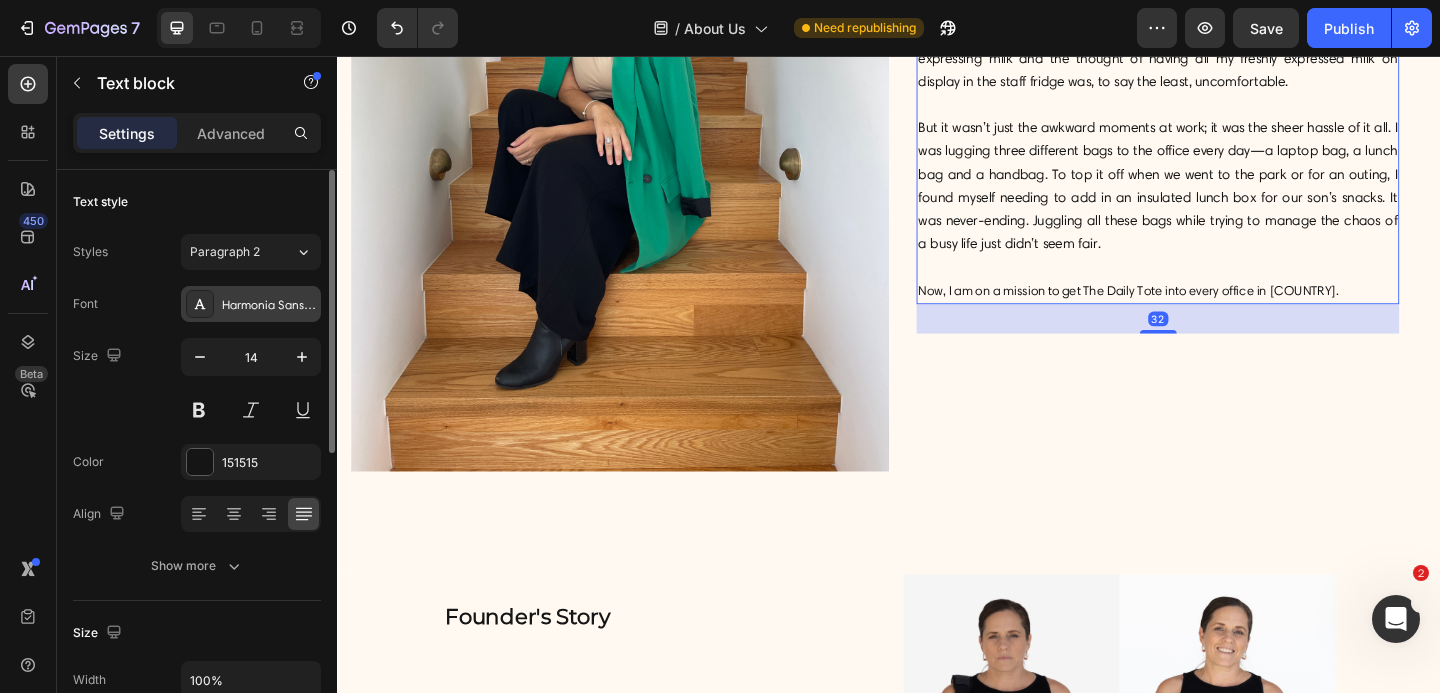 click on "Harmonia Sans W01 Regular" at bounding box center (269, 305) 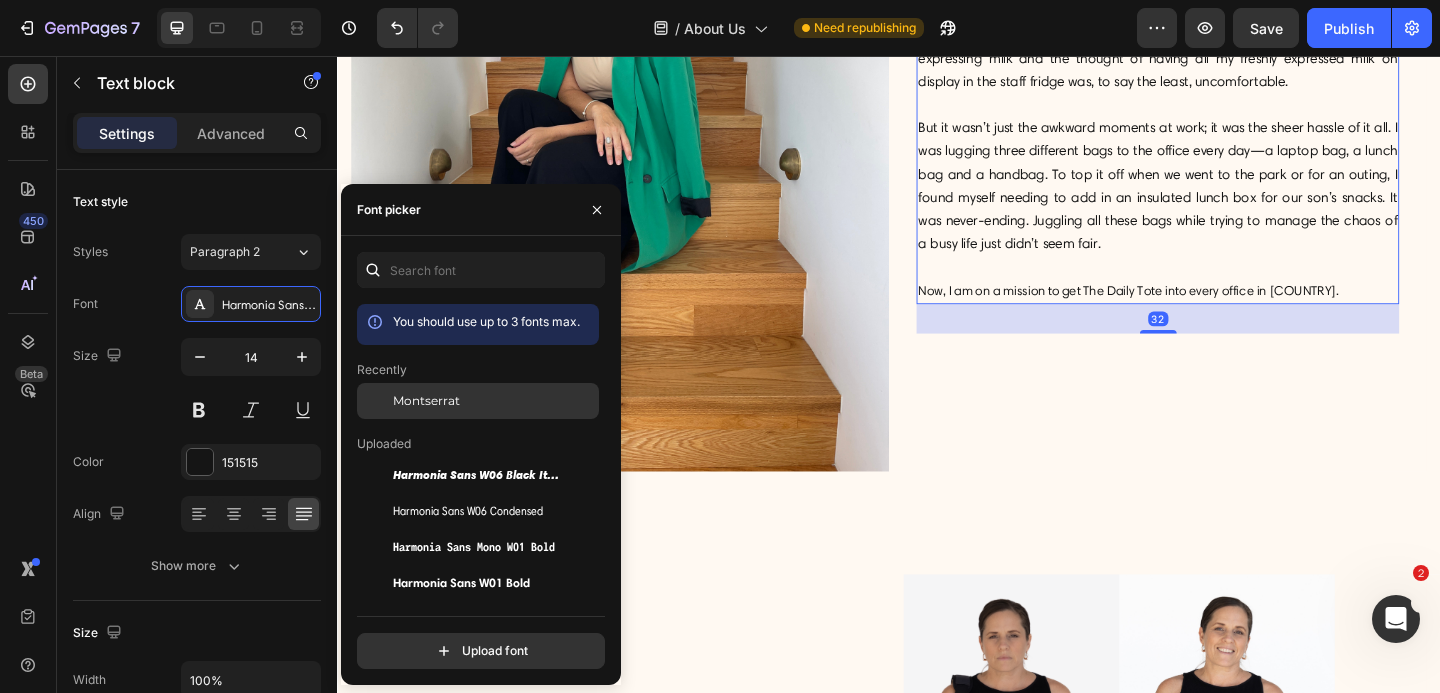 click on "Montserrat" at bounding box center (426, 401) 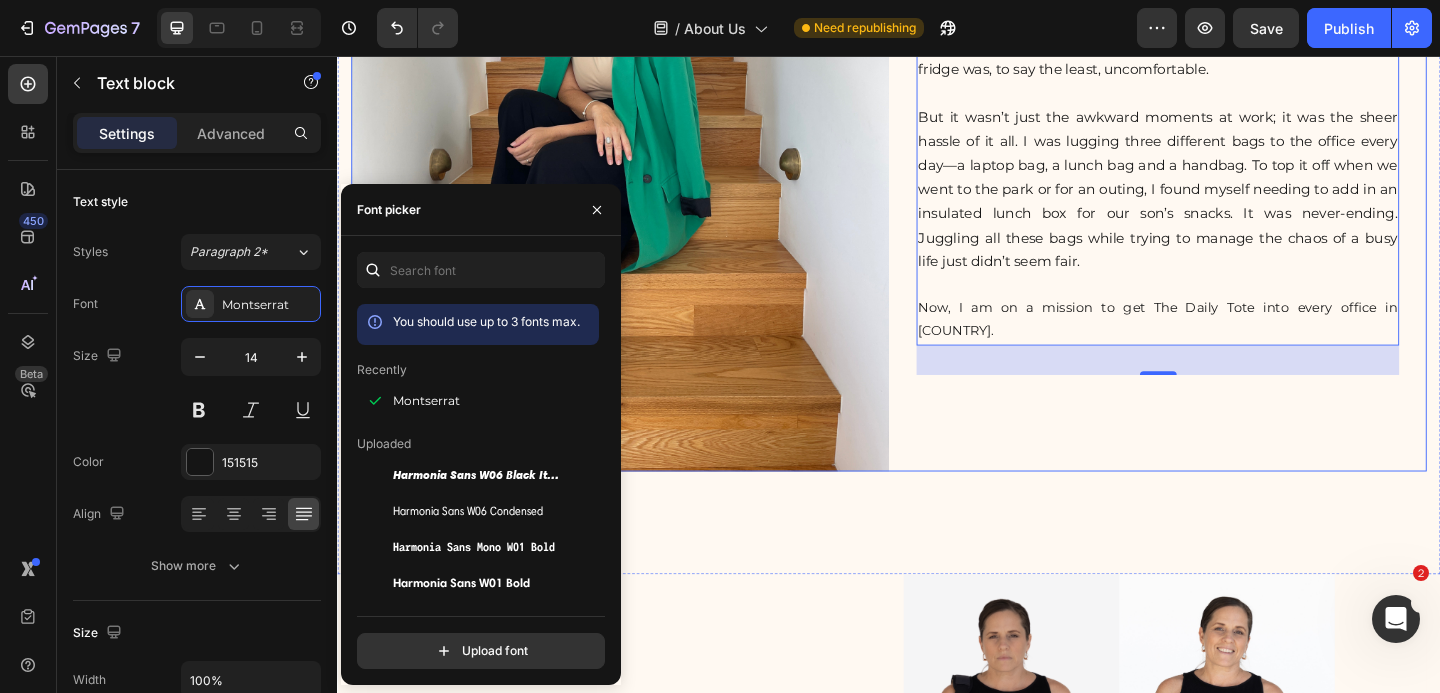 click on "Welcome to the Community Heading I'm so glad you've made it this far, I'm [FIRST],  mum who recently returned to work and found myself facing some rather significant challenges. Like many of you, I wanted to stay healthy and organised, so bringing my lunch to work was essential. On top of that, I was returning to work after having a baby and expressing milk and the thought of having all my freshly expressed milk on display in the staff fridge was, to say the least, uncomfortable. But it wasn’t just the awkward moments at work; it was the sheer hassle of it all. I was lugging three different bags to the office every day—a laptop bag, a lunch bag and a handbag. To top it off when we went to the park or for an outing, I found myself needing to add in an insulated lunch box for our son’s snacks. It was never-ending. Juggling all these bags while trying to manage the chaos of a busy life just didn’t seem fair. Now, I am on a mission to get The Daily Tote into every office in [COUNTRY].  Text block   32" at bounding box center [1229, 118] 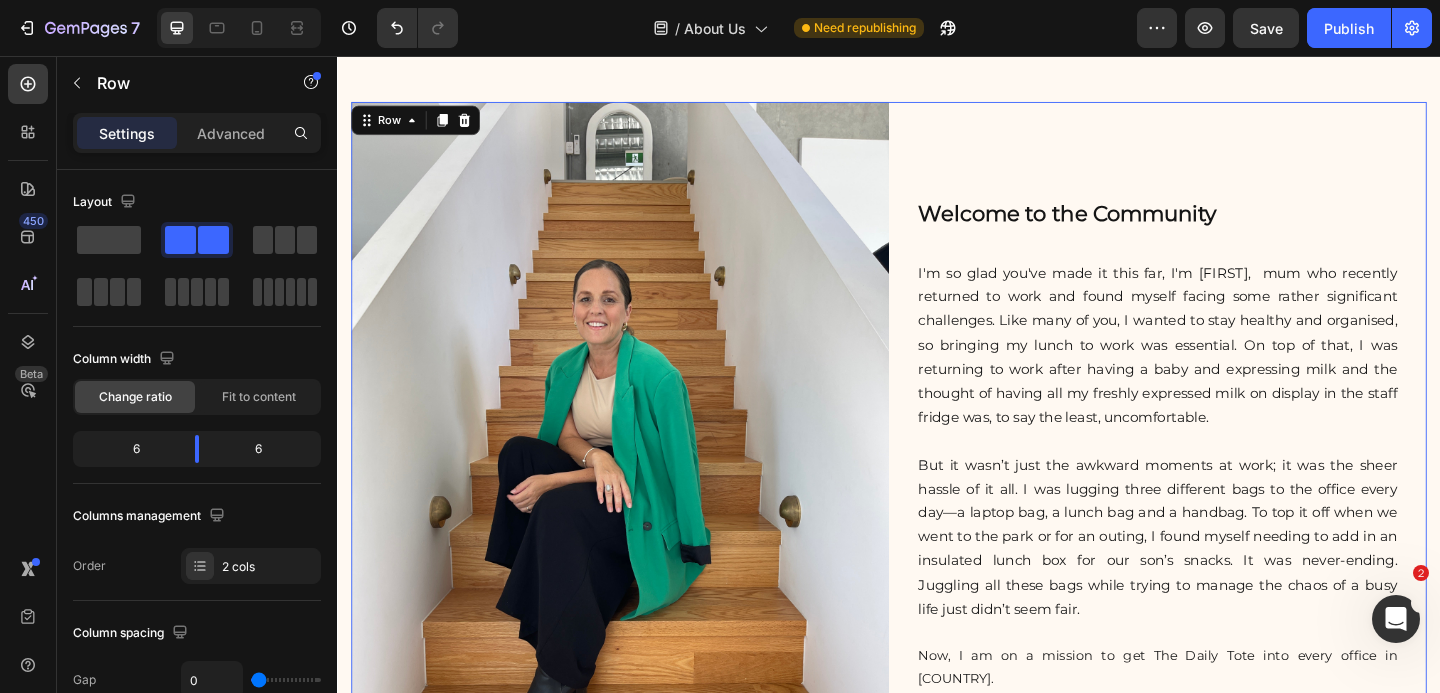 scroll, scrollTop: 583, scrollLeft: 0, axis: vertical 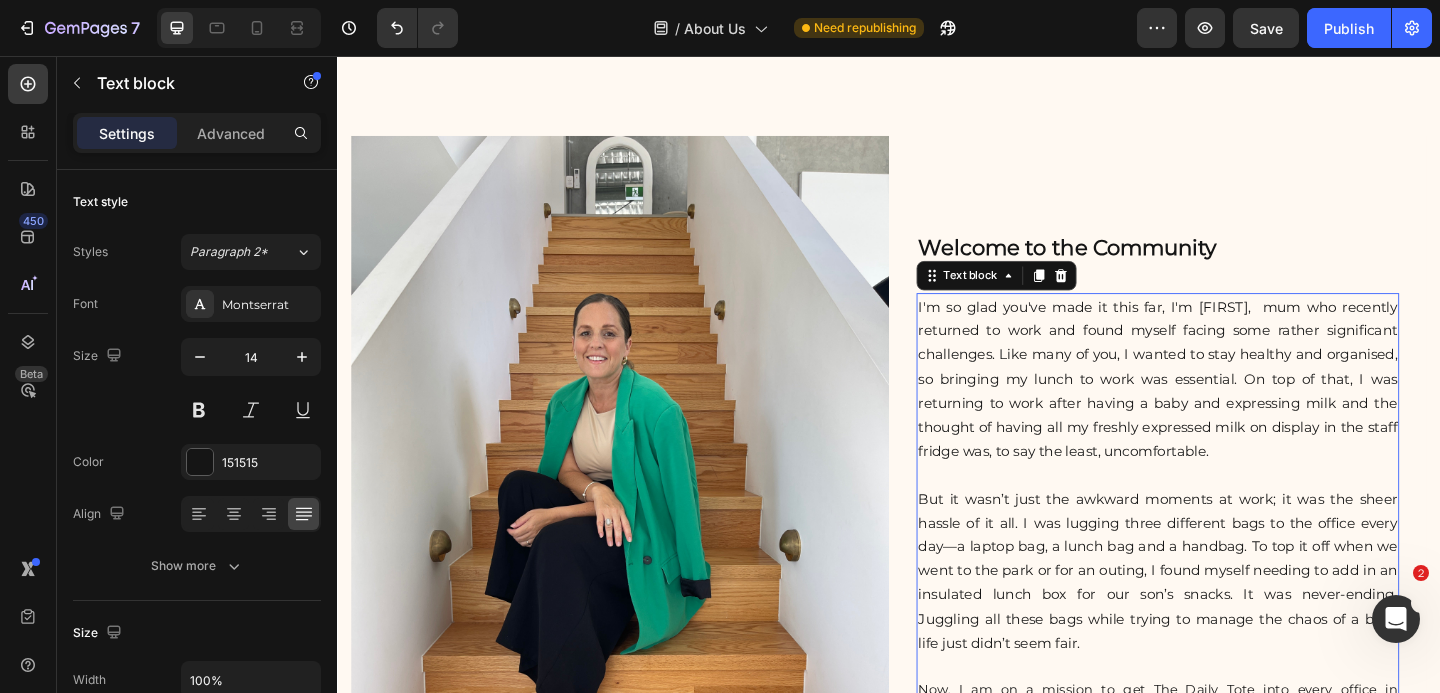 click on "I'm so glad you've made it this far, I'm [FIRST],  mum who recently returned to work and found myself facing some rather significant challenges. Like many of you, I wanted to stay healthy and organised, so bringing my lunch to work was essential. On top of that, I was returning to work after having a baby and expressing milk and the thought of having all my freshly expressed milk on display in the staff fridge was, to say the least, uncomfortable." at bounding box center [1229, 407] 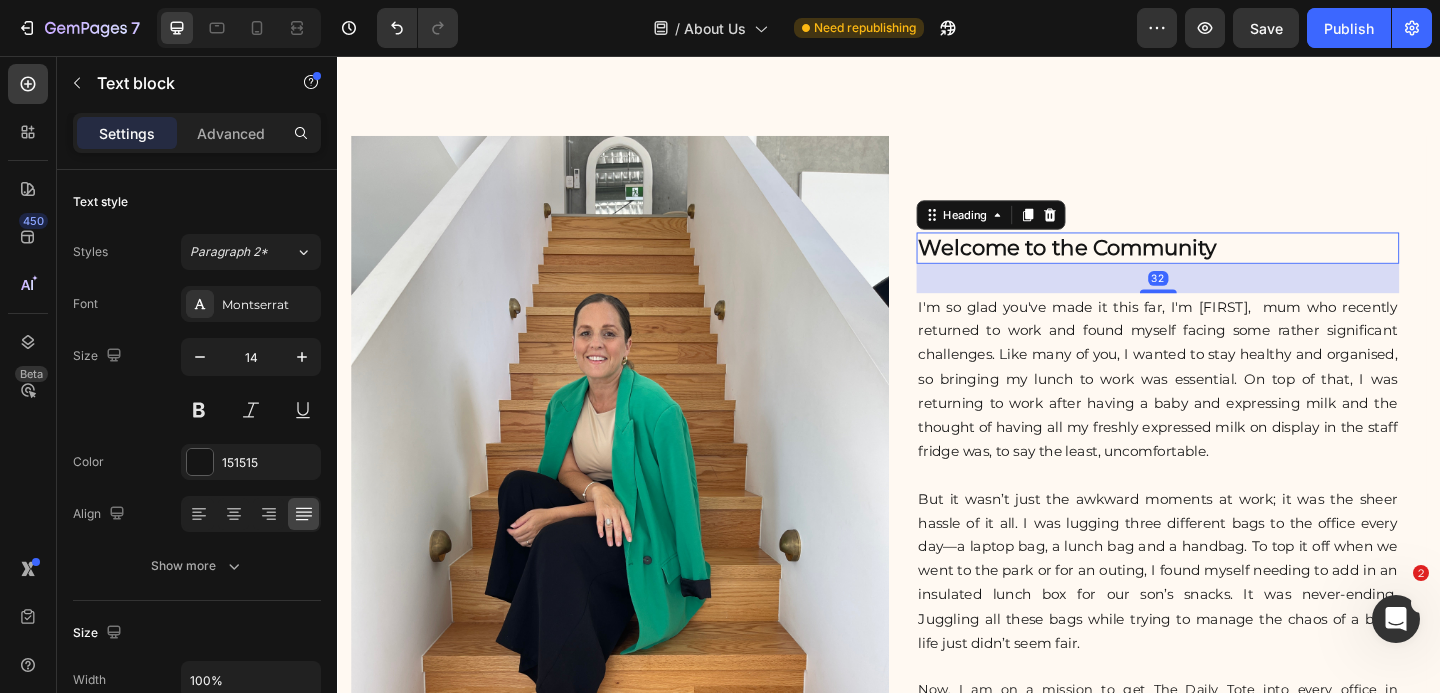 click on "Welcome to the Community" at bounding box center (1229, 265) 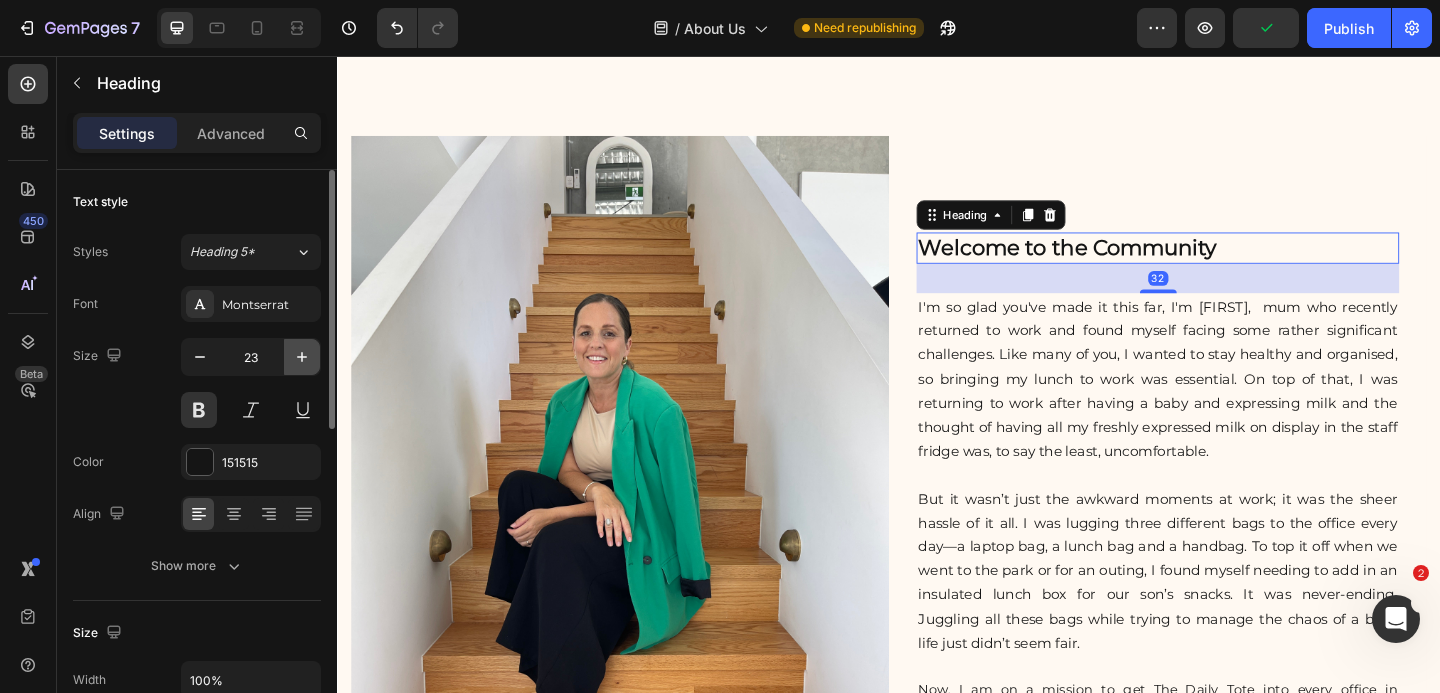 click 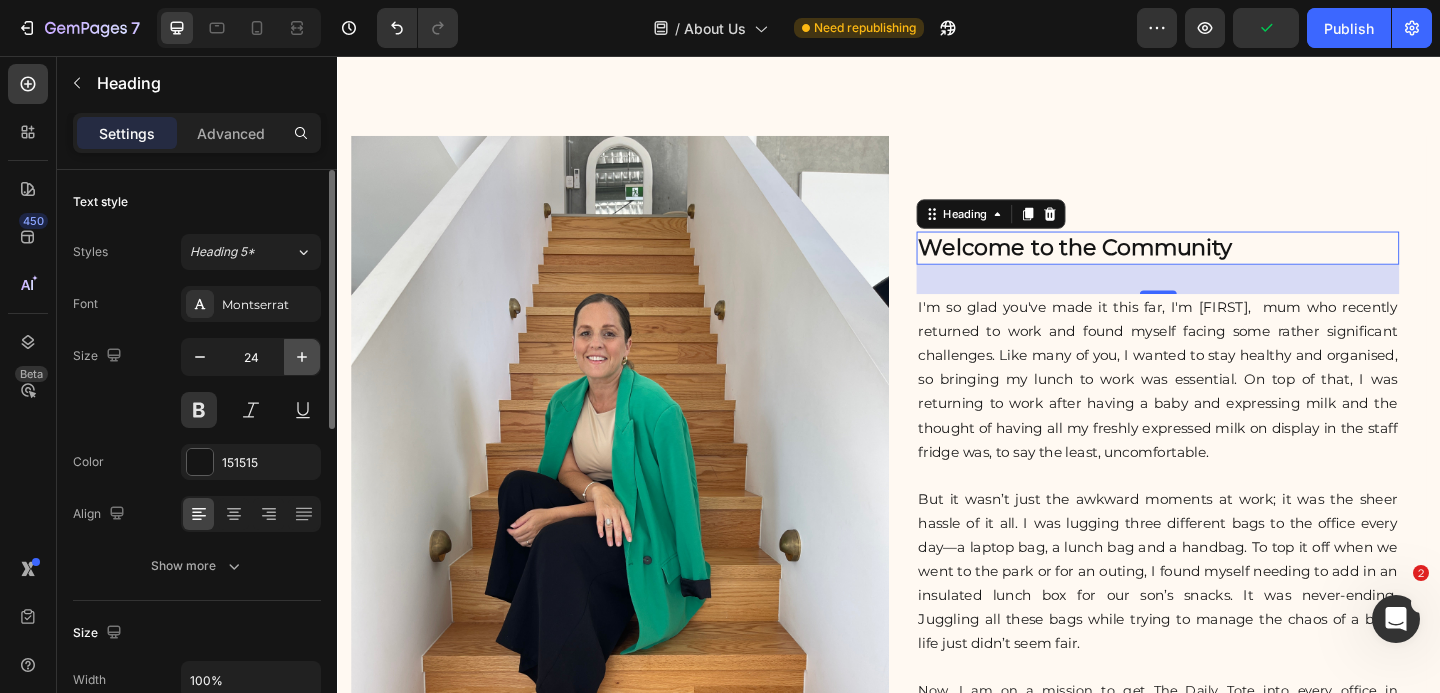 click 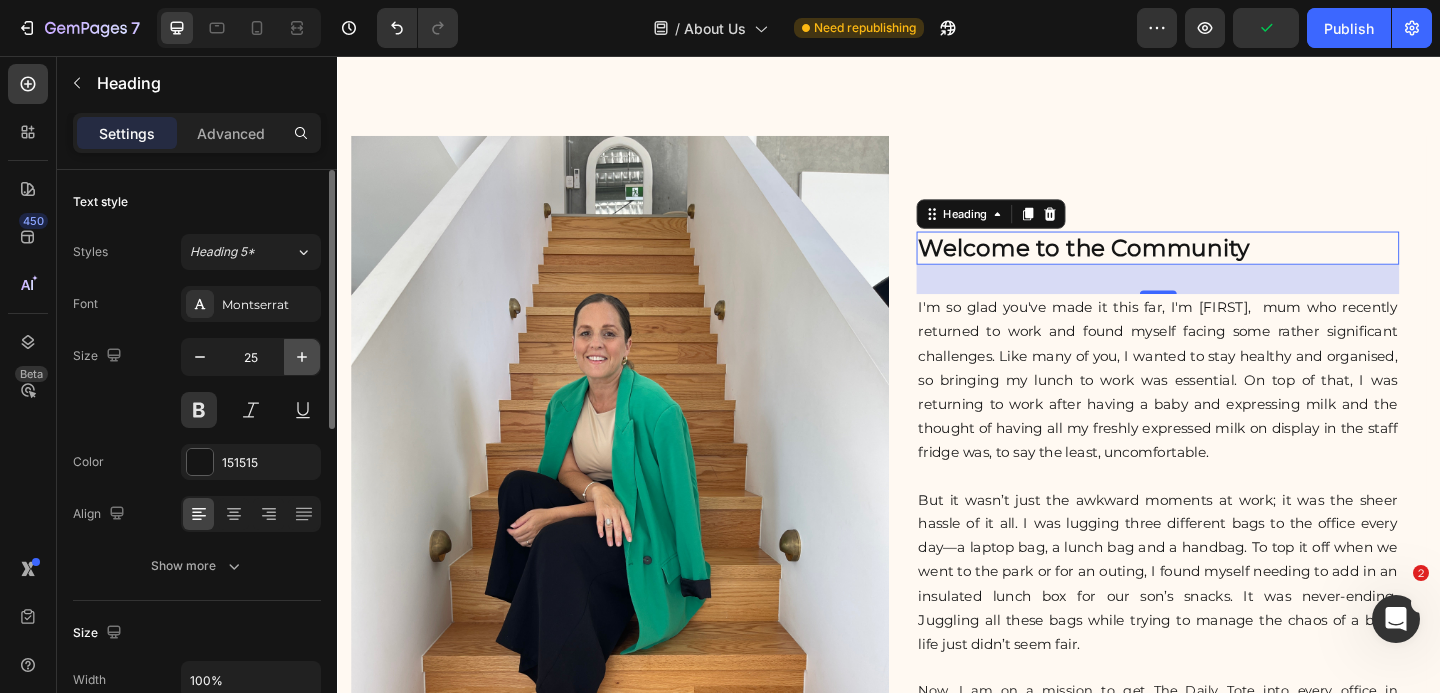 click 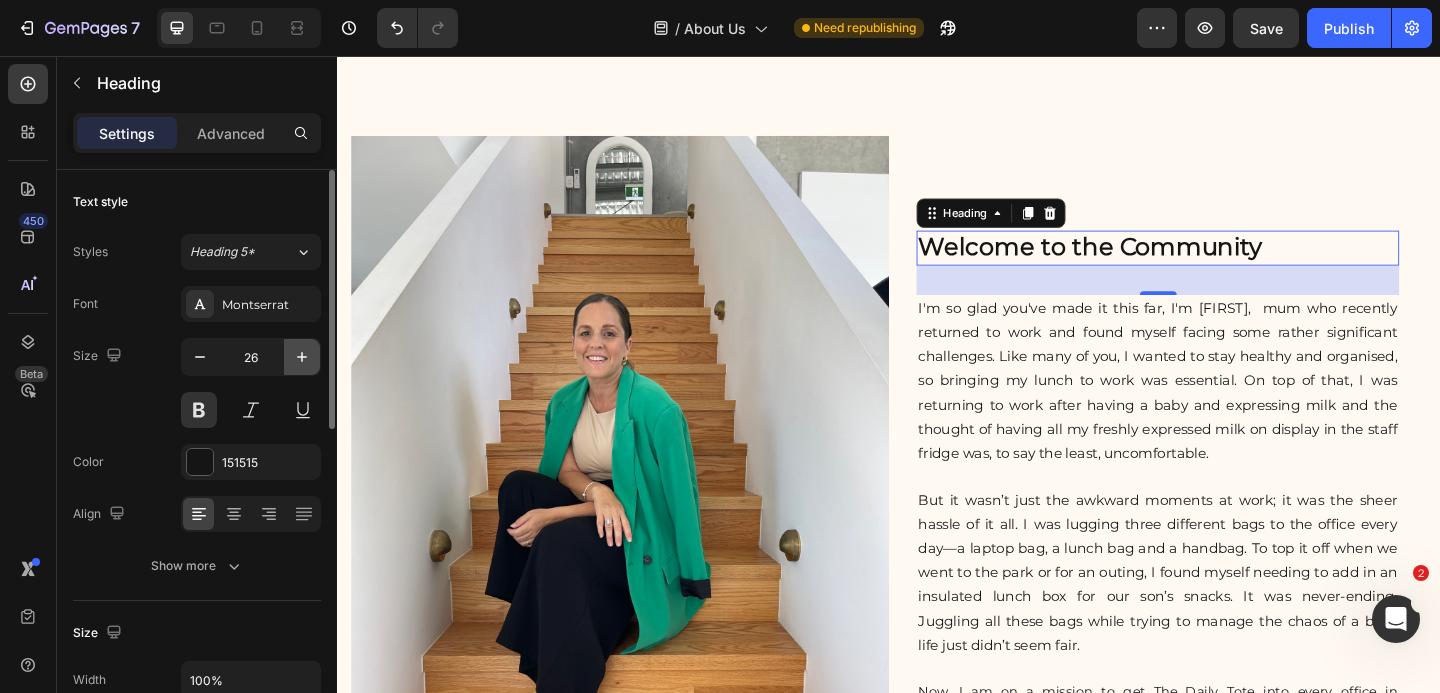 click 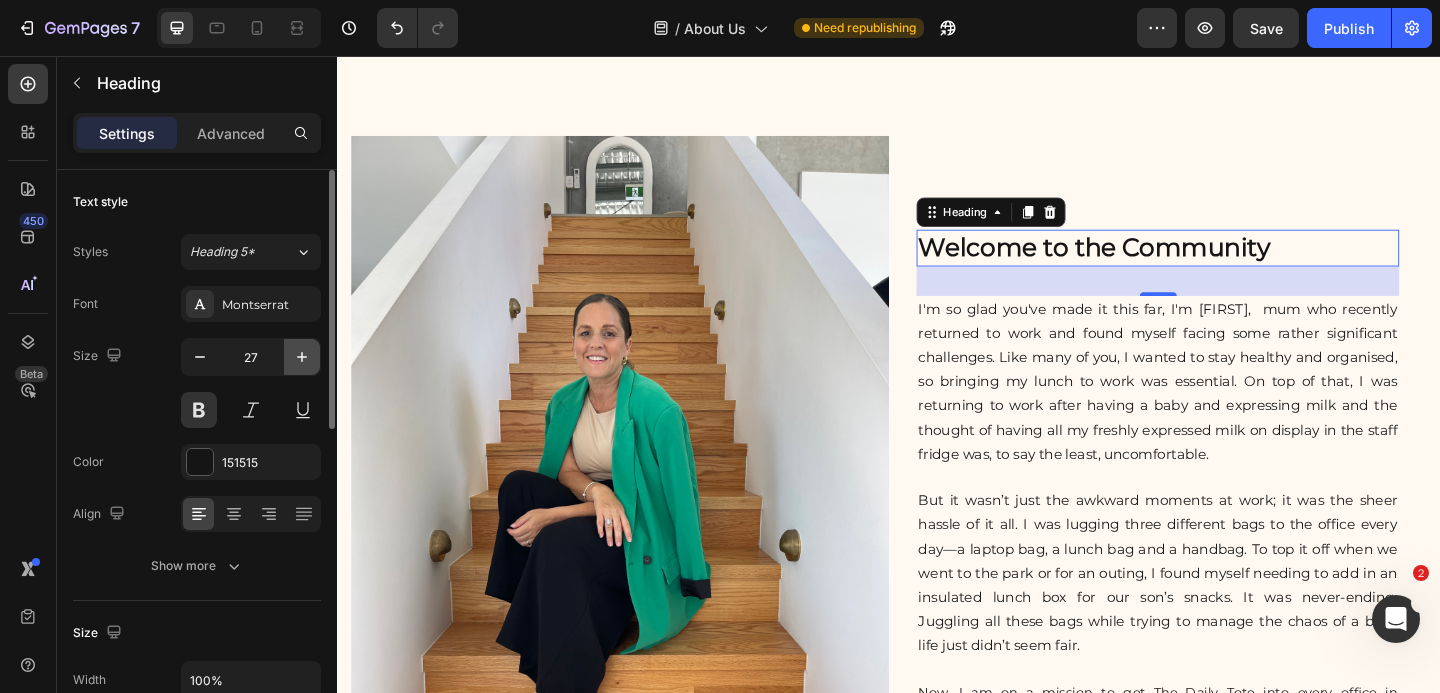 click 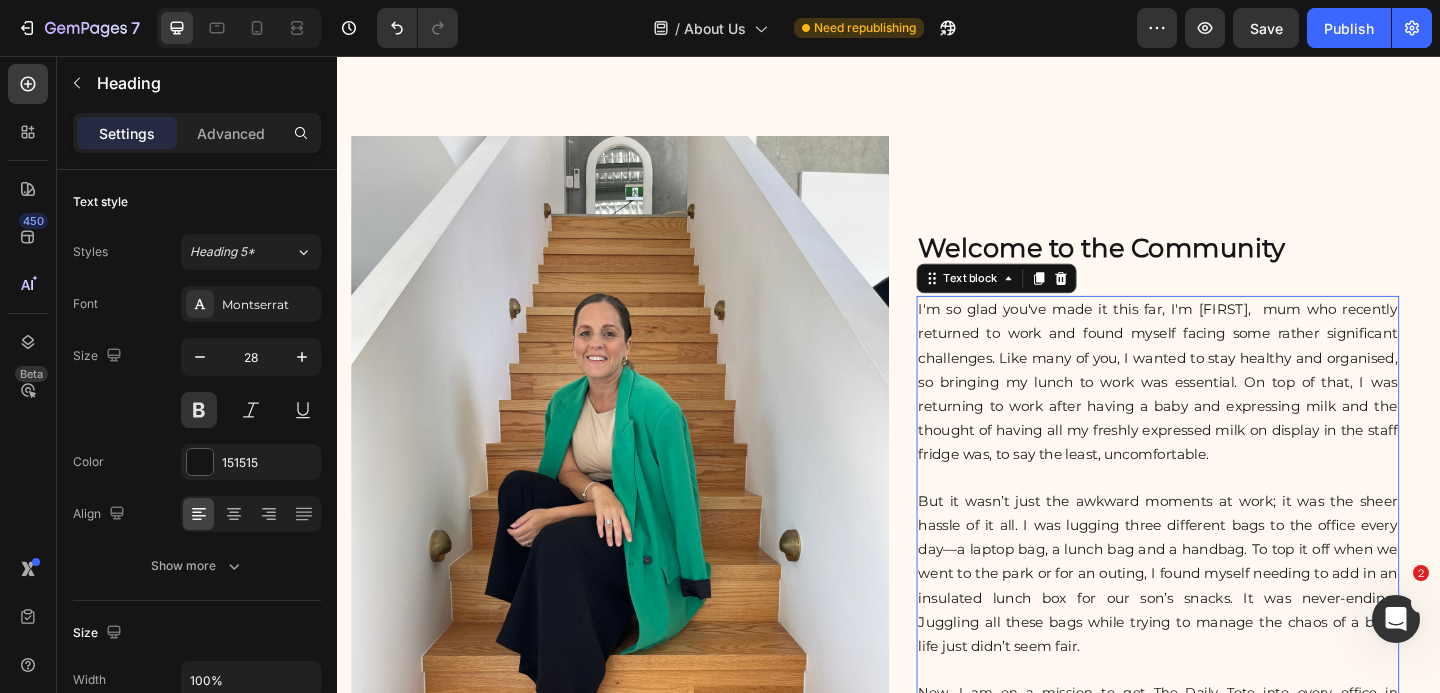 click on "I'm so glad you've made it this far, I'm [FIRST],  mum who recently returned to work and found myself facing some rather significant challenges. Like many of you, I wanted to stay healthy and organised, so bringing my lunch to work was essential. On top of that, I was returning to work after having a baby and expressing milk and the thought of having all my freshly expressed milk on display in the staff fridge was, to say the least, uncomfortable." at bounding box center (1229, 410) 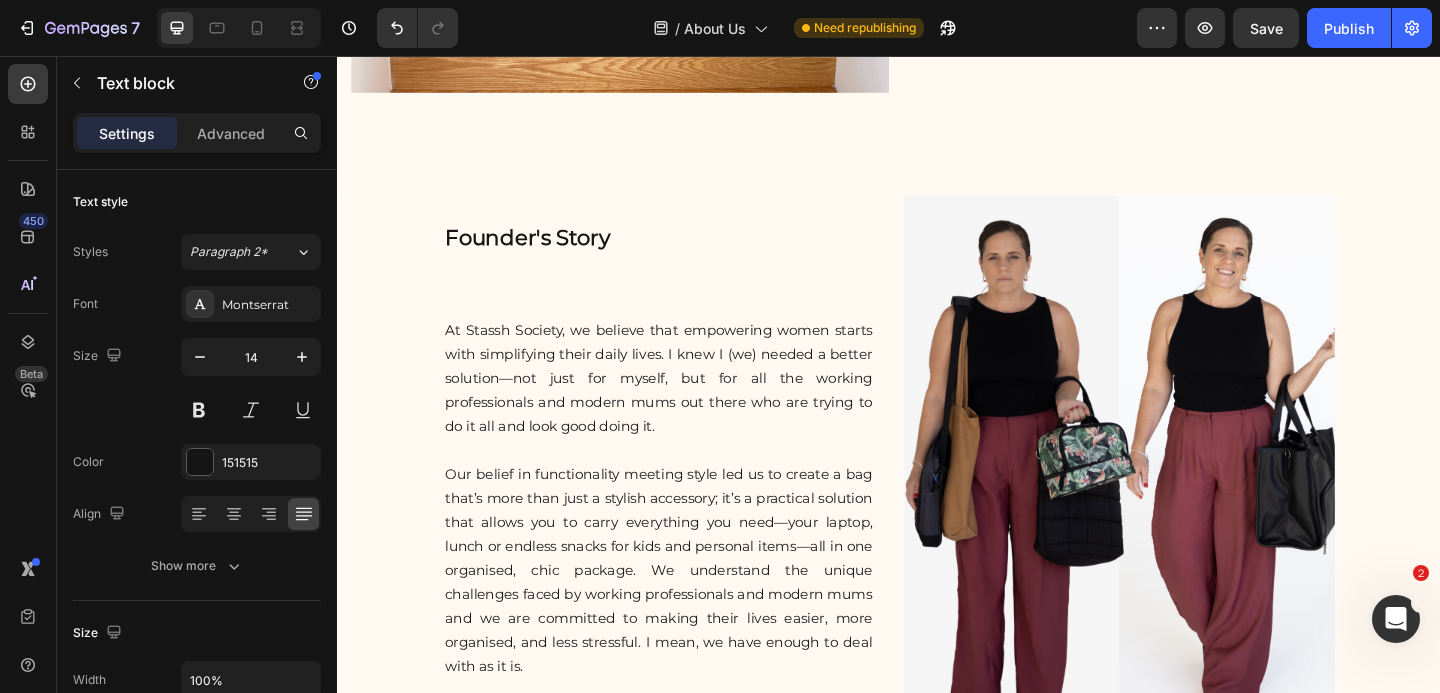 scroll, scrollTop: 1468, scrollLeft: 0, axis: vertical 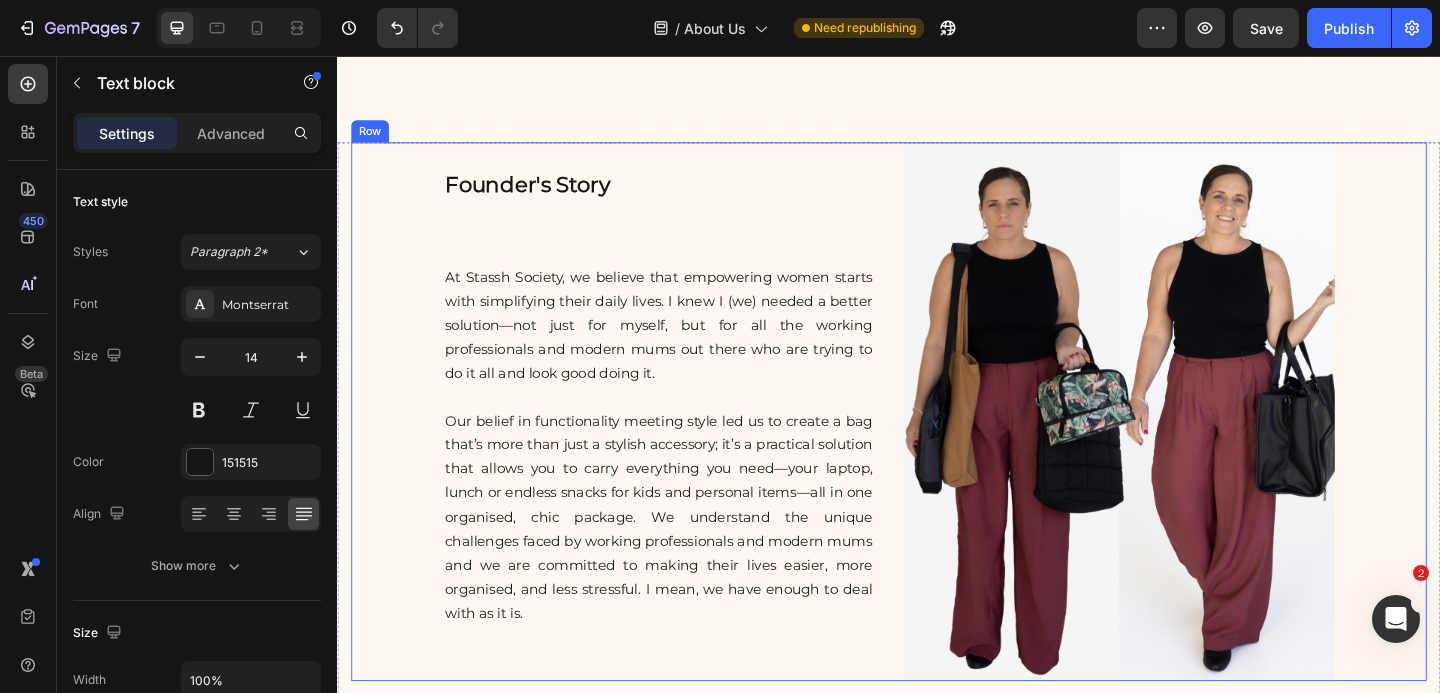 click on "Founder's Story Heading At Stassh Society, we believe that empowering women starts with simplifying their daily lives. I knew I (we) needed a better solution—not just for myself, but for all the working professionals and modern mums out there who are trying to do it all and look good doing it.   Our belief in functionality meeting style led us to create a bag that’s more than just a stylish accessory; it’s a practical solution that allows you to carry everything you need—your laptop, lunch or endless snacks for kids and personal items—all in one organised, chic package. We understand the unique challenges faced by working professionals and modern mums and we are committed to making their lives easier, more organised, and less stressful. I mean, we have enough to deal with as it is. Text block" at bounding box center (686, 443) 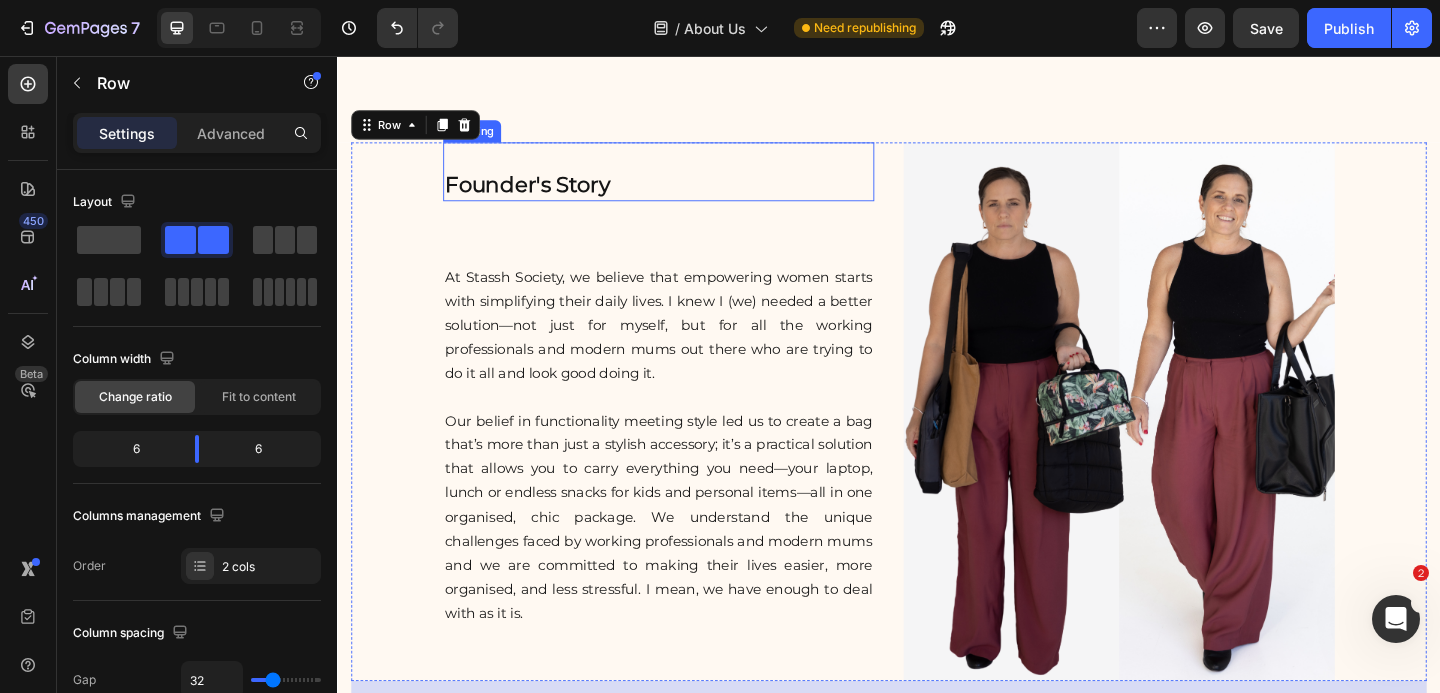 click on "Founder's Story" at bounding box center [686, 182] 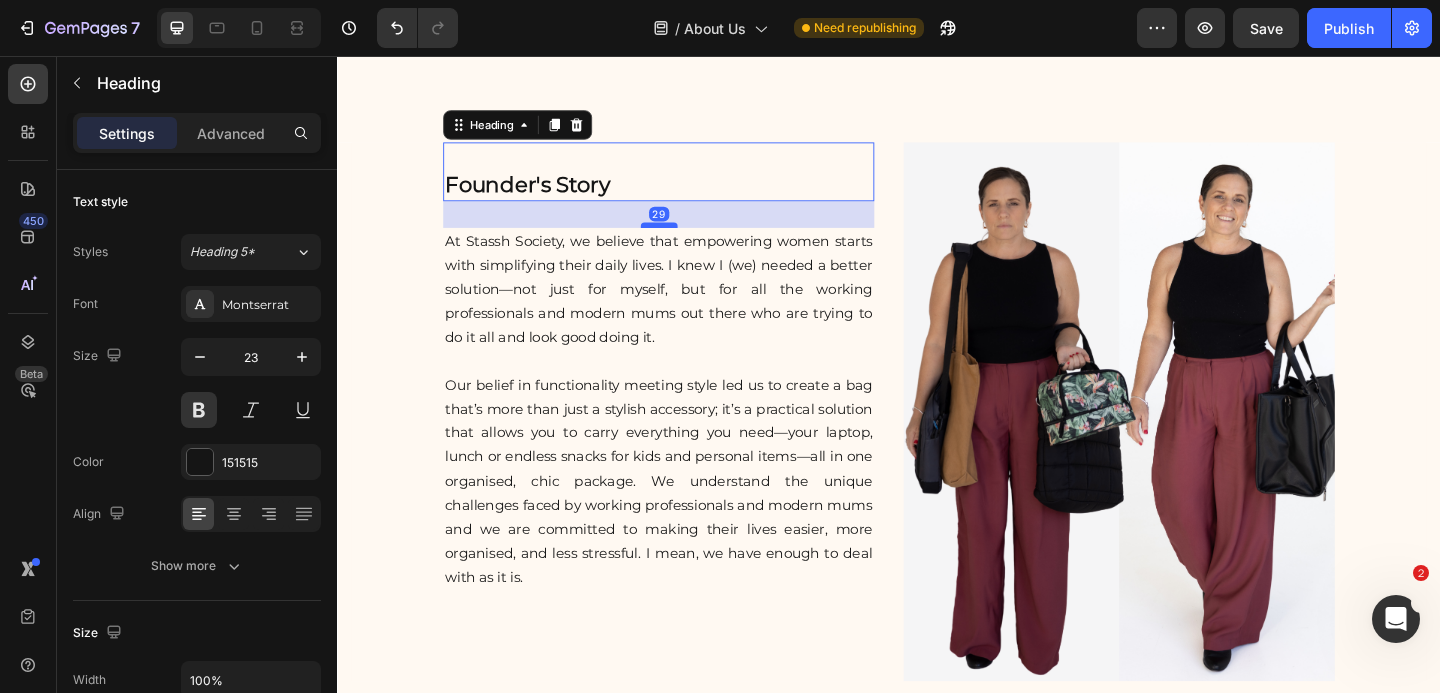 drag, startPoint x: 691, startPoint y: 278, endPoint x: 692, endPoint y: 239, distance: 39.012817 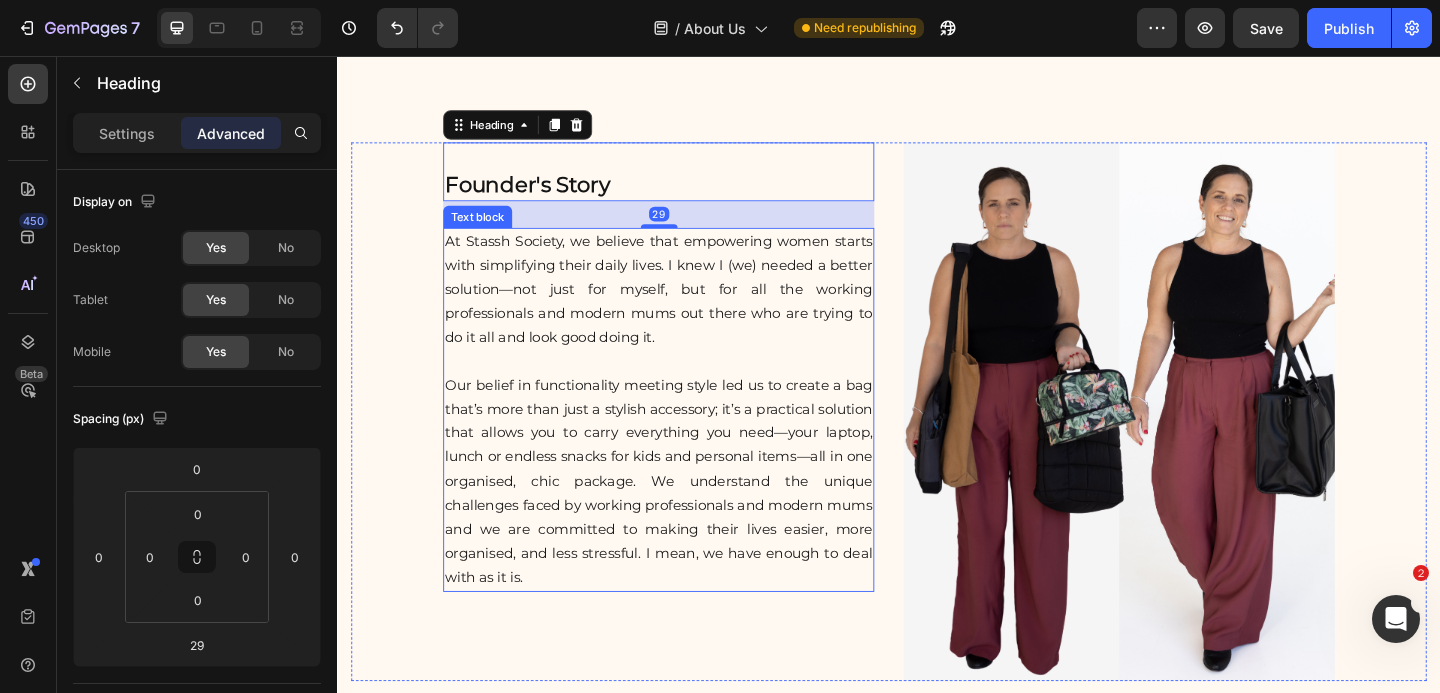 click at bounding box center (686, 388) 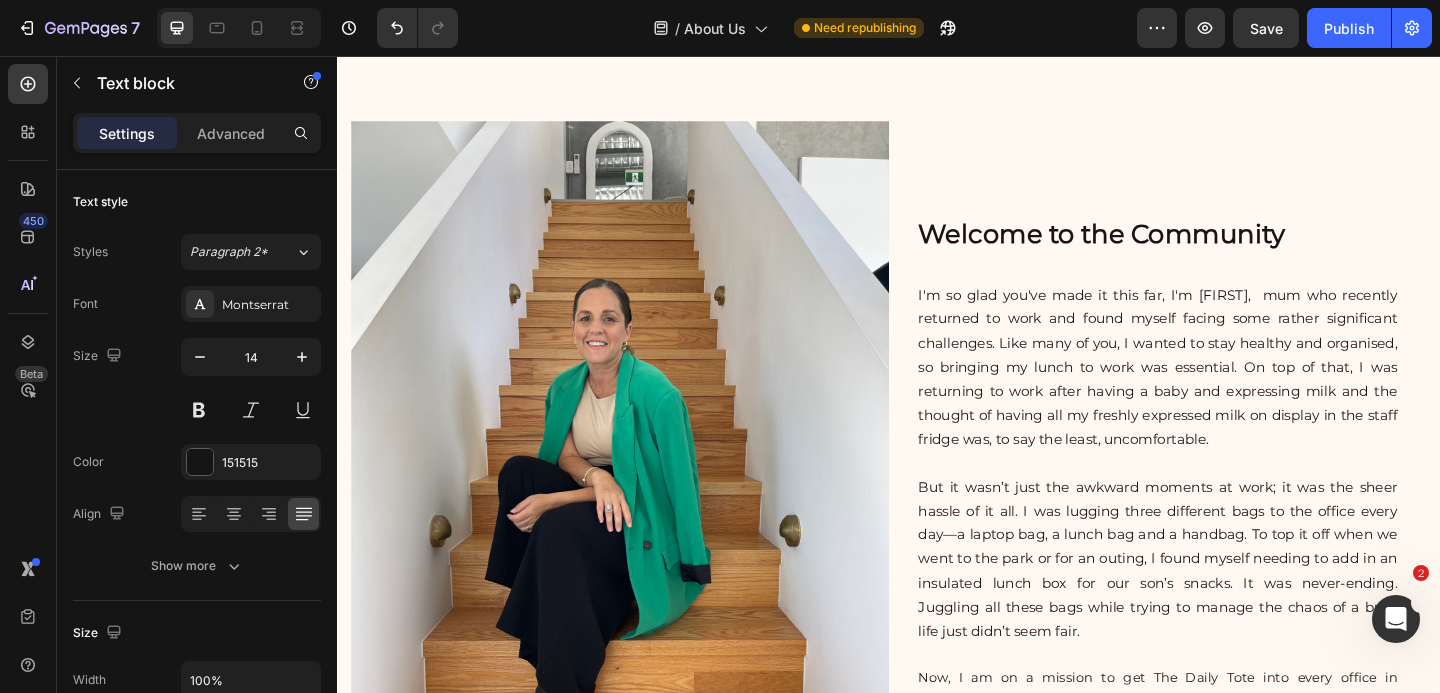 scroll, scrollTop: 578, scrollLeft: 0, axis: vertical 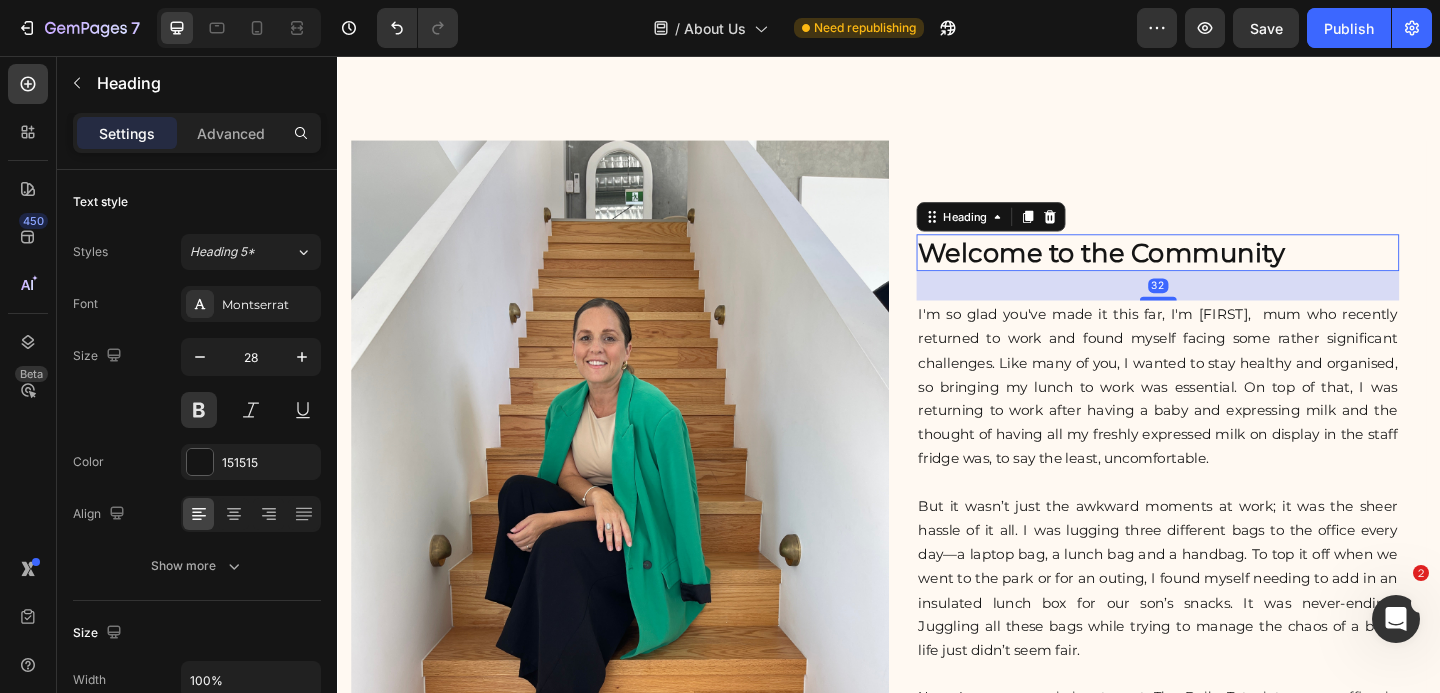 click on "Welcome to the Community" at bounding box center (1229, 270) 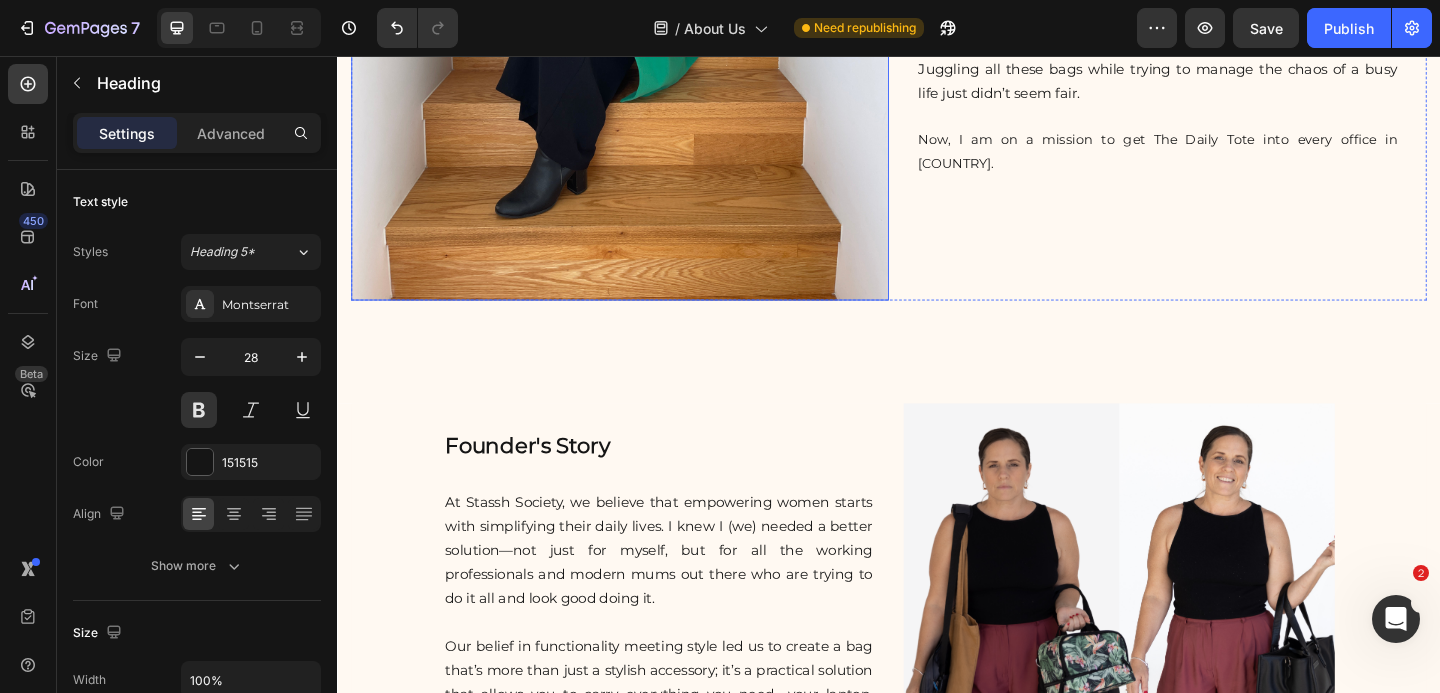 scroll, scrollTop: 1219, scrollLeft: 0, axis: vertical 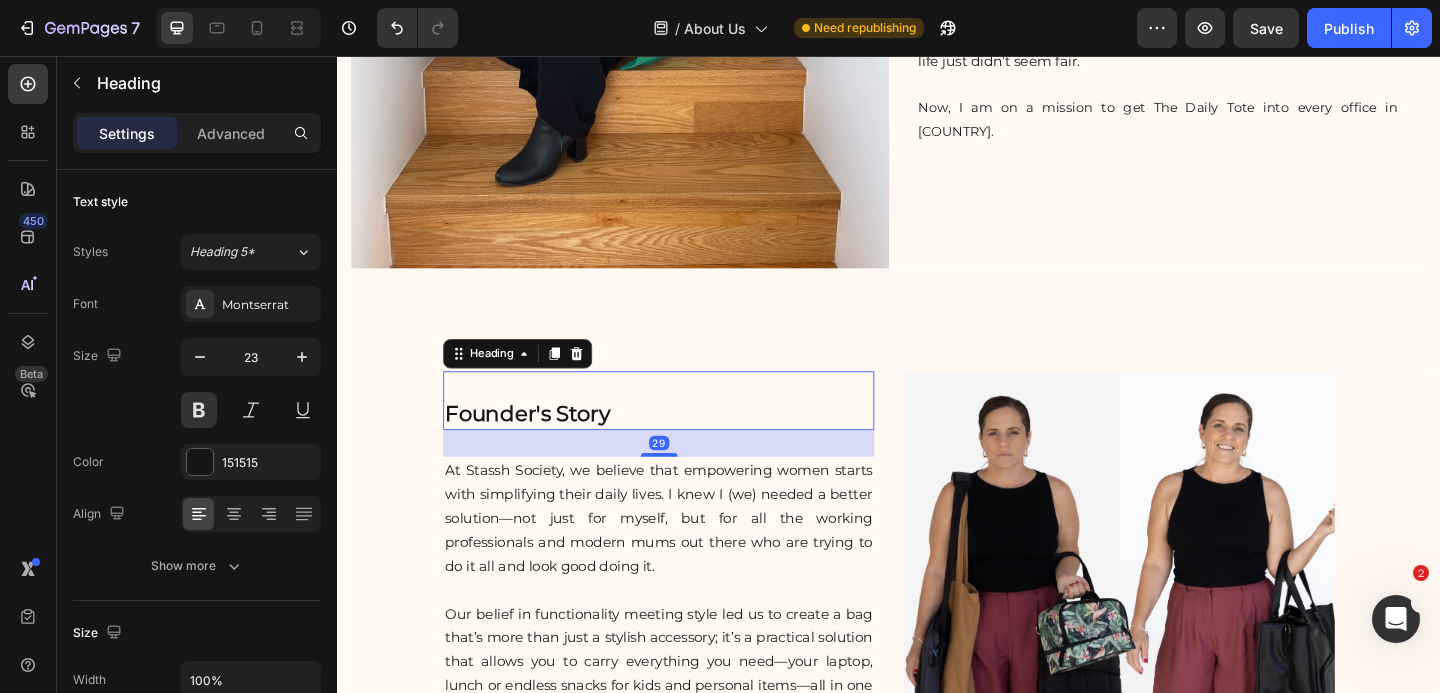 click on "Founder's Story" at bounding box center (686, 431) 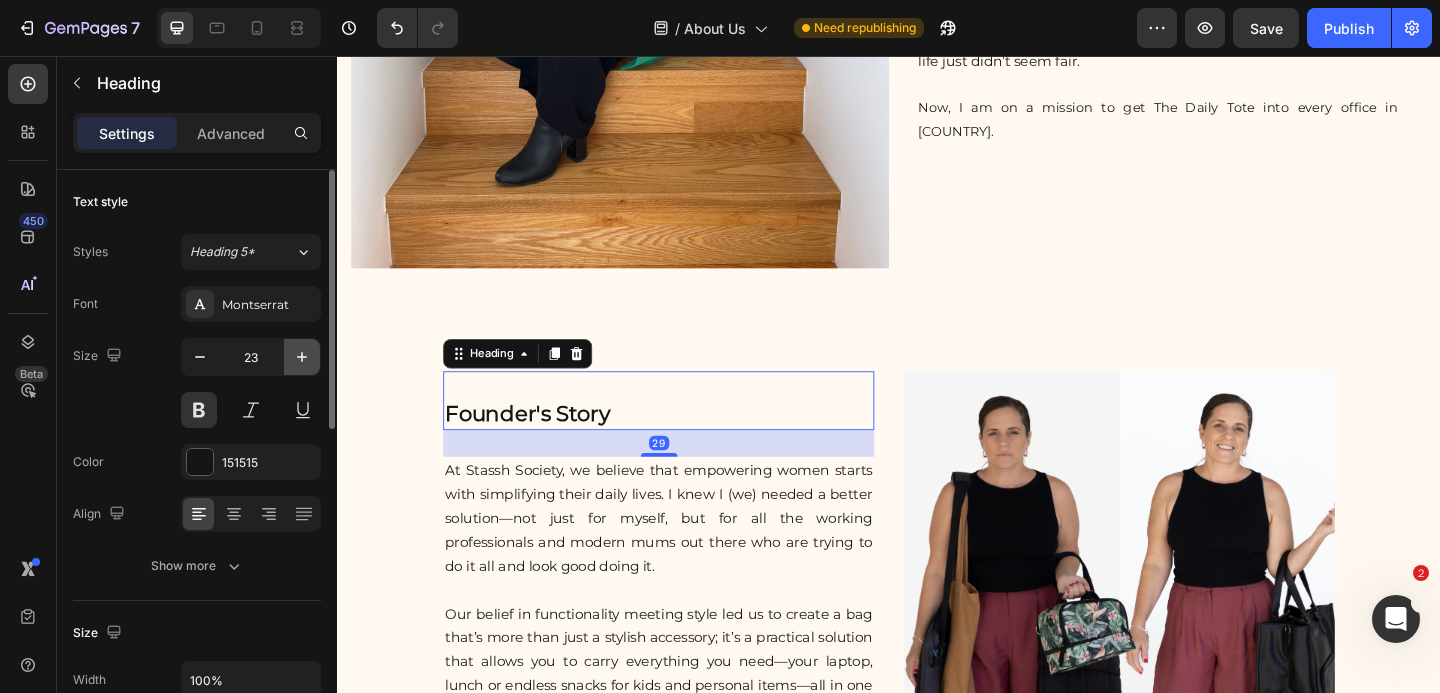 click 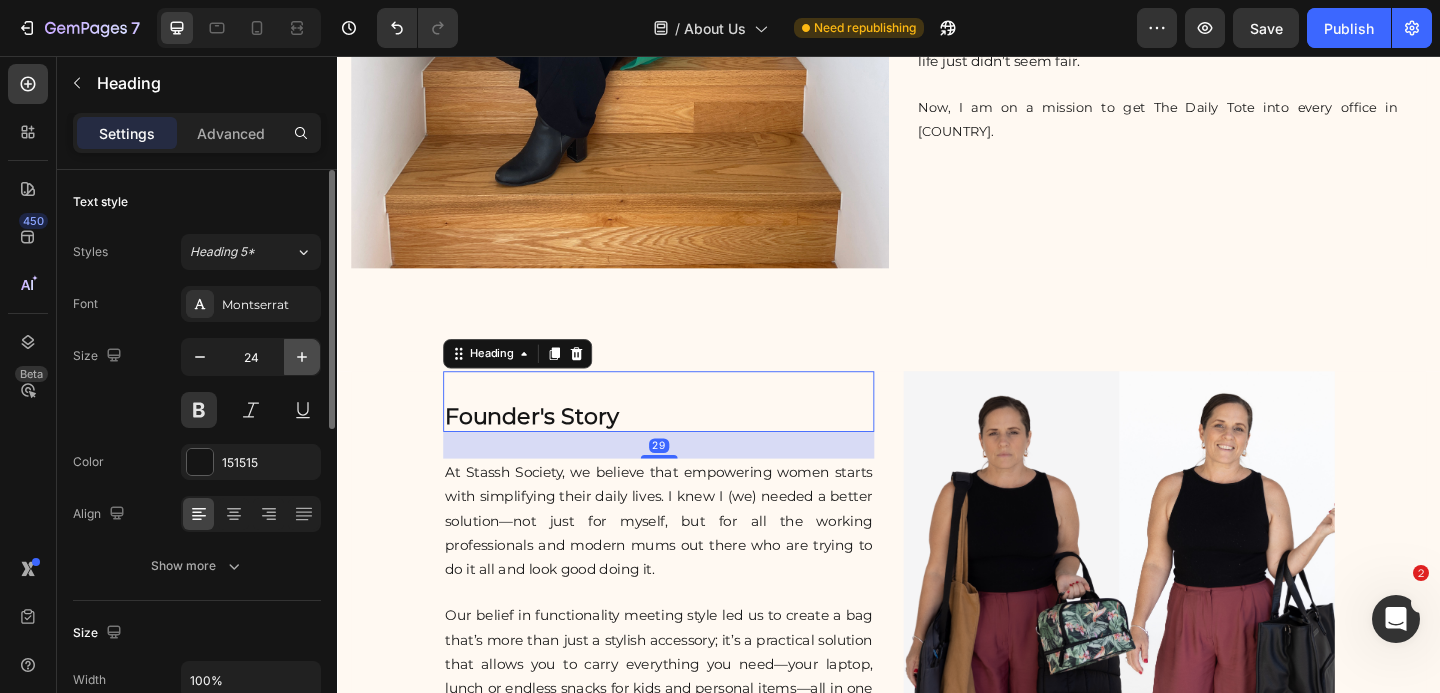 click 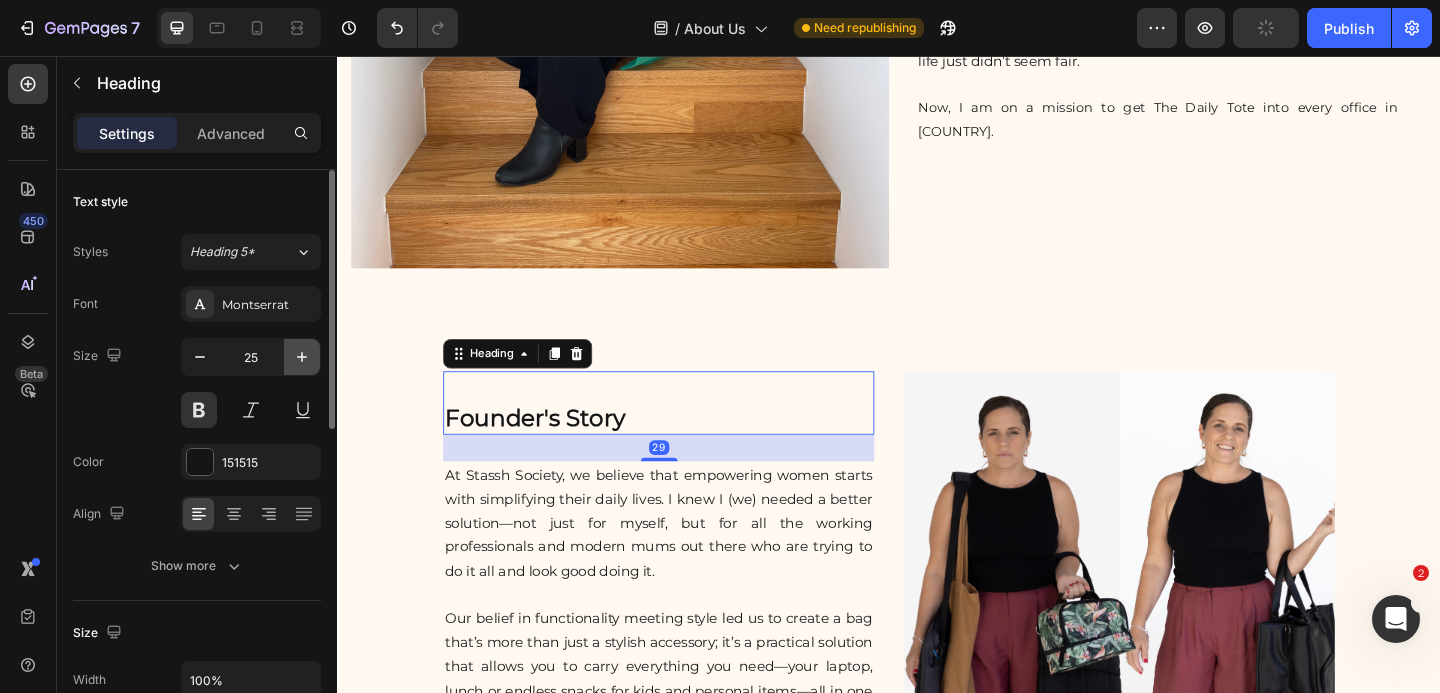 click 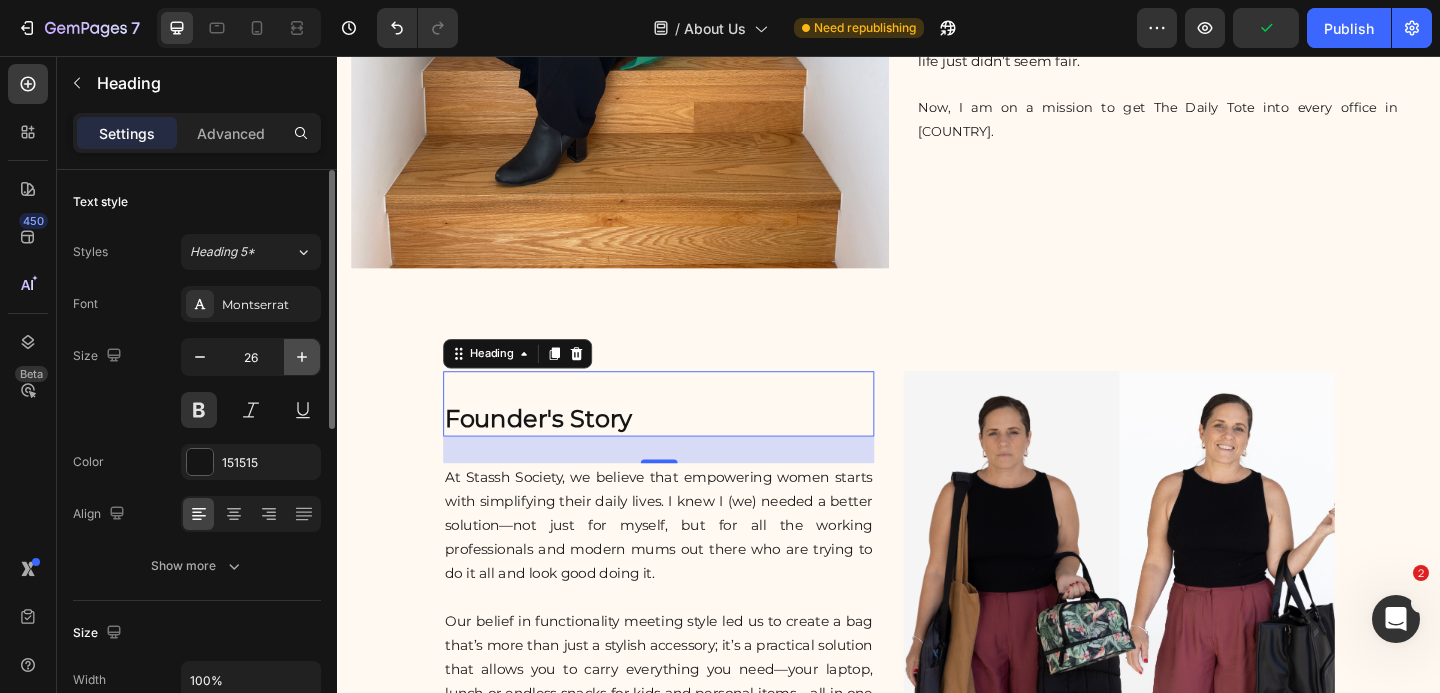 click 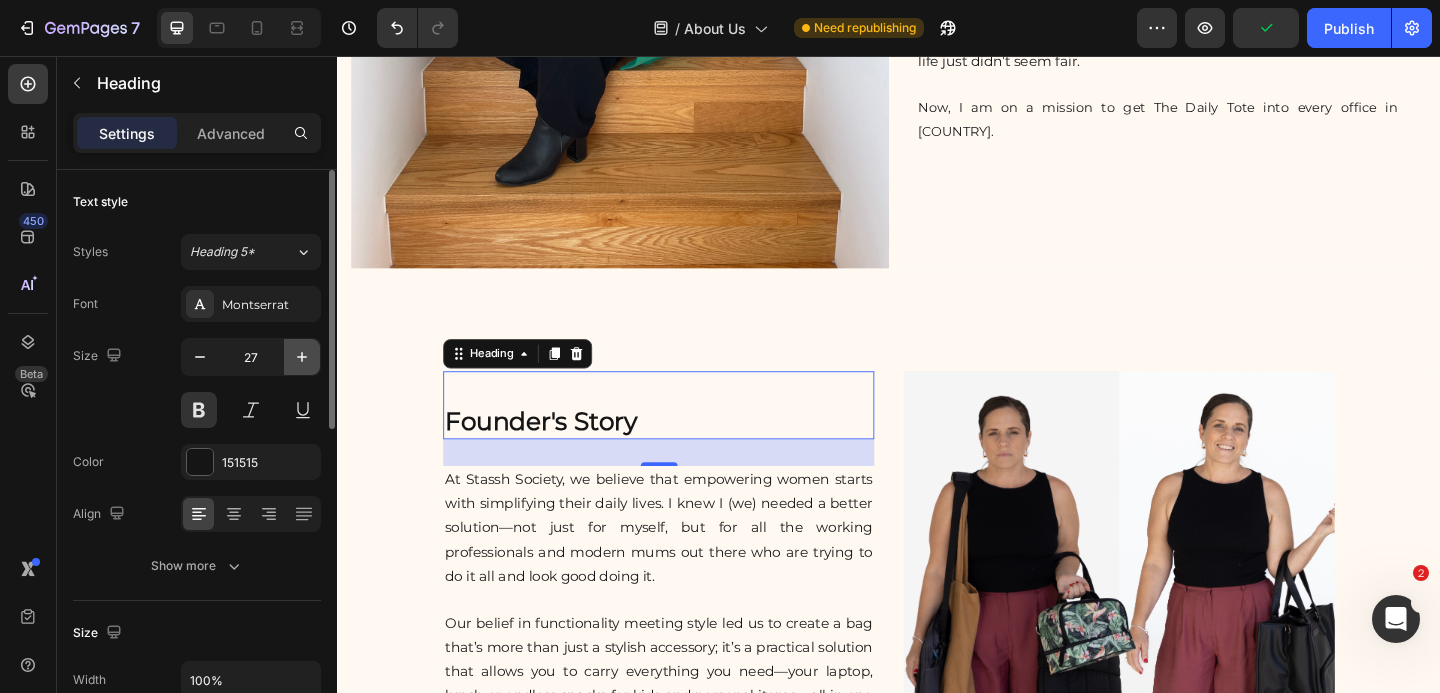 click 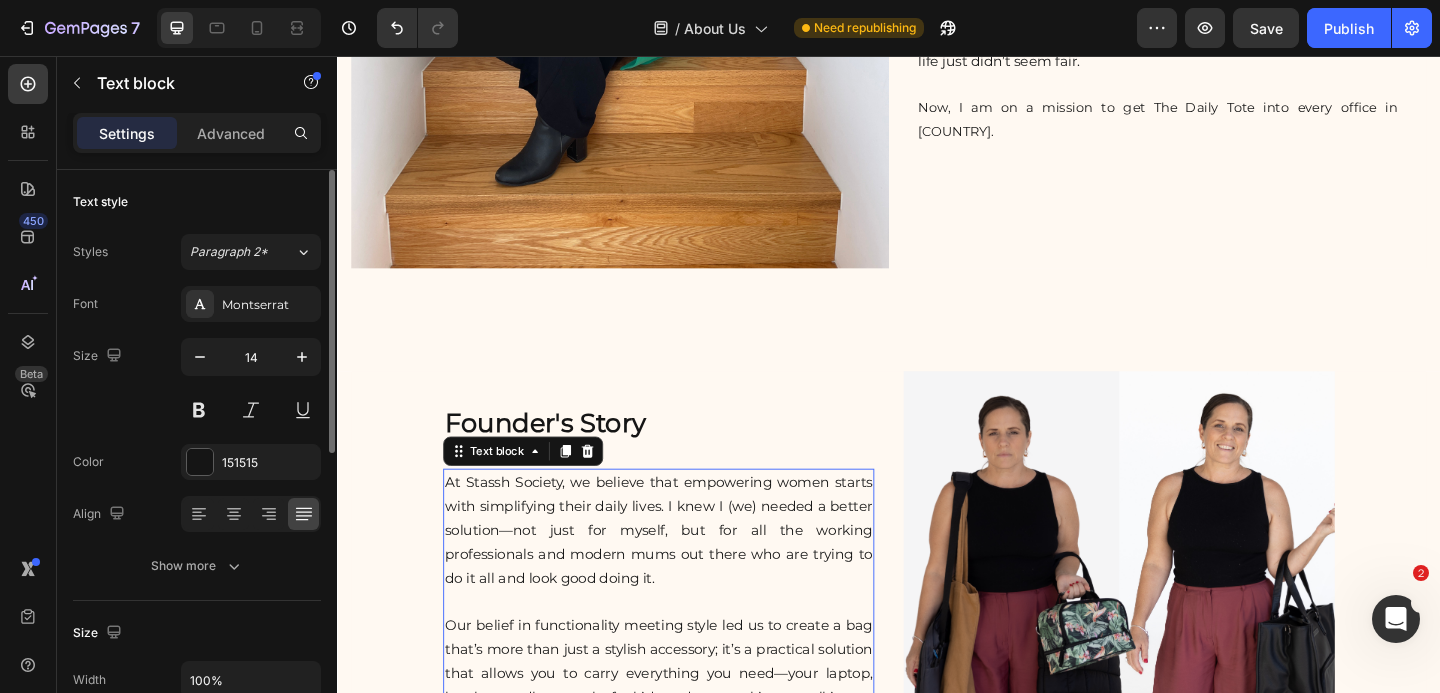 click on "At Stassh Society, we believe that empowering women starts with simplifying their daily lives. I knew I (we) needed a better solution—not just for myself, but for all the working professionals and modern mums out there who are trying to do it all and look good doing it." at bounding box center (686, 572) 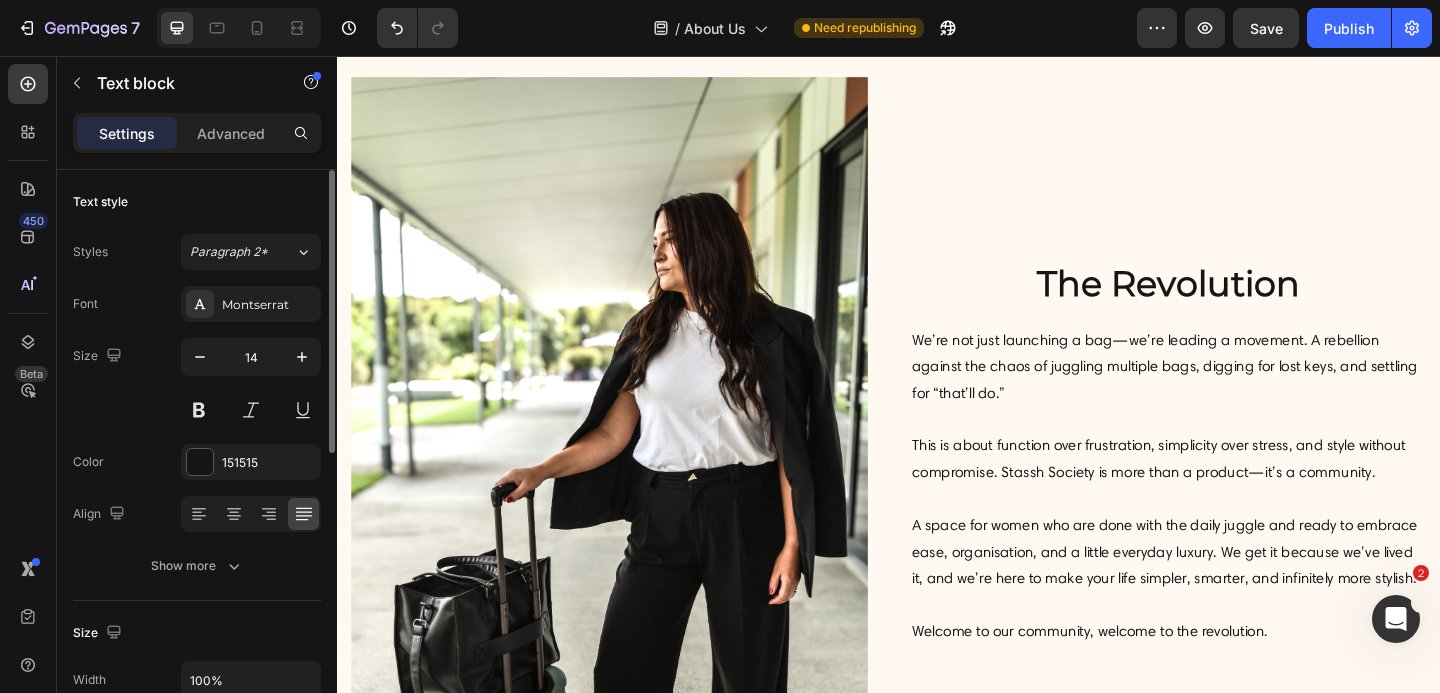 scroll, scrollTop: 2256, scrollLeft: 0, axis: vertical 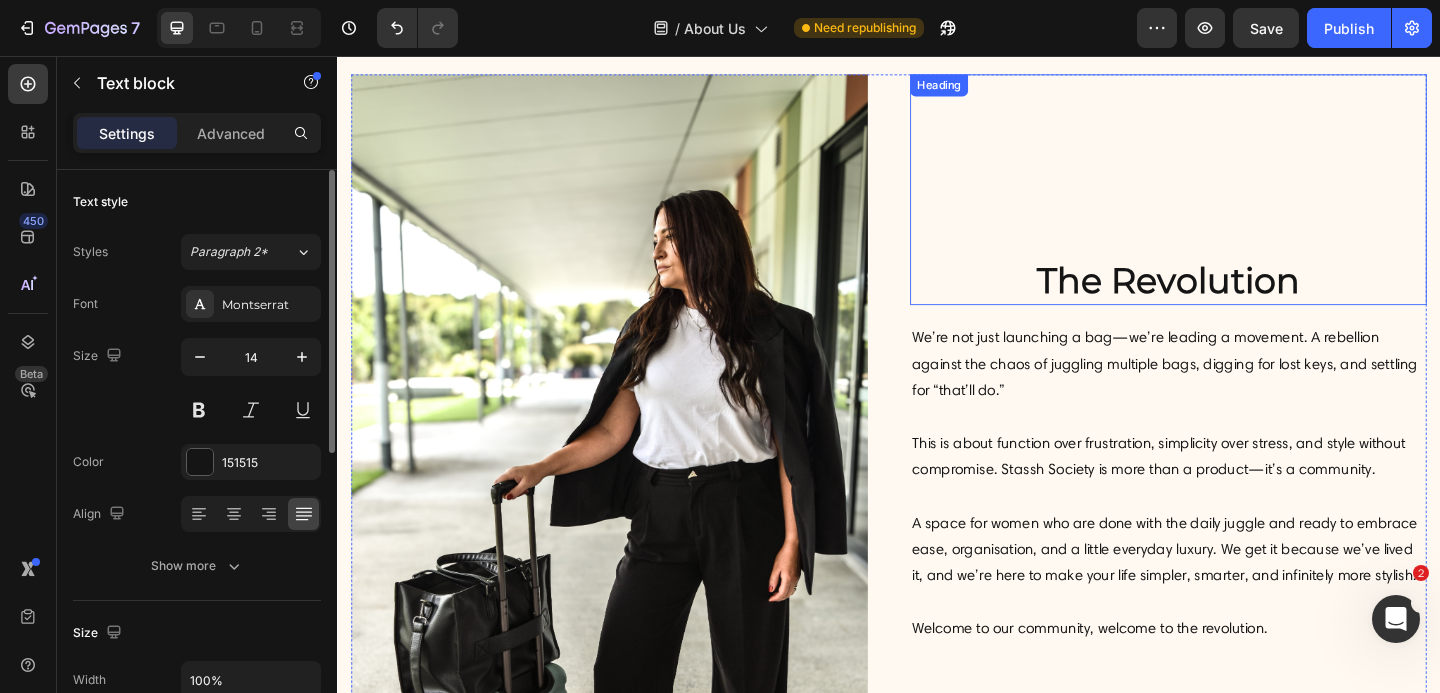 click on "The Revolution" at bounding box center (1241, 201) 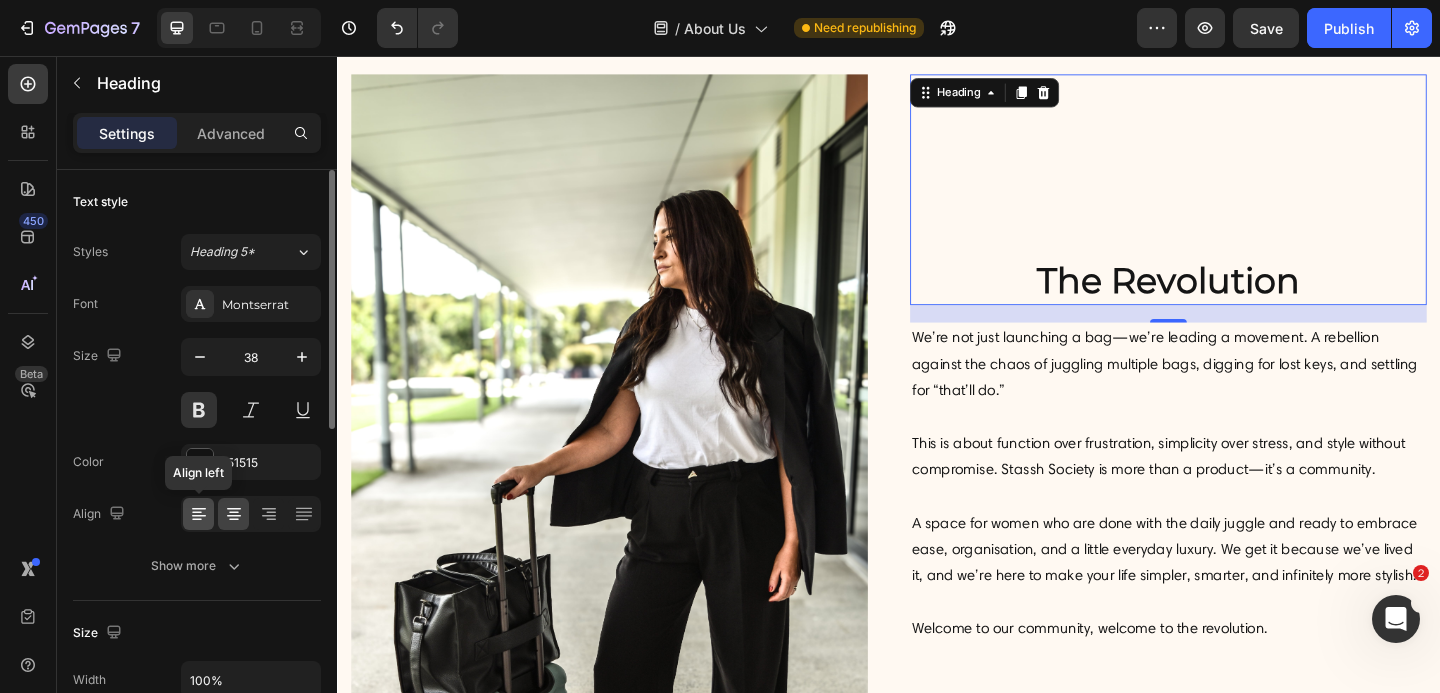 click 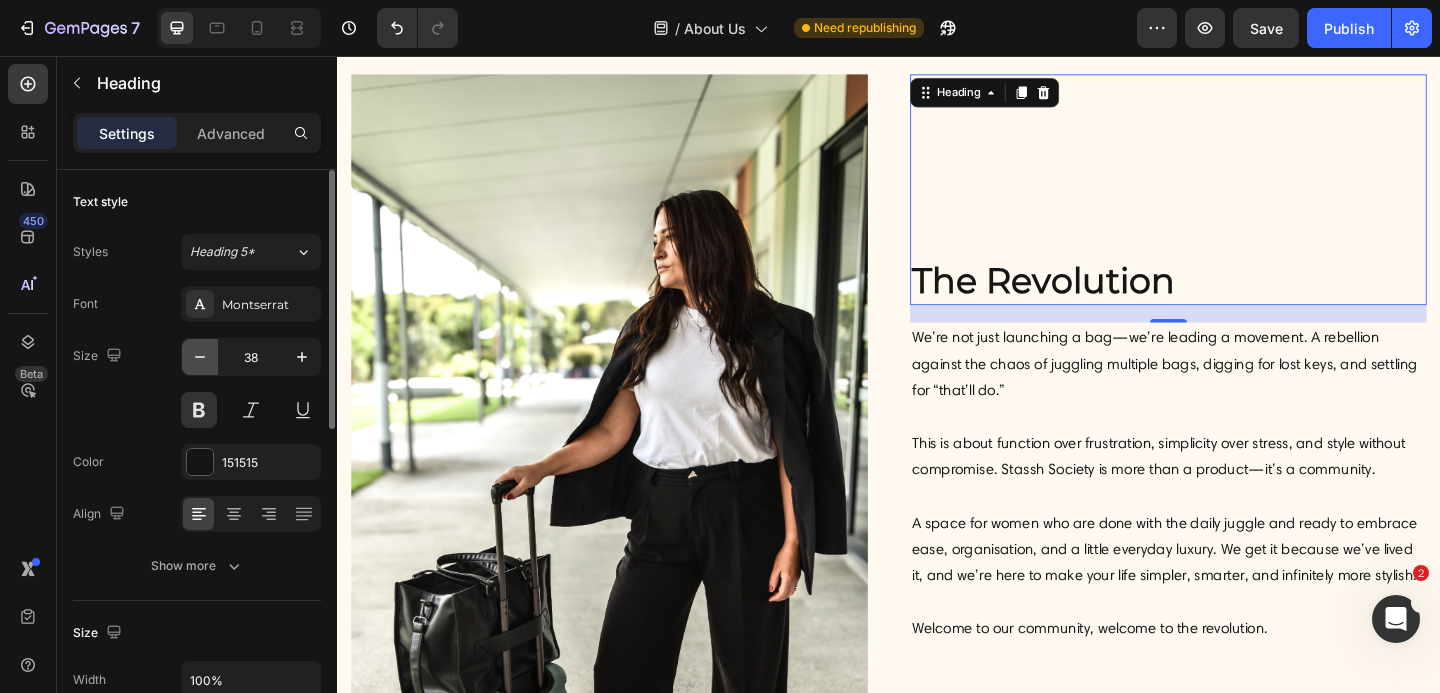 click 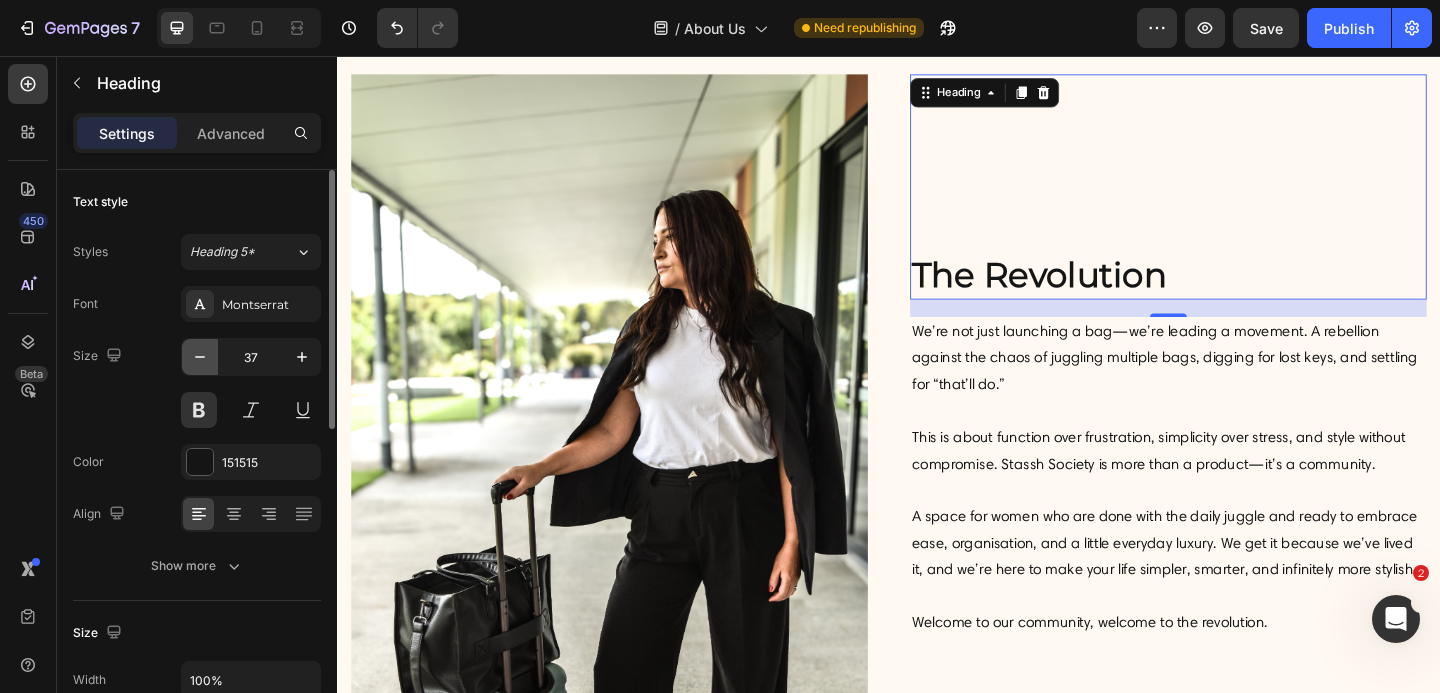 click 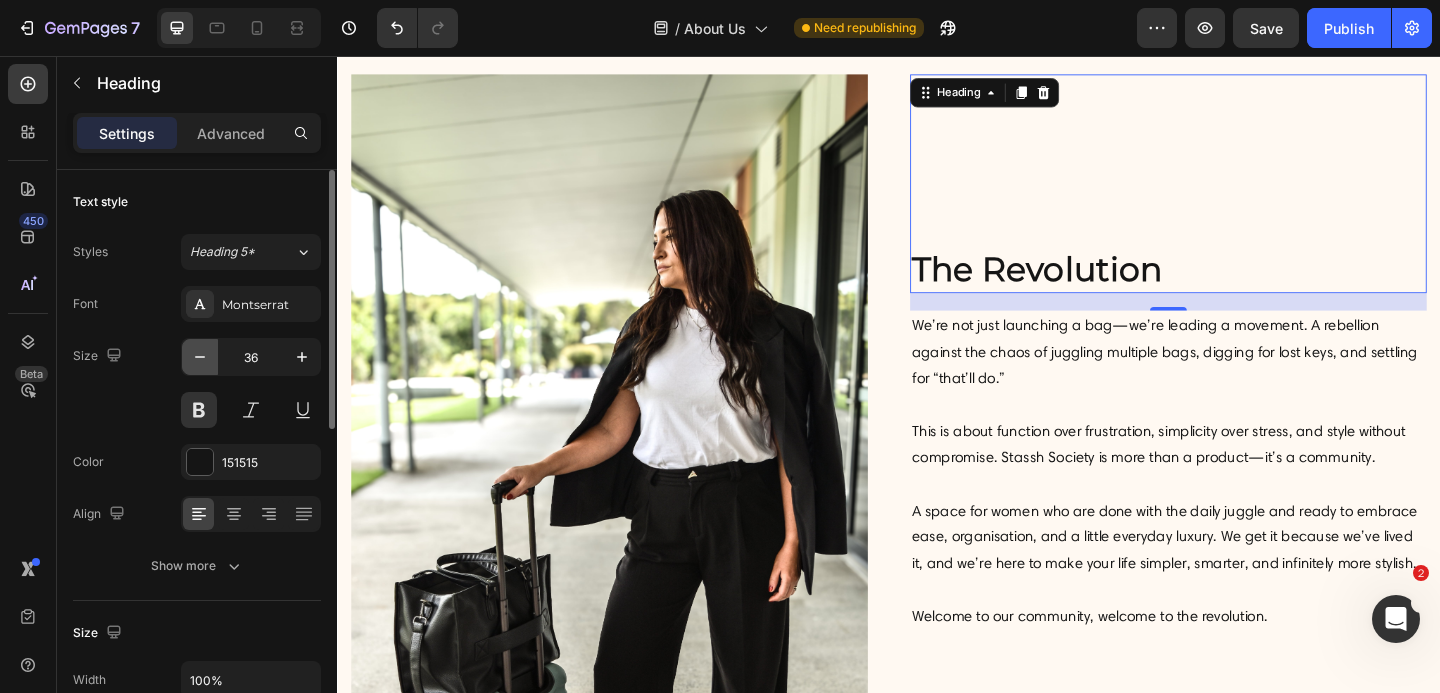 click 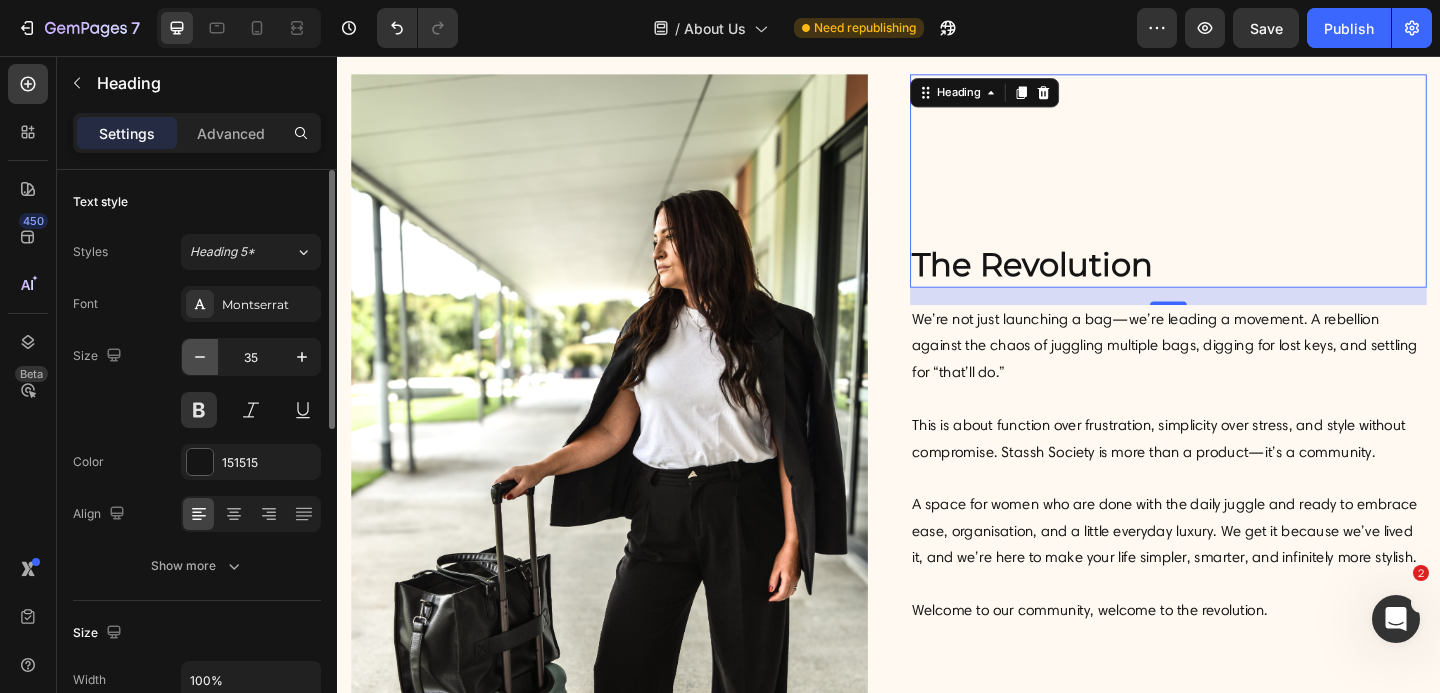 click 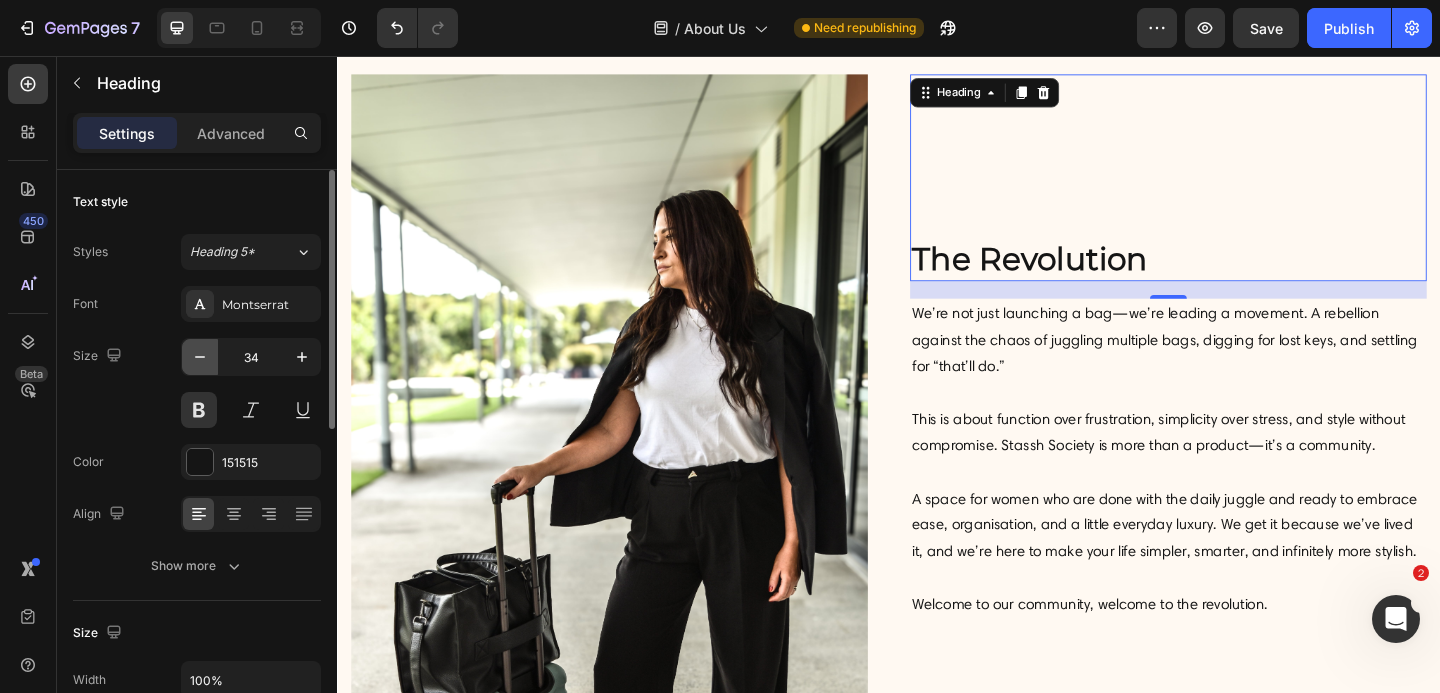 click 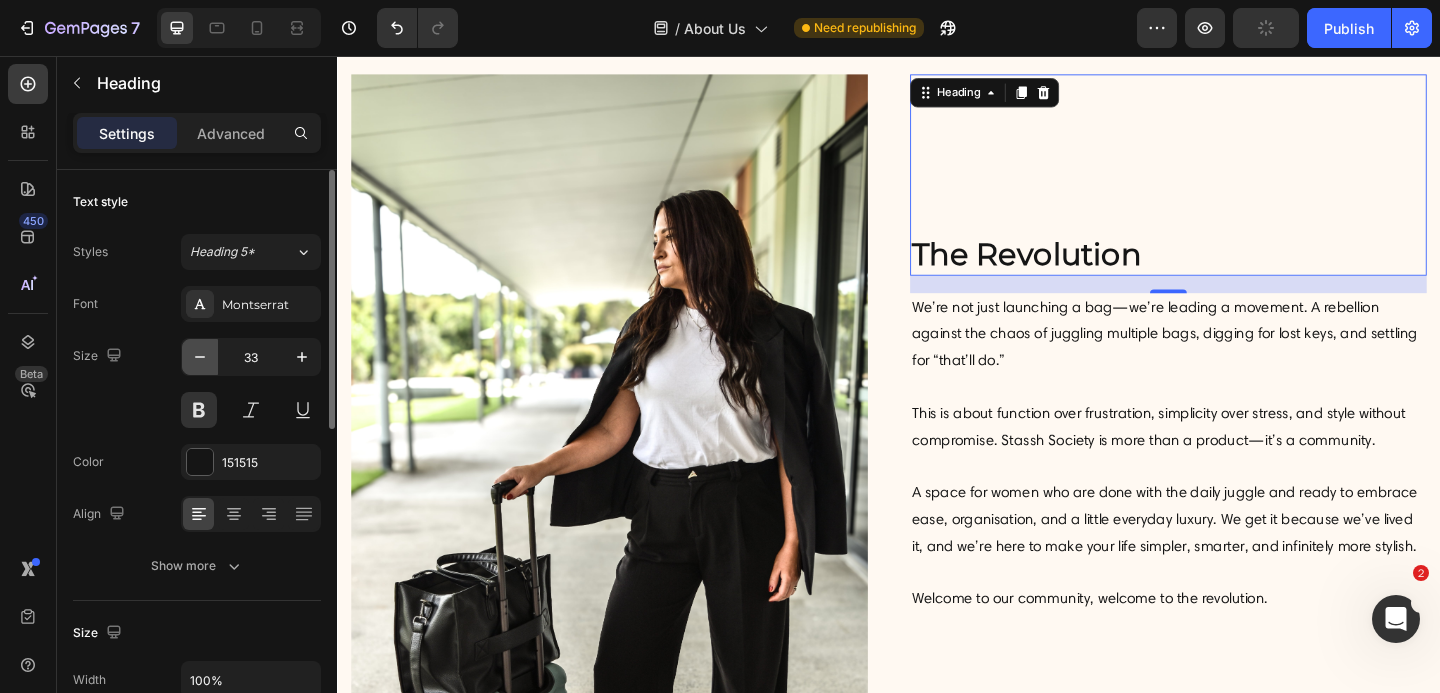 click 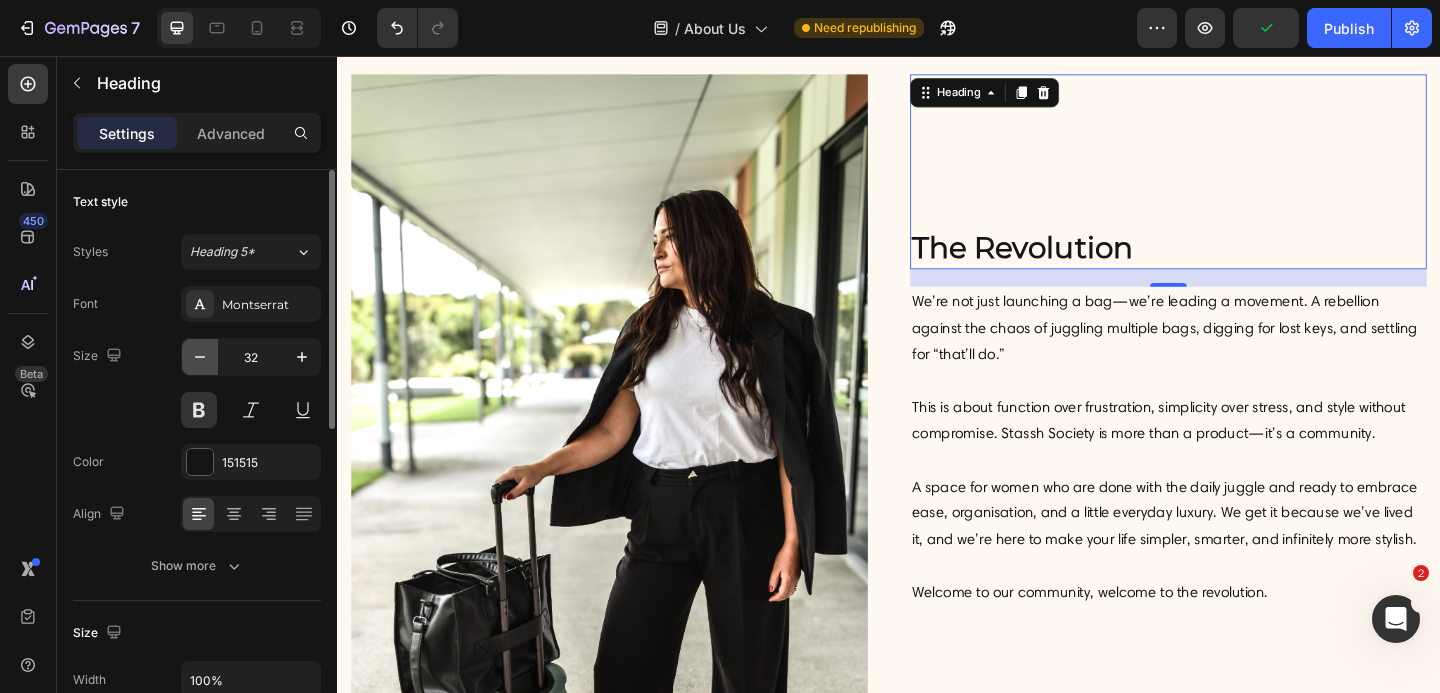 click 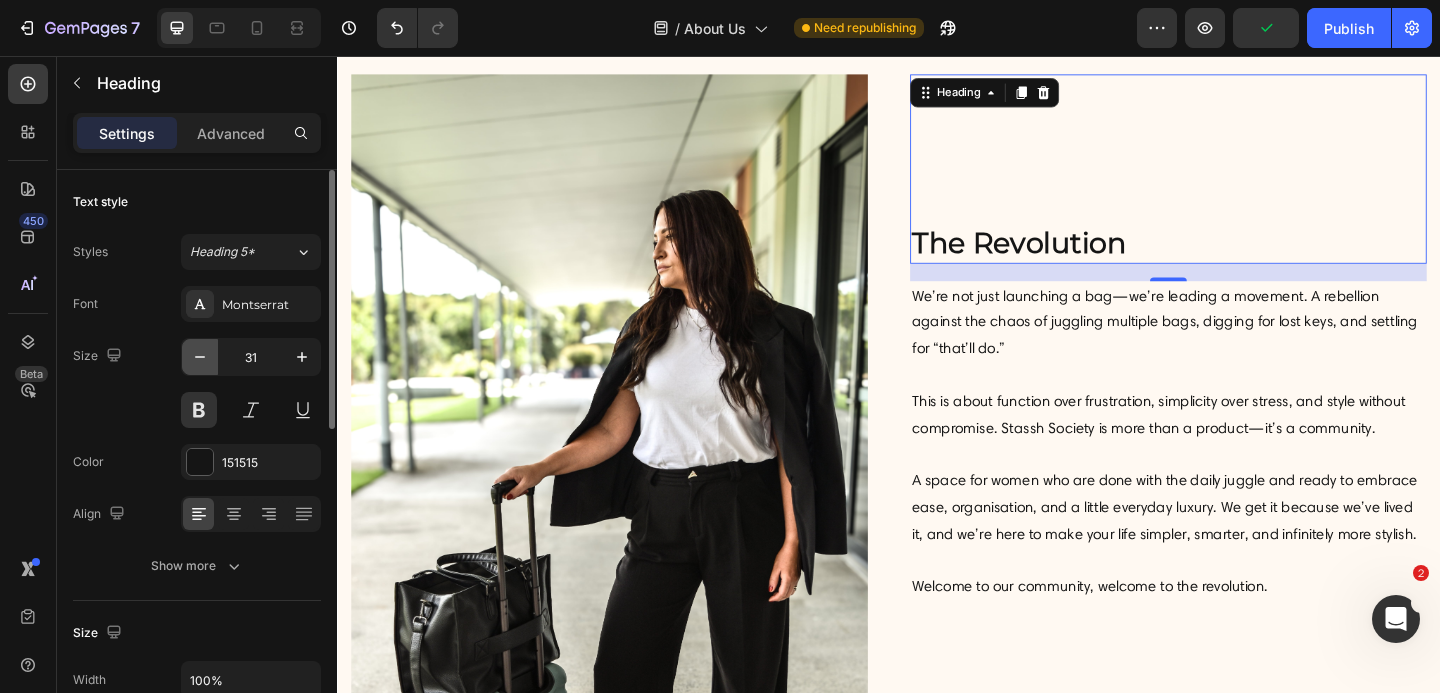 click 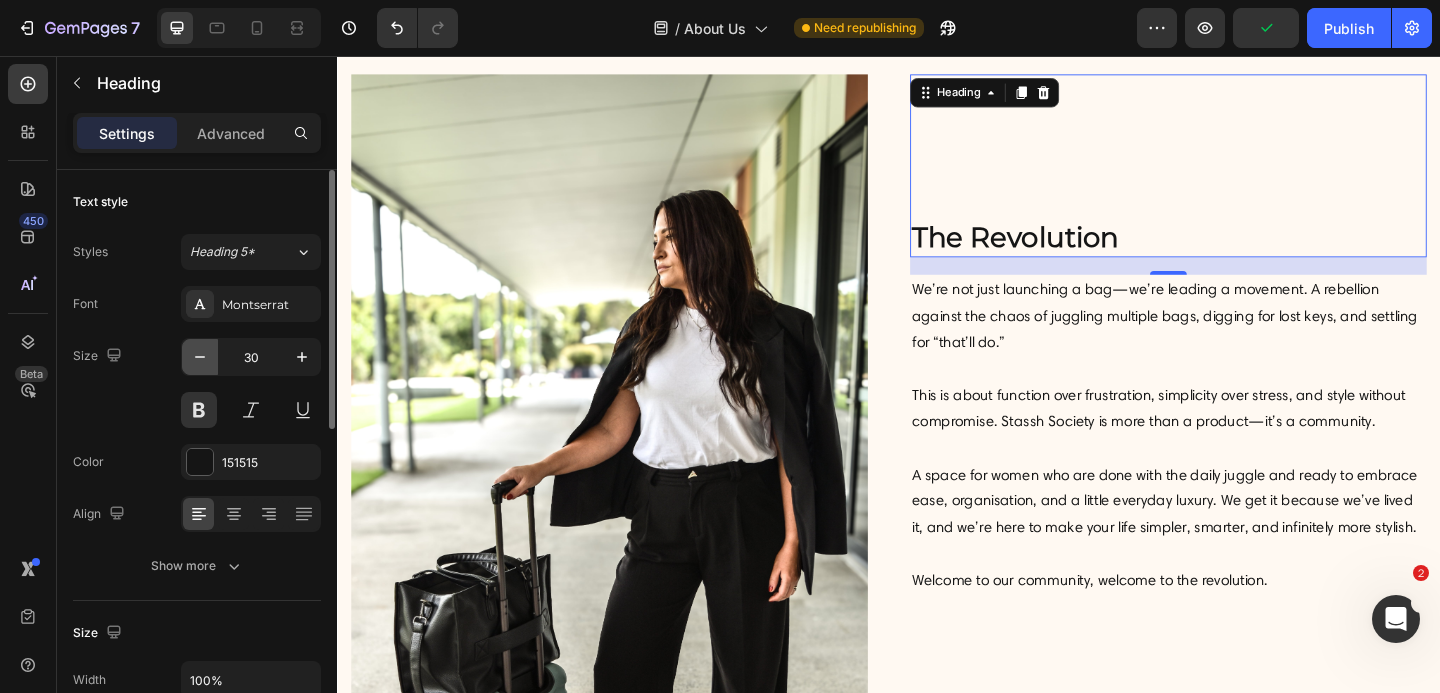 click 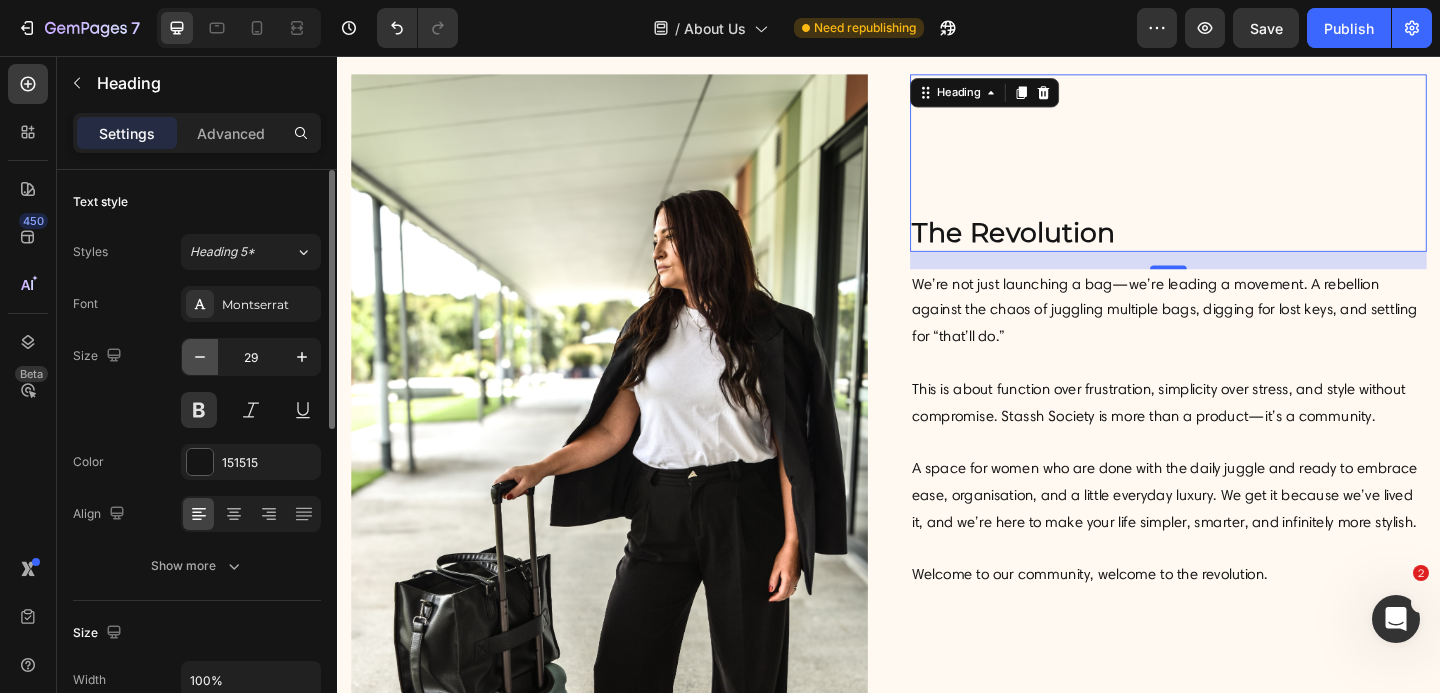 click 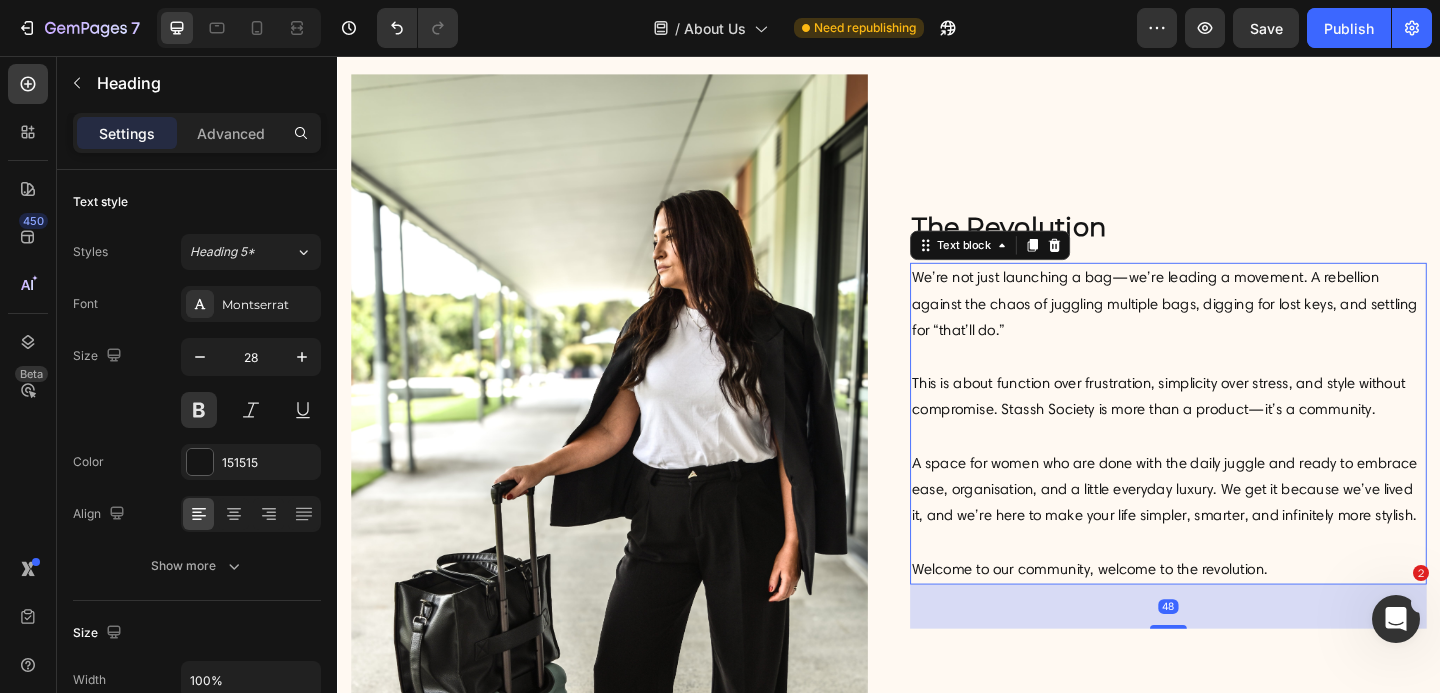 click on "A space for women who are done with the daily juggle and ready to embrace ease, organisation, and a little everyday luxury. We get it because we’ve lived it, and we’re here to make your life simpler, smarter, and infinitely more stylish." at bounding box center [1241, 528] 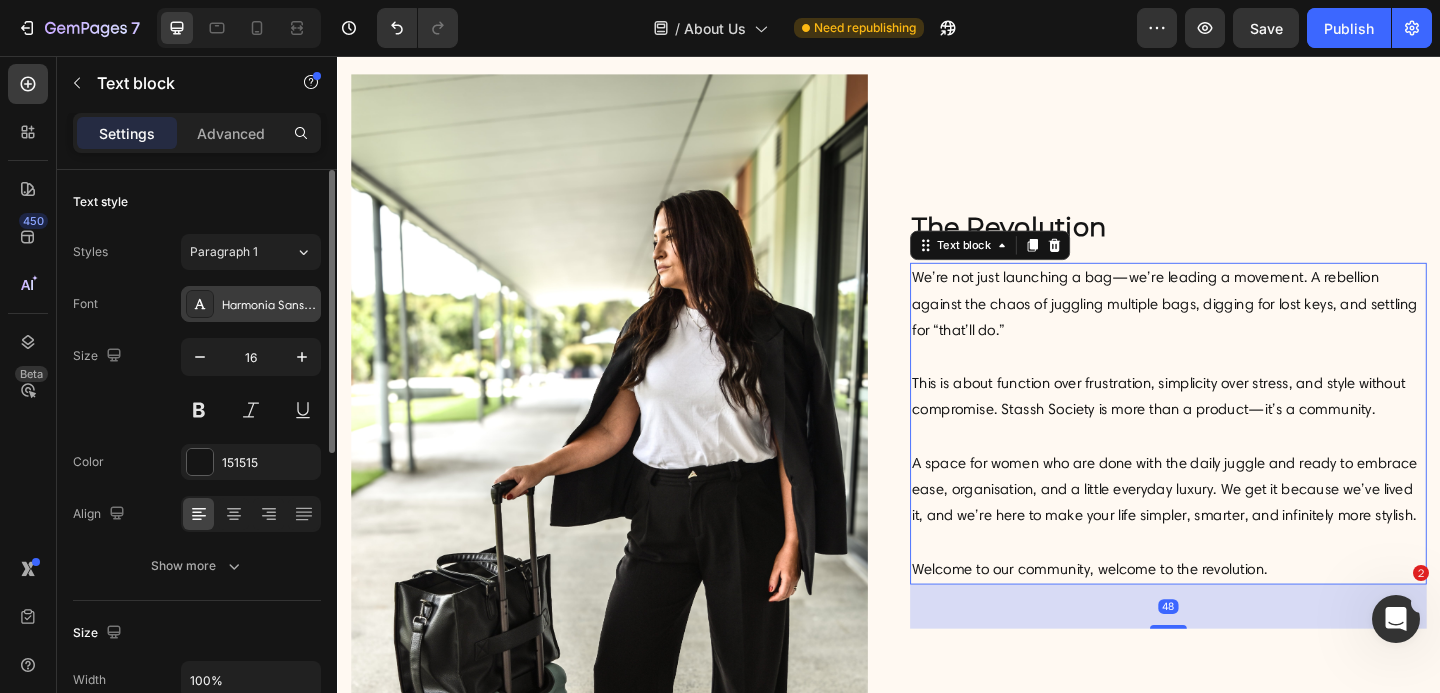 click on "Harmonia Sans W01 Regular" at bounding box center [269, 305] 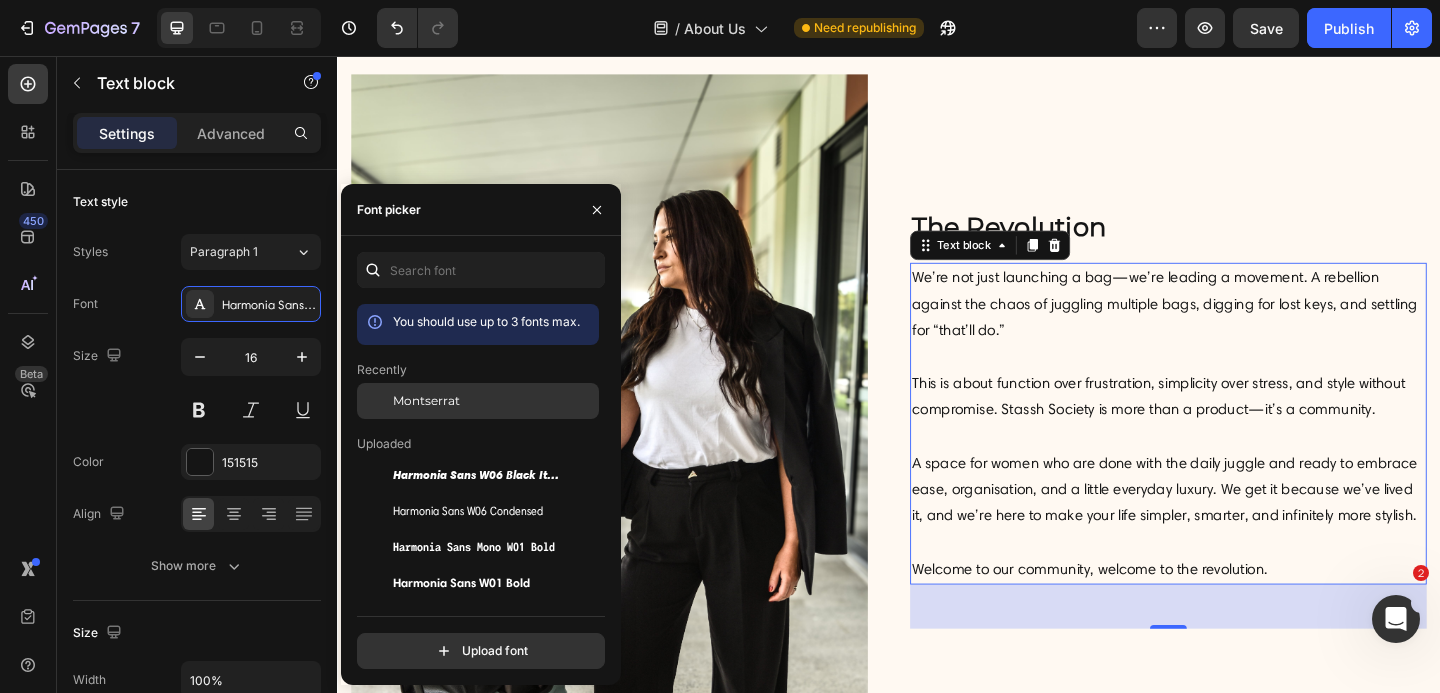 click on "Montserrat" at bounding box center (426, 401) 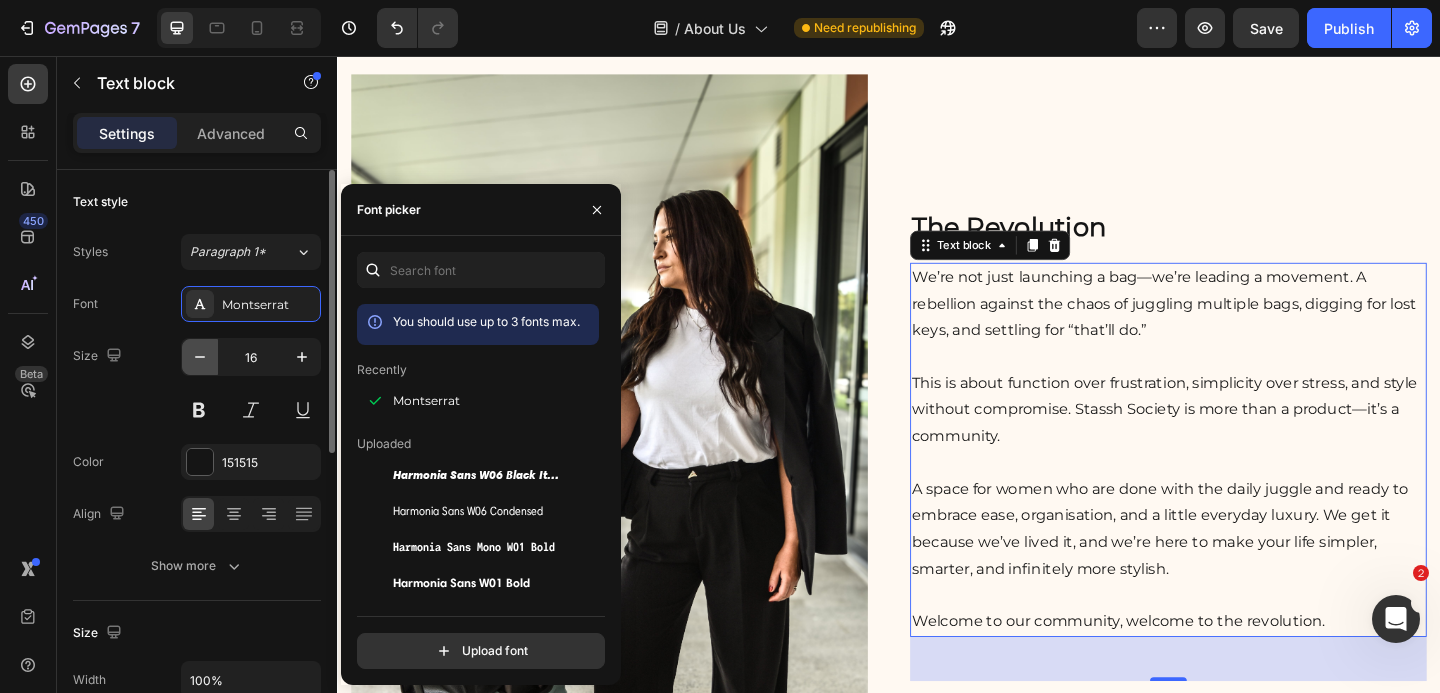 click 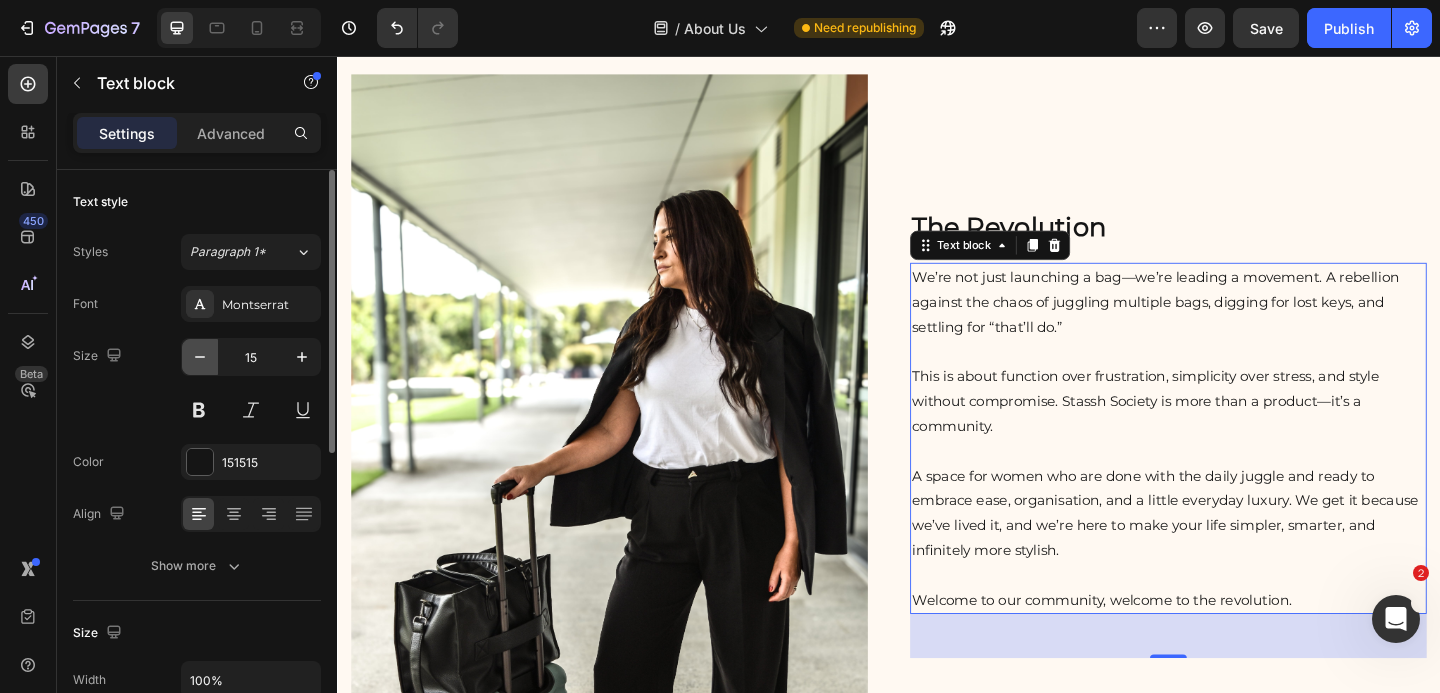 click 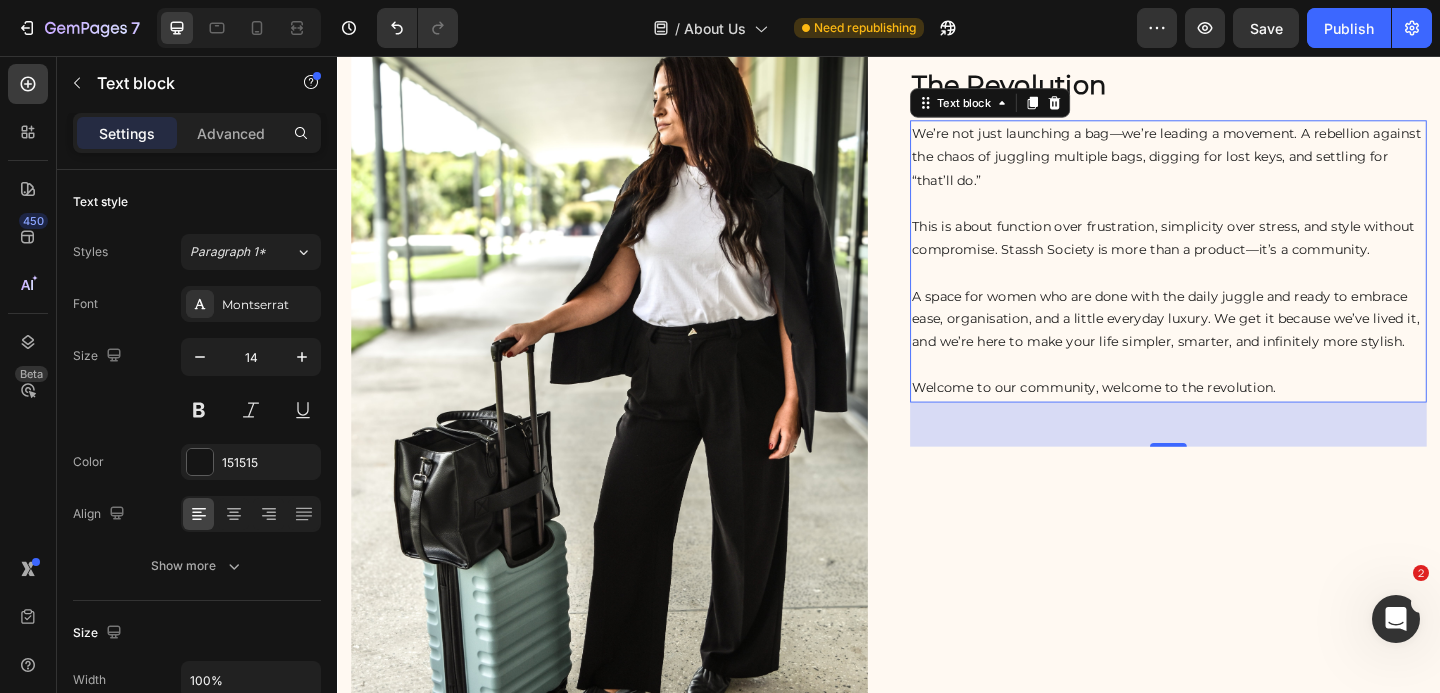 scroll, scrollTop: 2418, scrollLeft: 0, axis: vertical 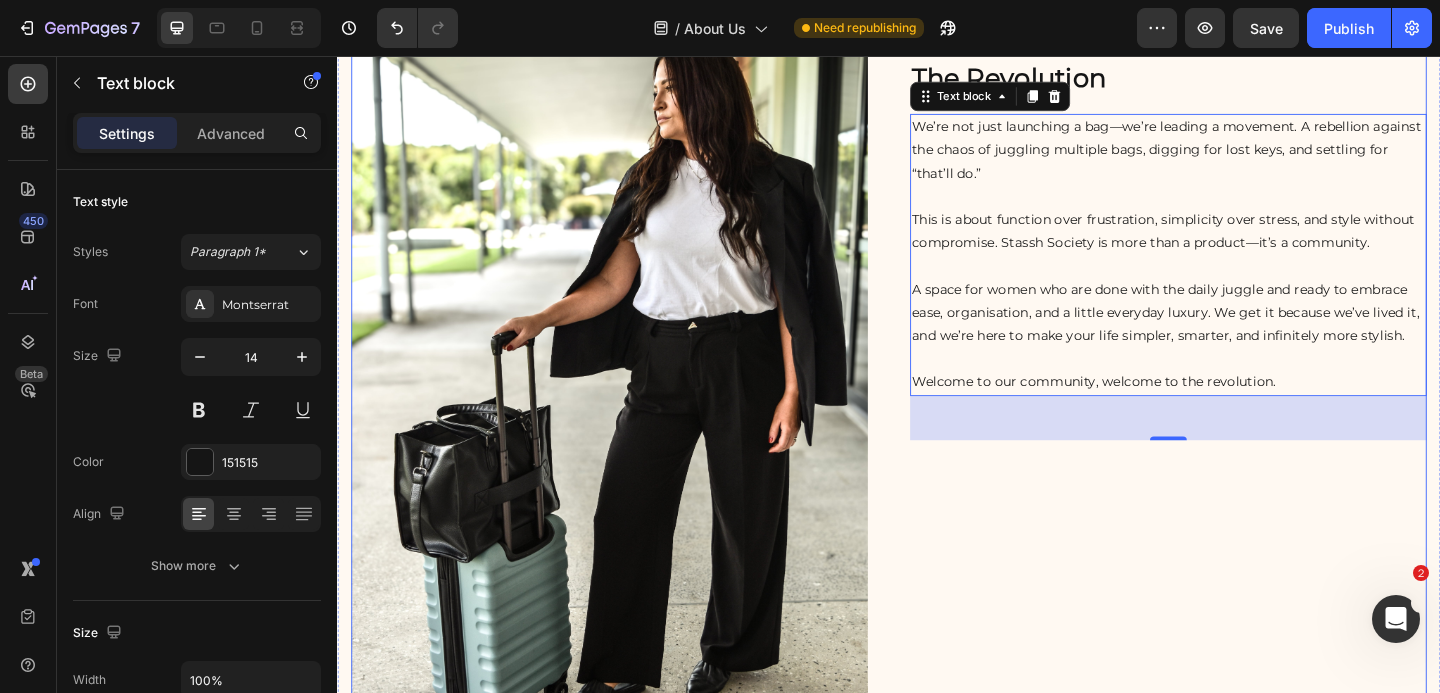 click on "The Revolution Heading We’re not just launching a bag—we’re leading a movement. A rebellion against the chaos of juggling multiple bags, digging for lost keys, and settling for “that’ll do.”   This is about function over frustration, simplicity over stress, and style without compromise. Stassh Society is more than a product—it’s a community.    A space for women who are done with the daily juggle and ready to embrace ease, organisation, and a little everyday luxury. We get it because we’ve lived it, and we’re here to make your life simpler, smarter, and infinitely more stylish.   Welcome to our community, welcome to the revolution.  Text block   48" at bounding box center [1241, 367] 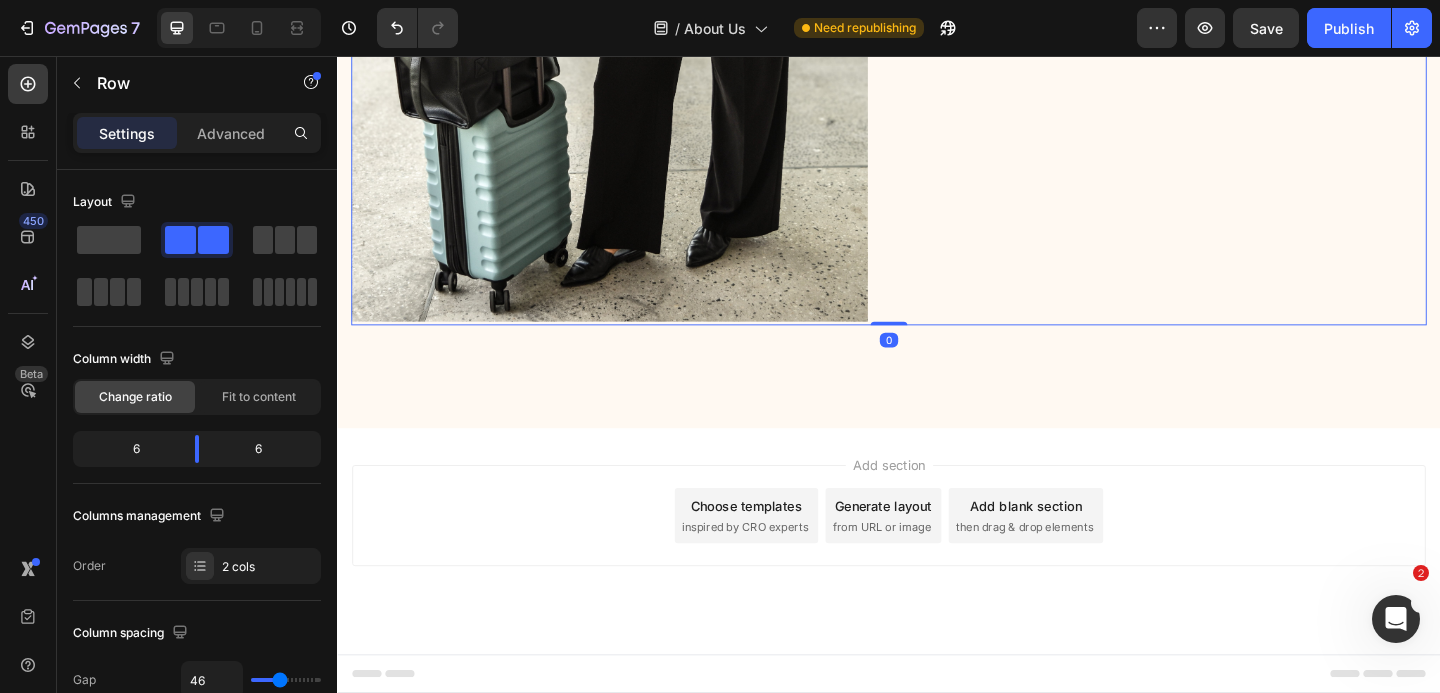 scroll, scrollTop: 2889, scrollLeft: 0, axis: vertical 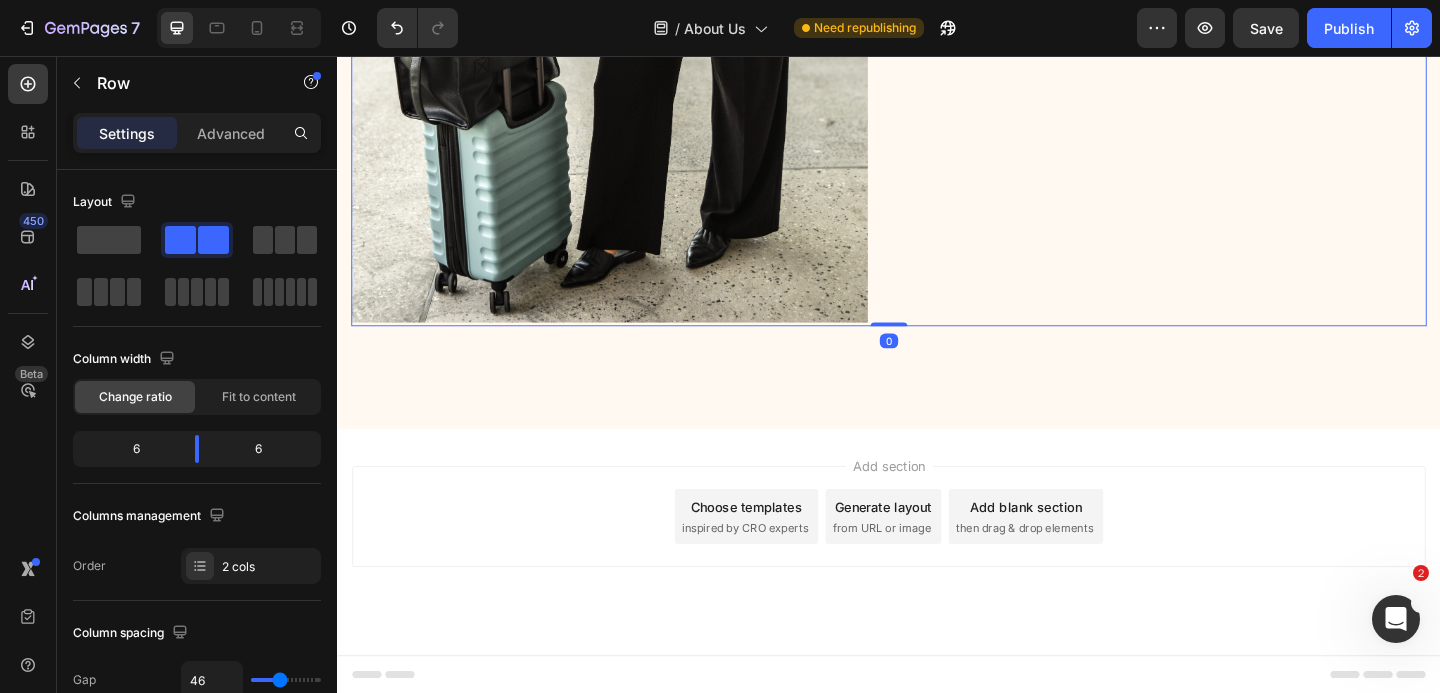 drag, startPoint x: 933, startPoint y: 346, endPoint x: 935, endPoint y: 297, distance: 49.0408 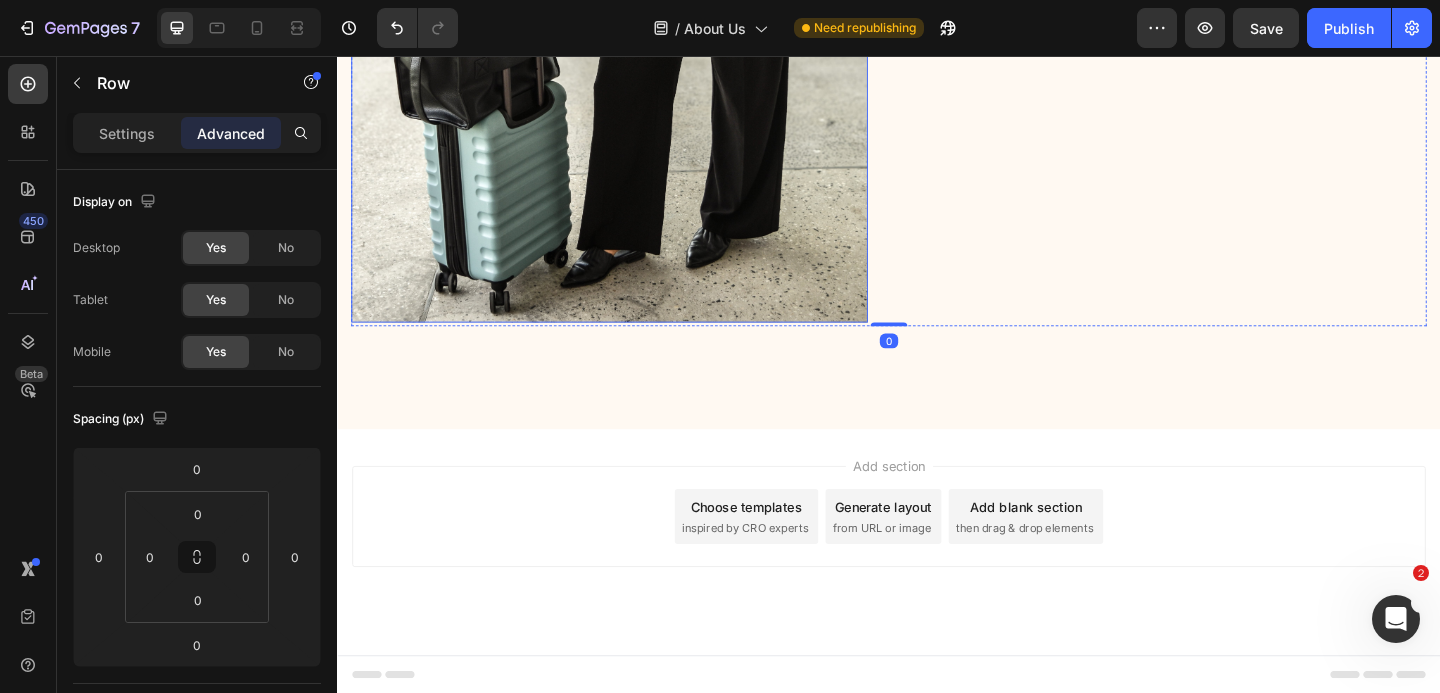 click at bounding box center [633, -106] 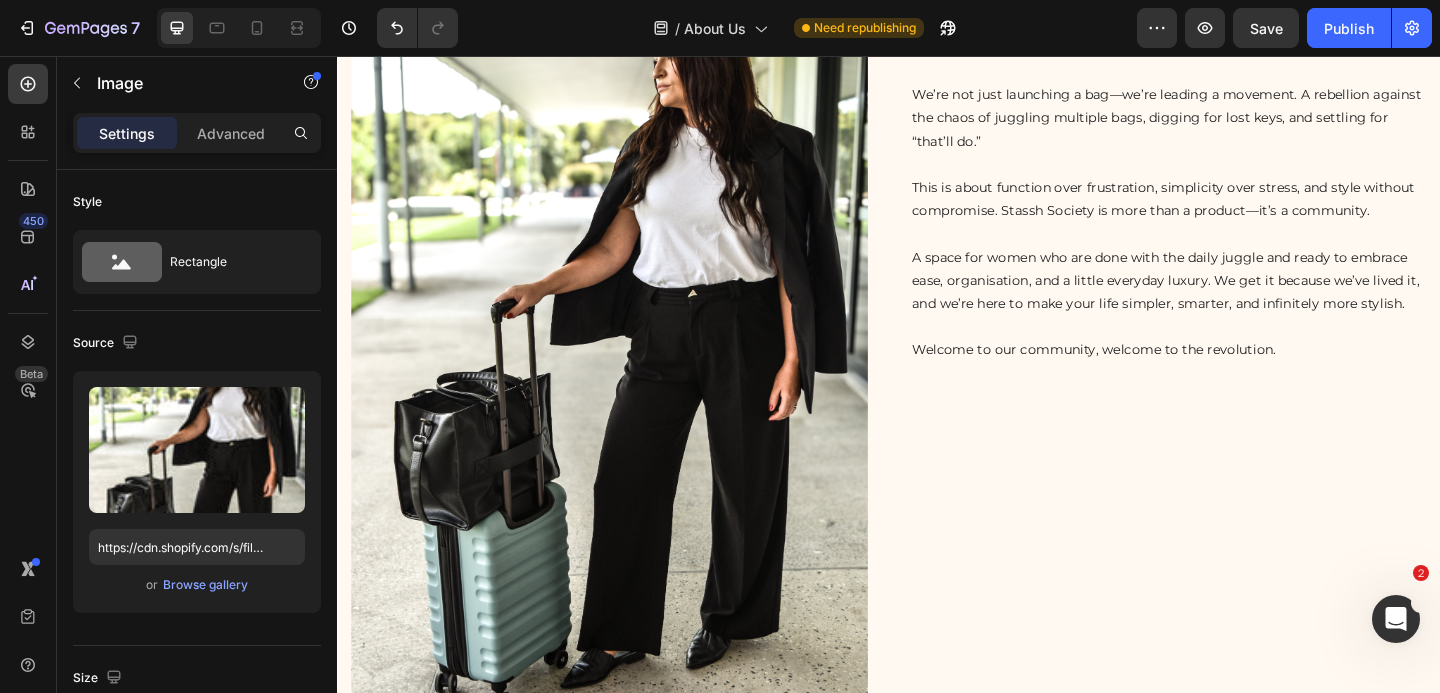 scroll, scrollTop: 2454, scrollLeft: 0, axis: vertical 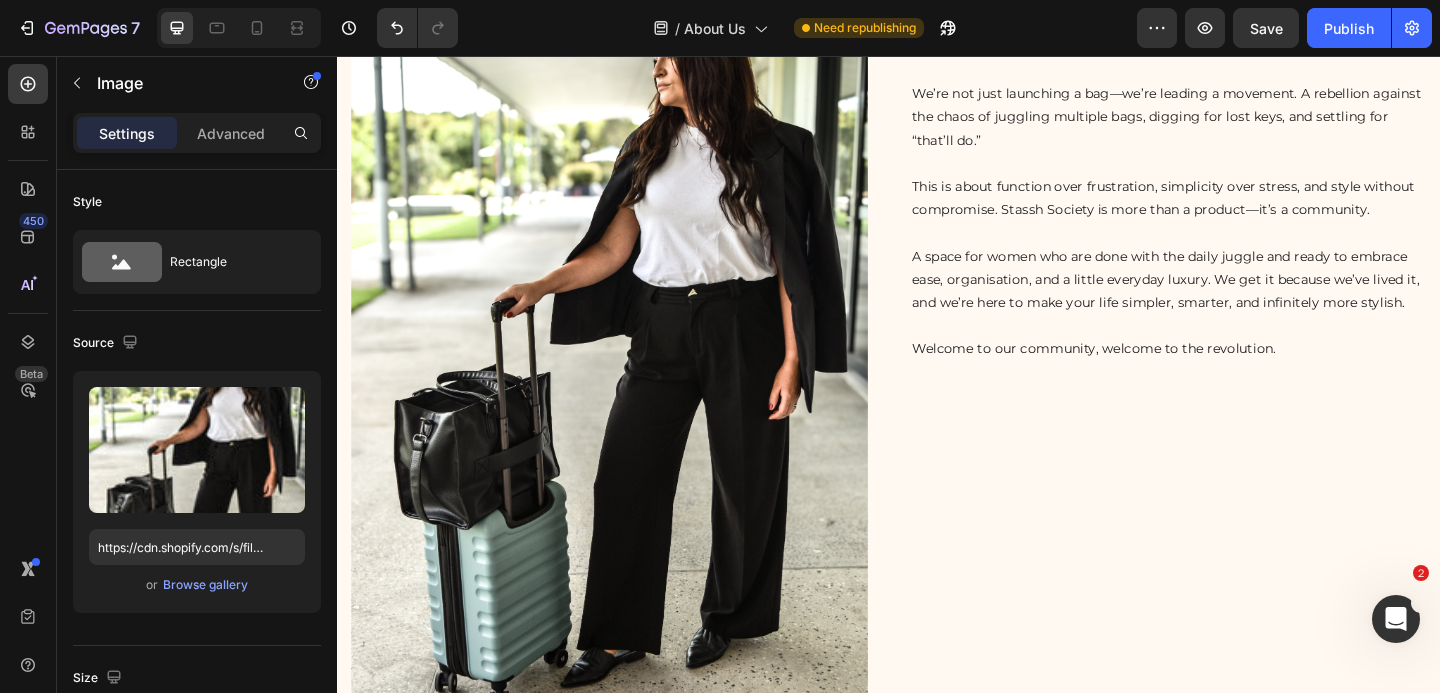 click at bounding box center (633, 329) 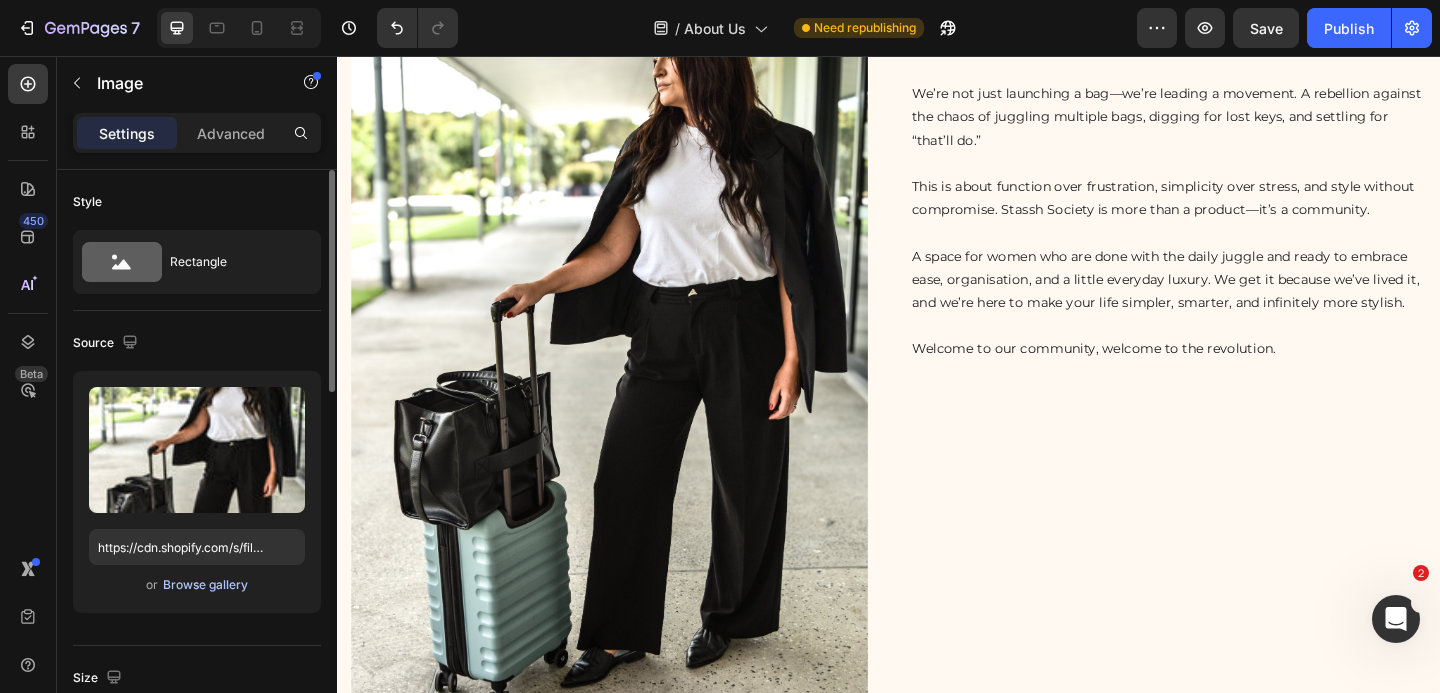 click on "Browse gallery" at bounding box center [205, 585] 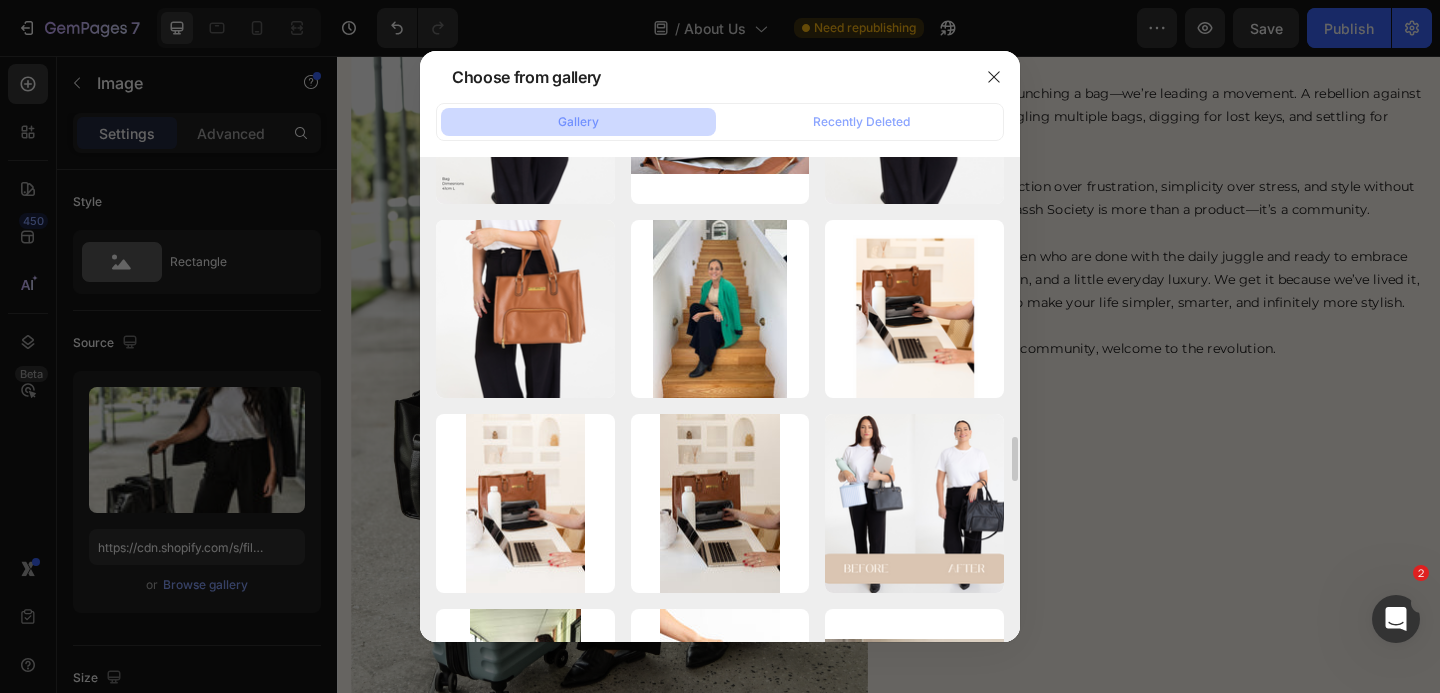 scroll, scrollTop: 3066, scrollLeft: 0, axis: vertical 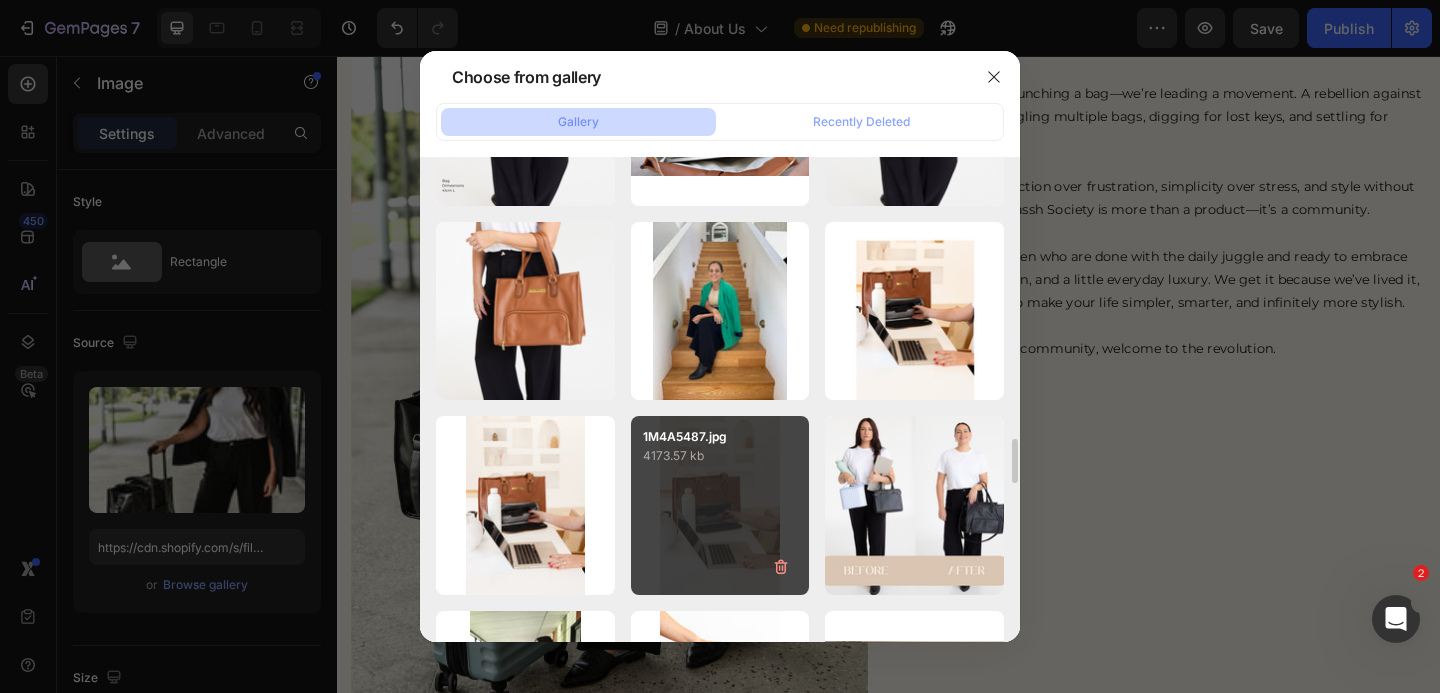 click on "1M4A5487.jpg 4173.57 kb" at bounding box center [720, 505] 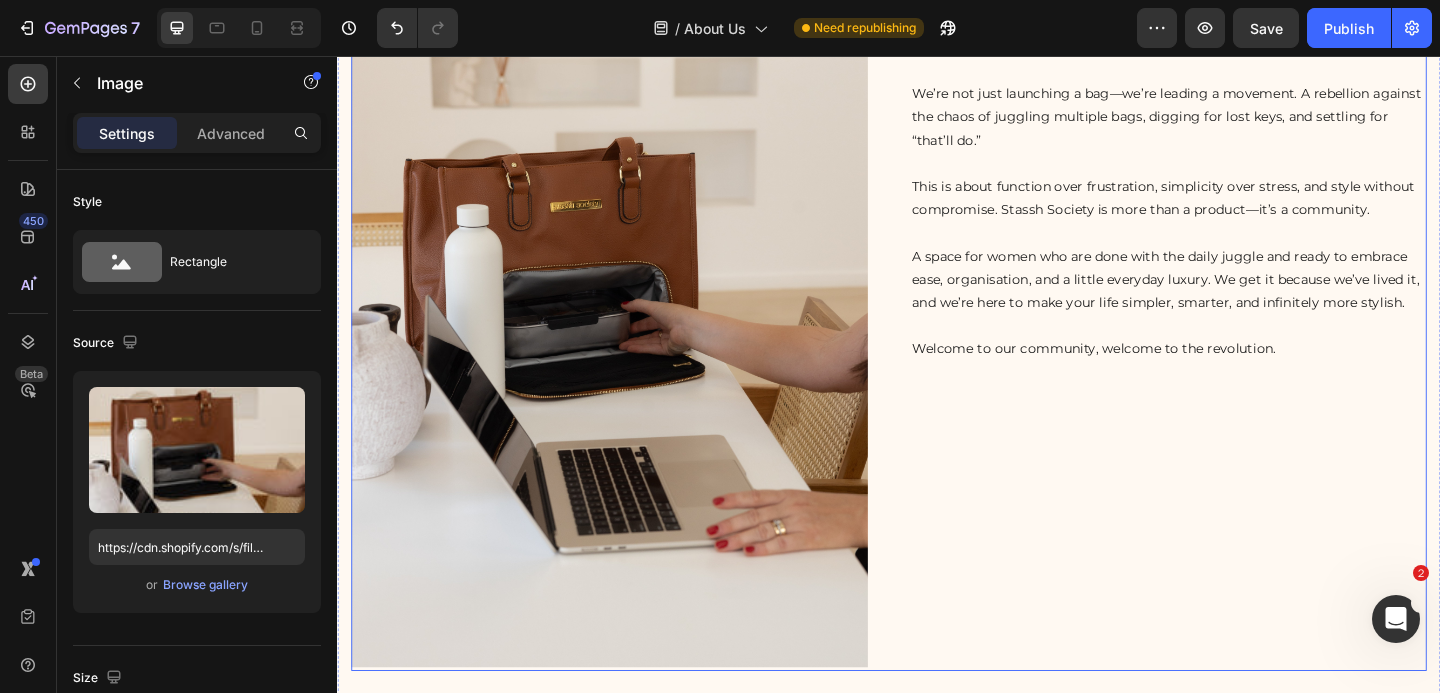 scroll, scrollTop: 2007, scrollLeft: 0, axis: vertical 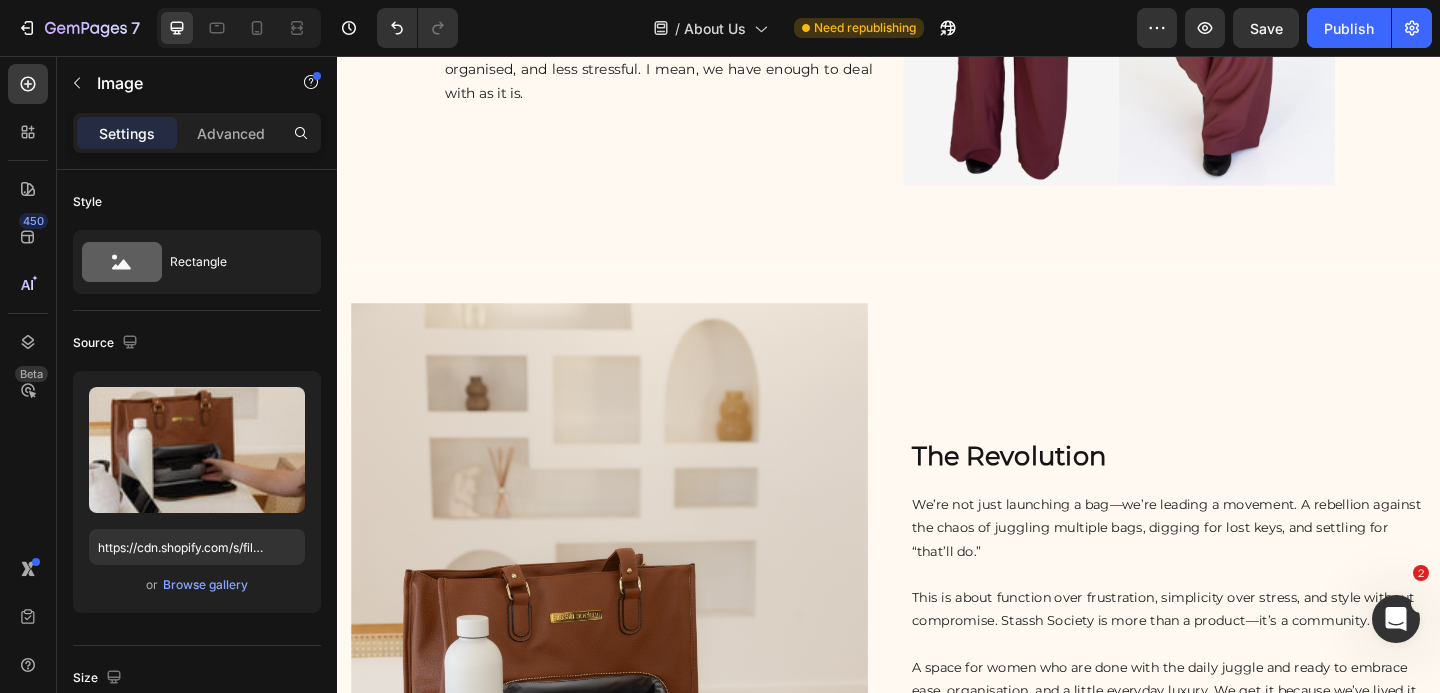 click at bounding box center (633, 746) 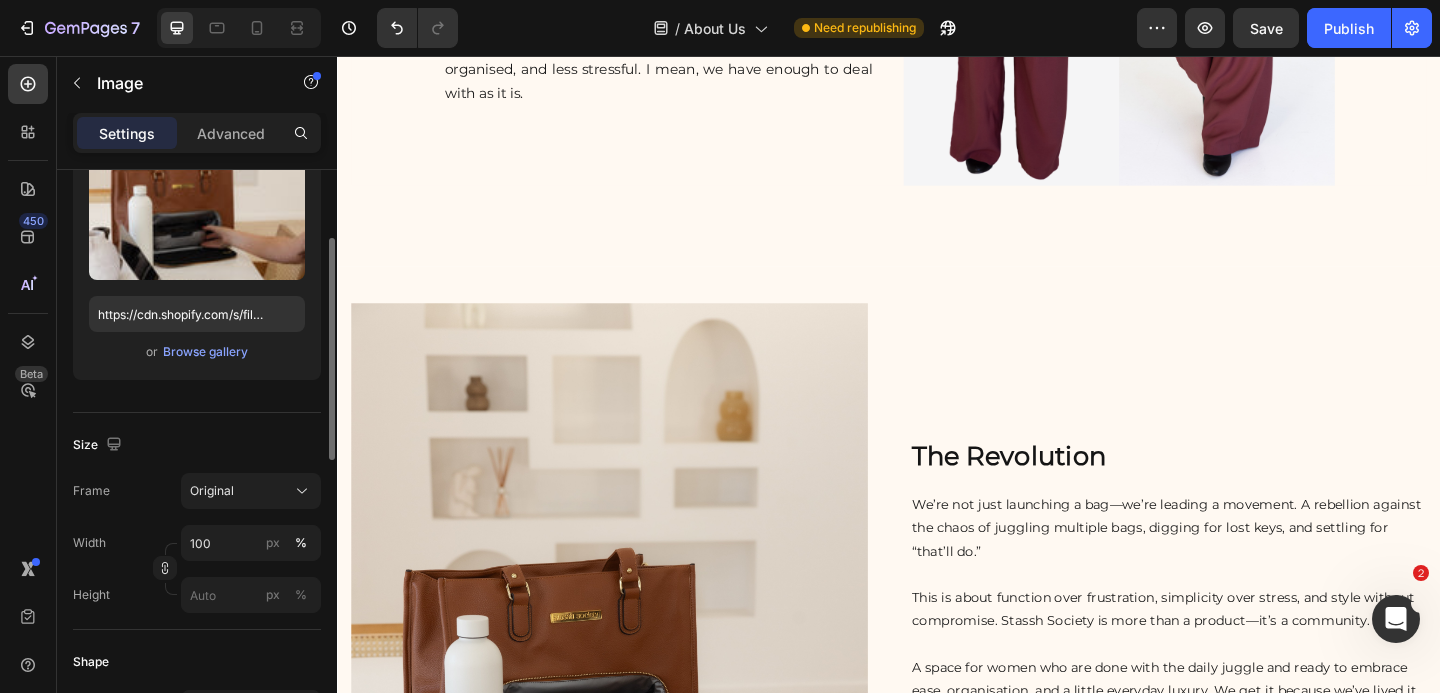 scroll, scrollTop: 235, scrollLeft: 0, axis: vertical 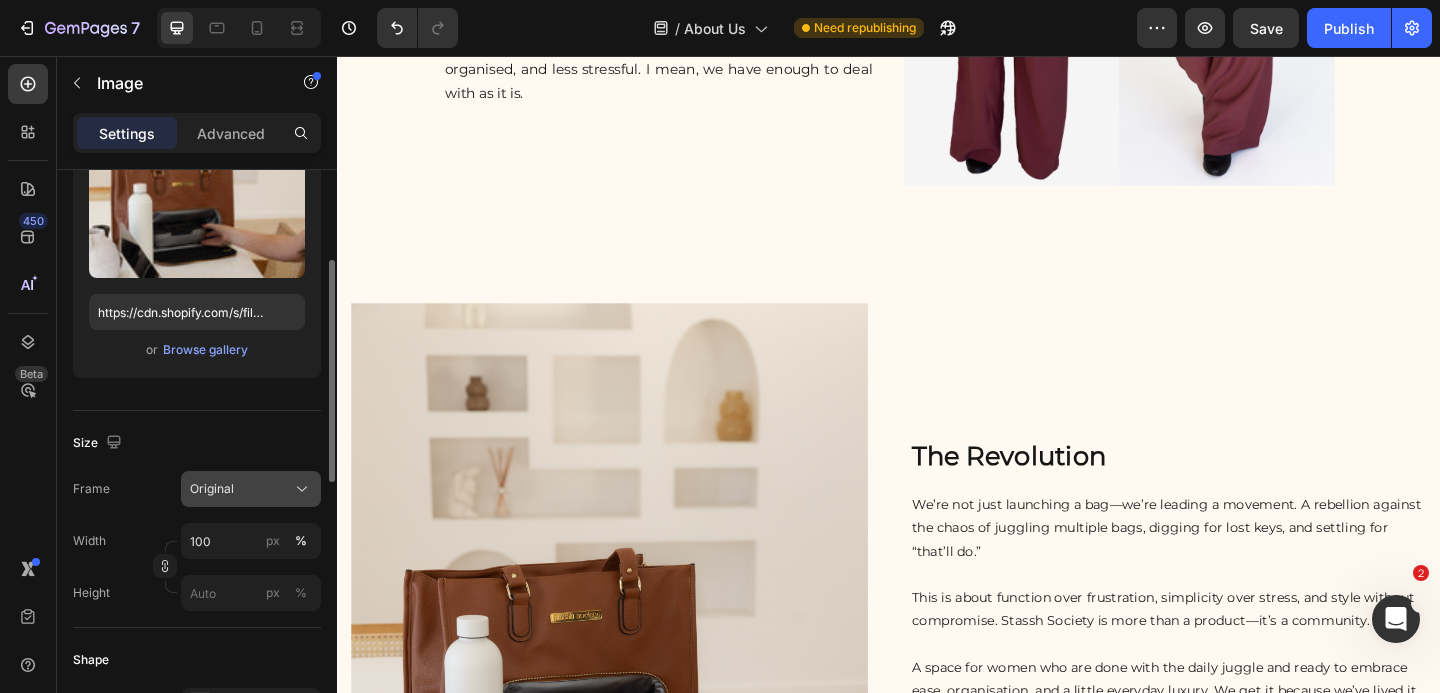click on "Original" at bounding box center [251, 489] 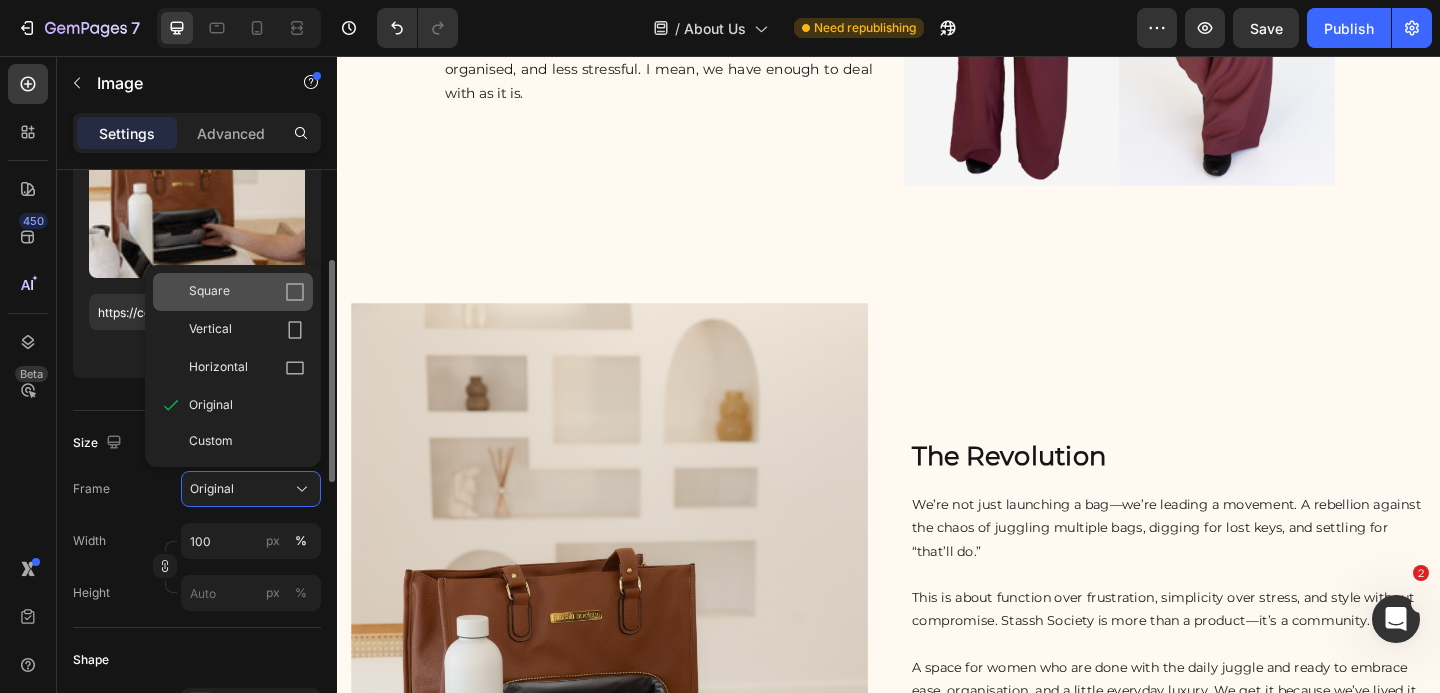 click on "Square" at bounding box center (247, 292) 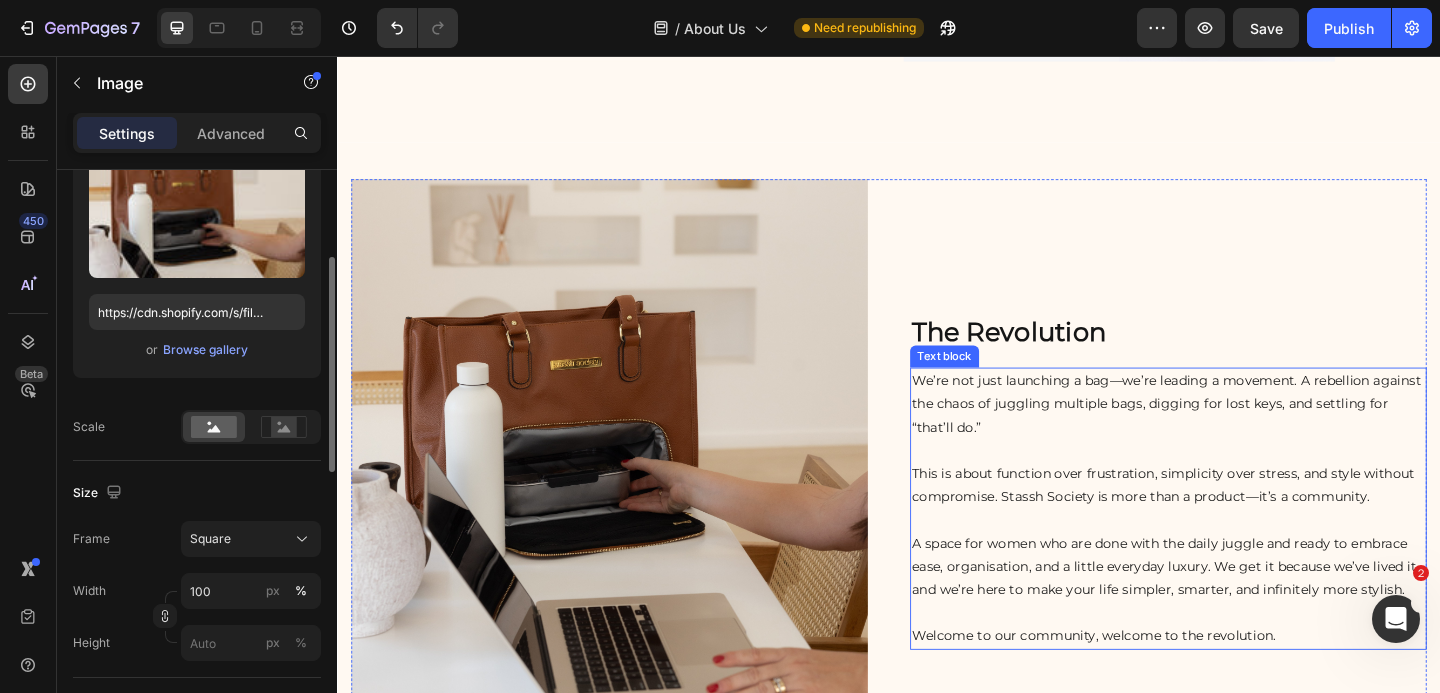 scroll, scrollTop: 2143, scrollLeft: 0, axis: vertical 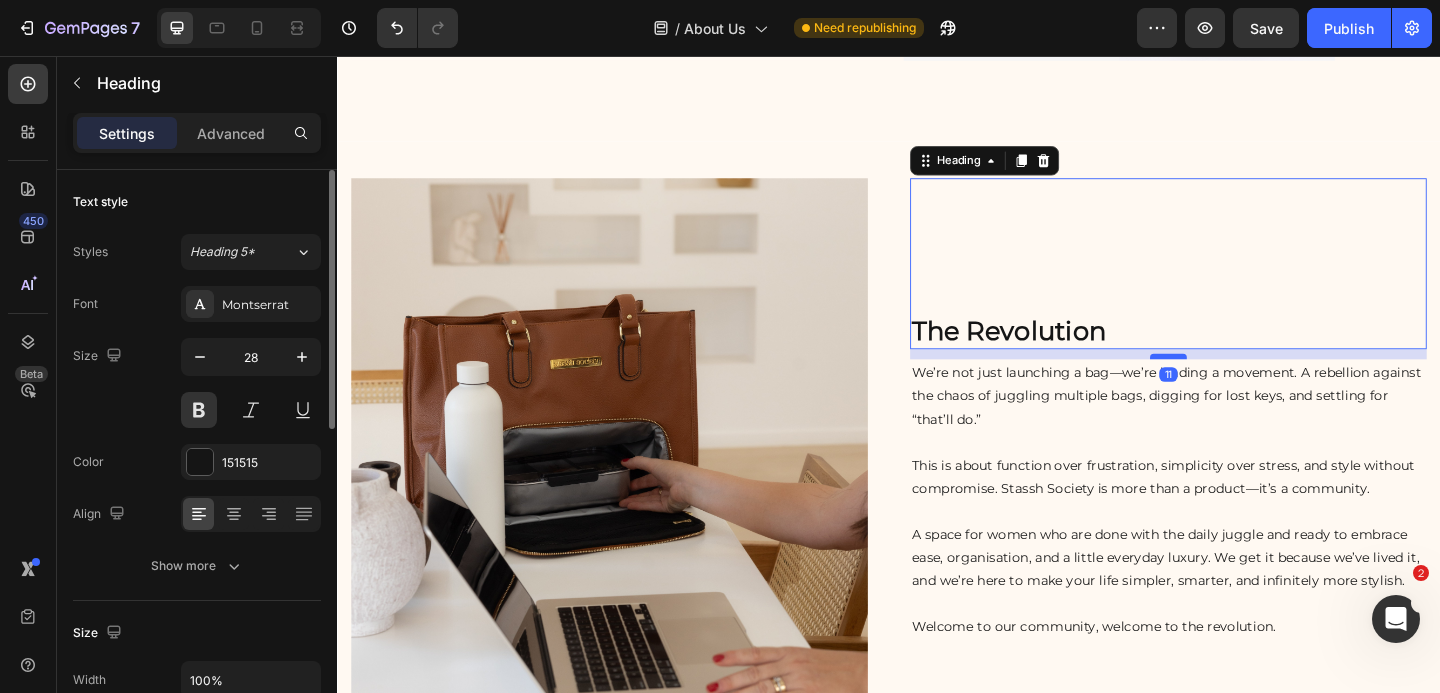 click at bounding box center [1241, 383] 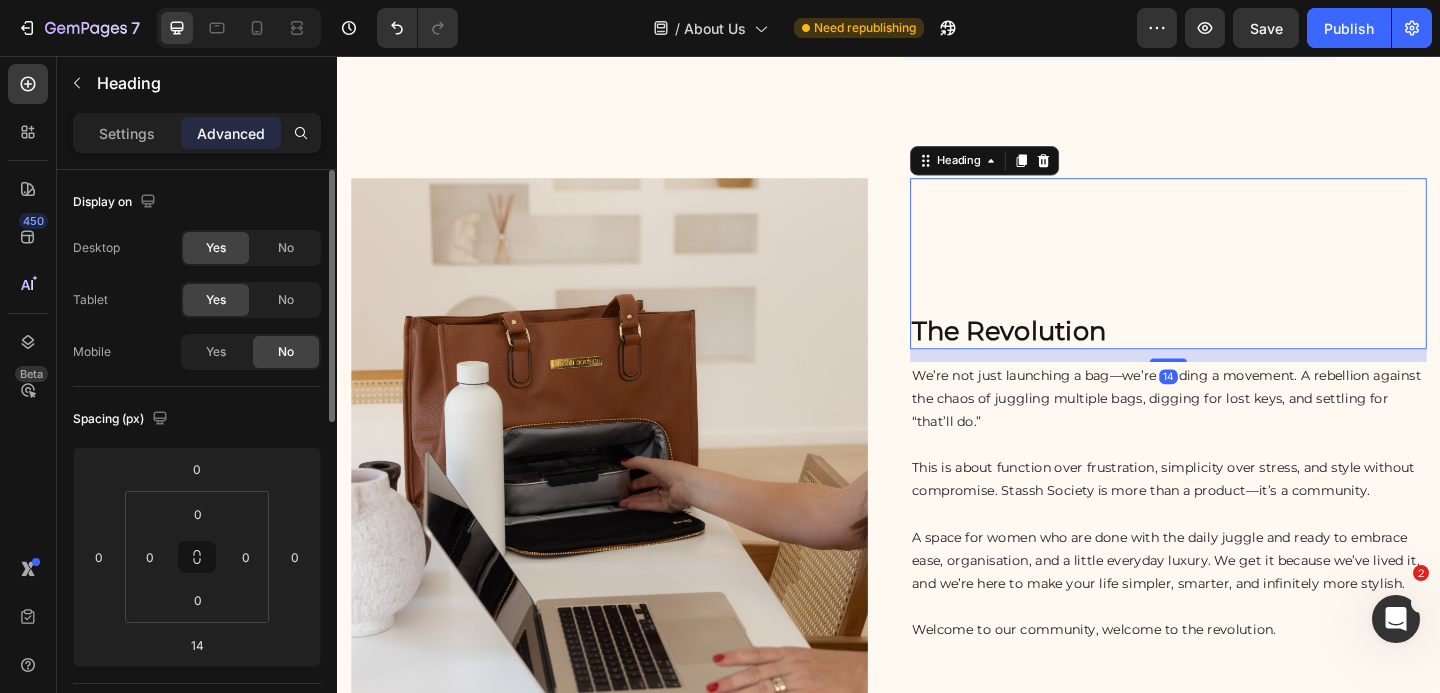 click on "The Revolution" at bounding box center (1241, 282) 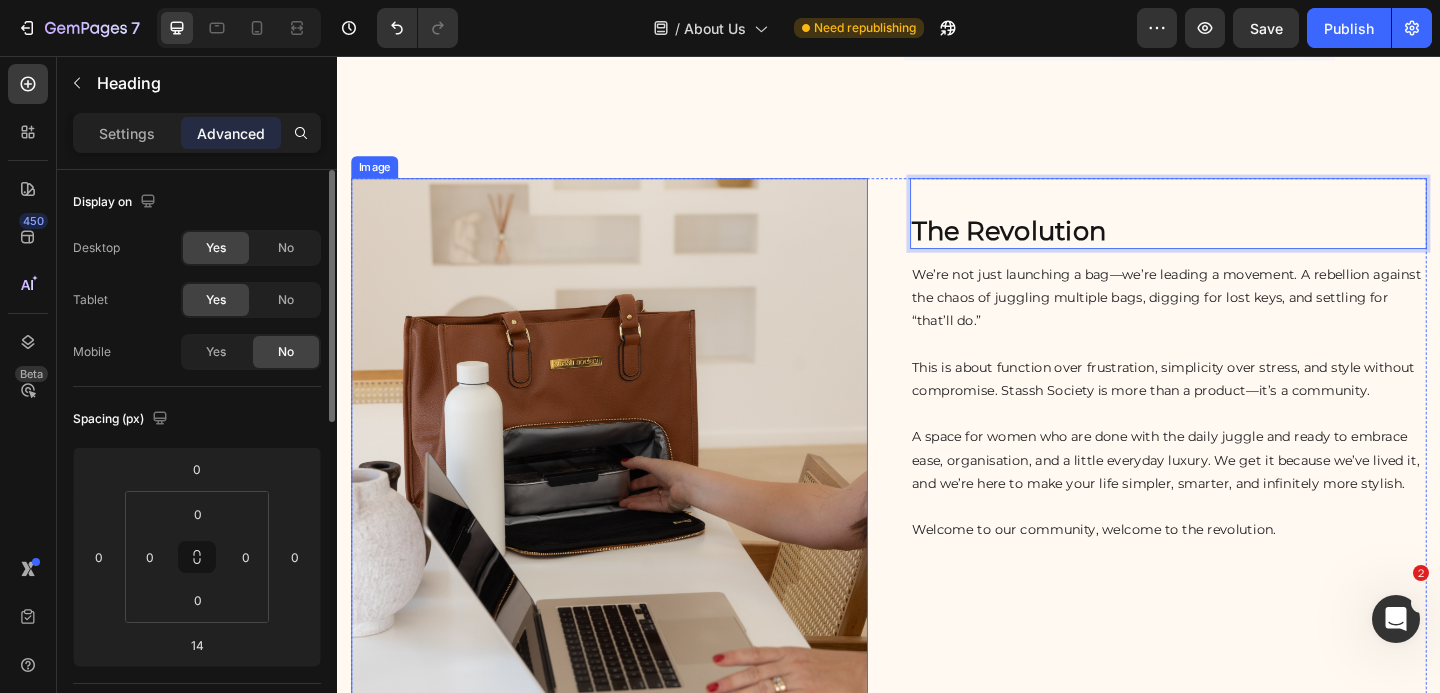 click at bounding box center [633, 470] 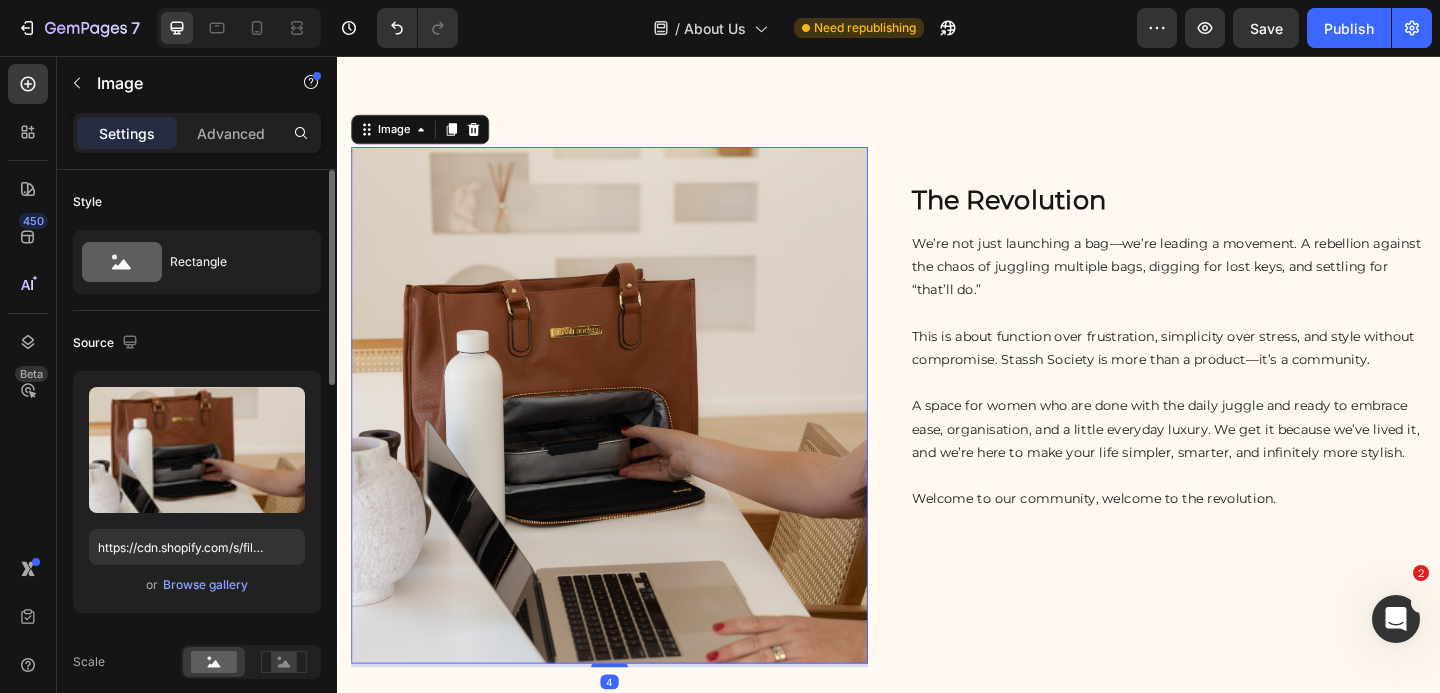scroll, scrollTop: 2165, scrollLeft: 0, axis: vertical 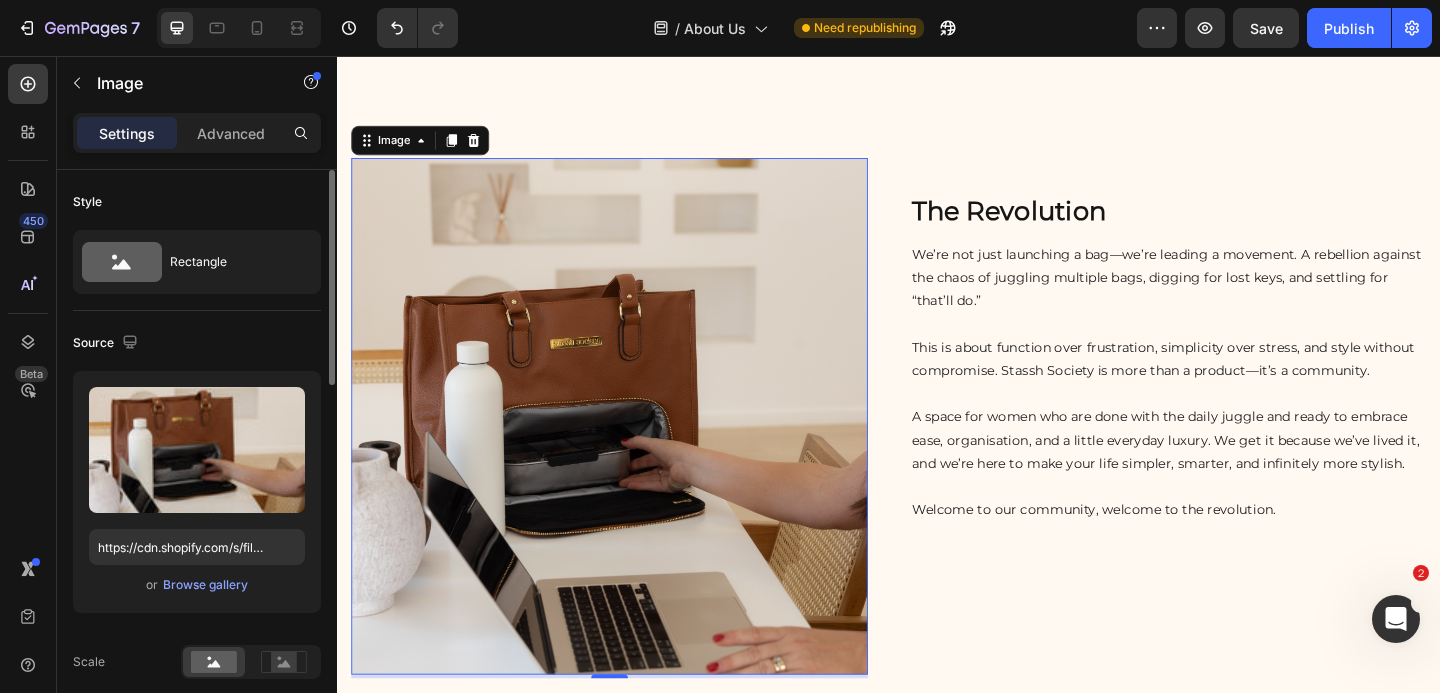 click at bounding box center (633, 448) 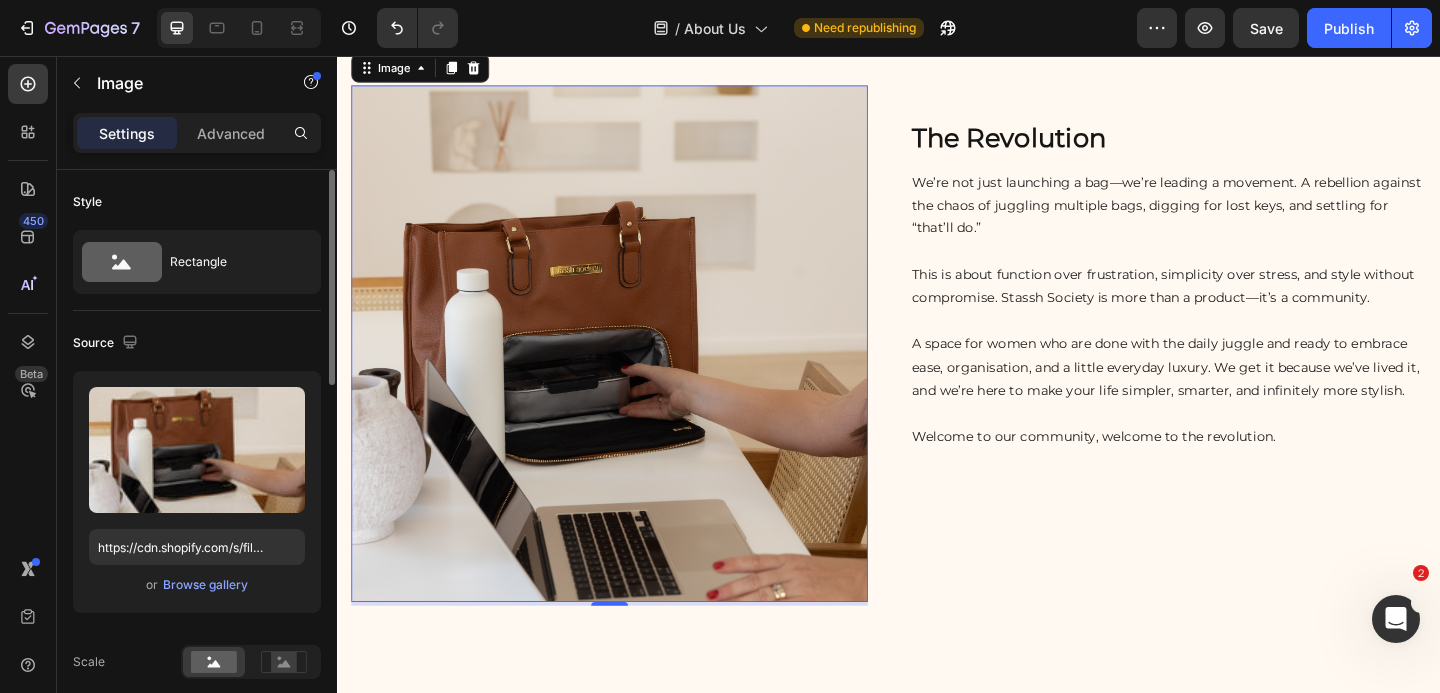 scroll, scrollTop: 2266, scrollLeft: 0, axis: vertical 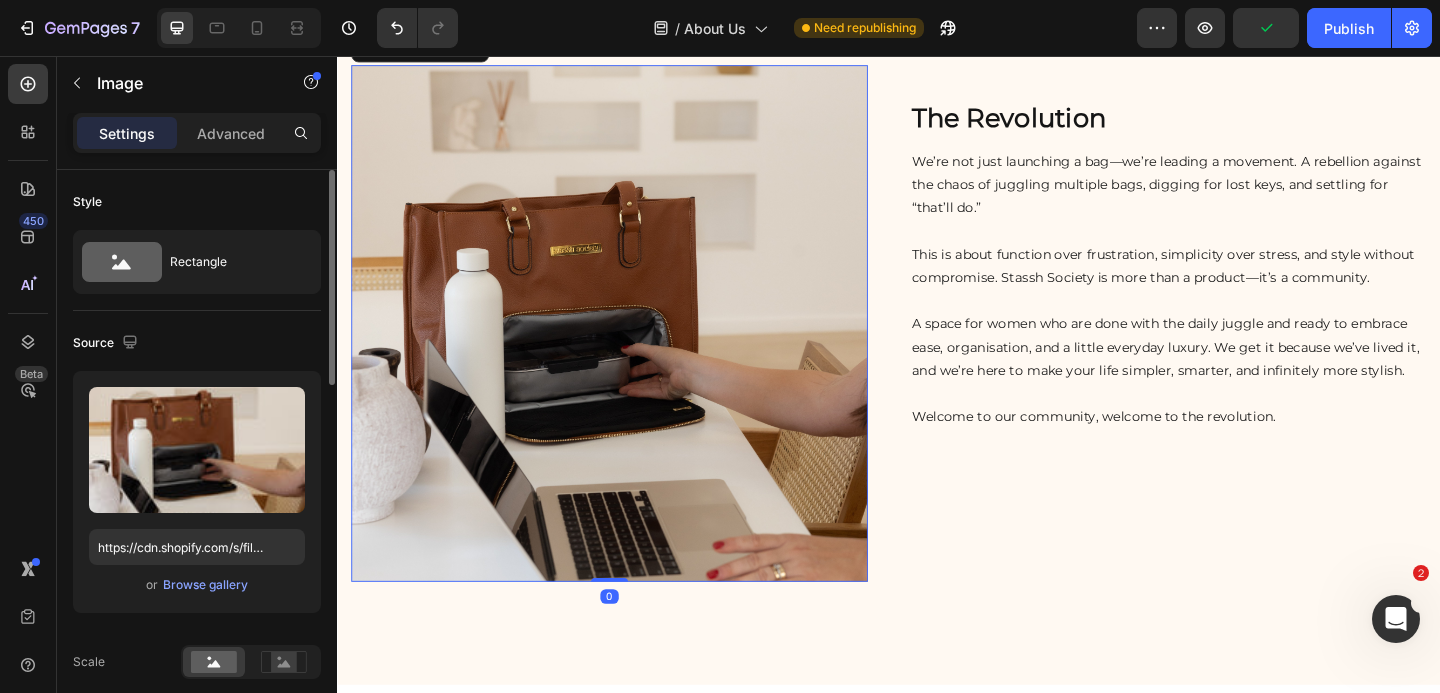 drag, startPoint x: 633, startPoint y: 631, endPoint x: 636, endPoint y: 587, distance: 44.102154 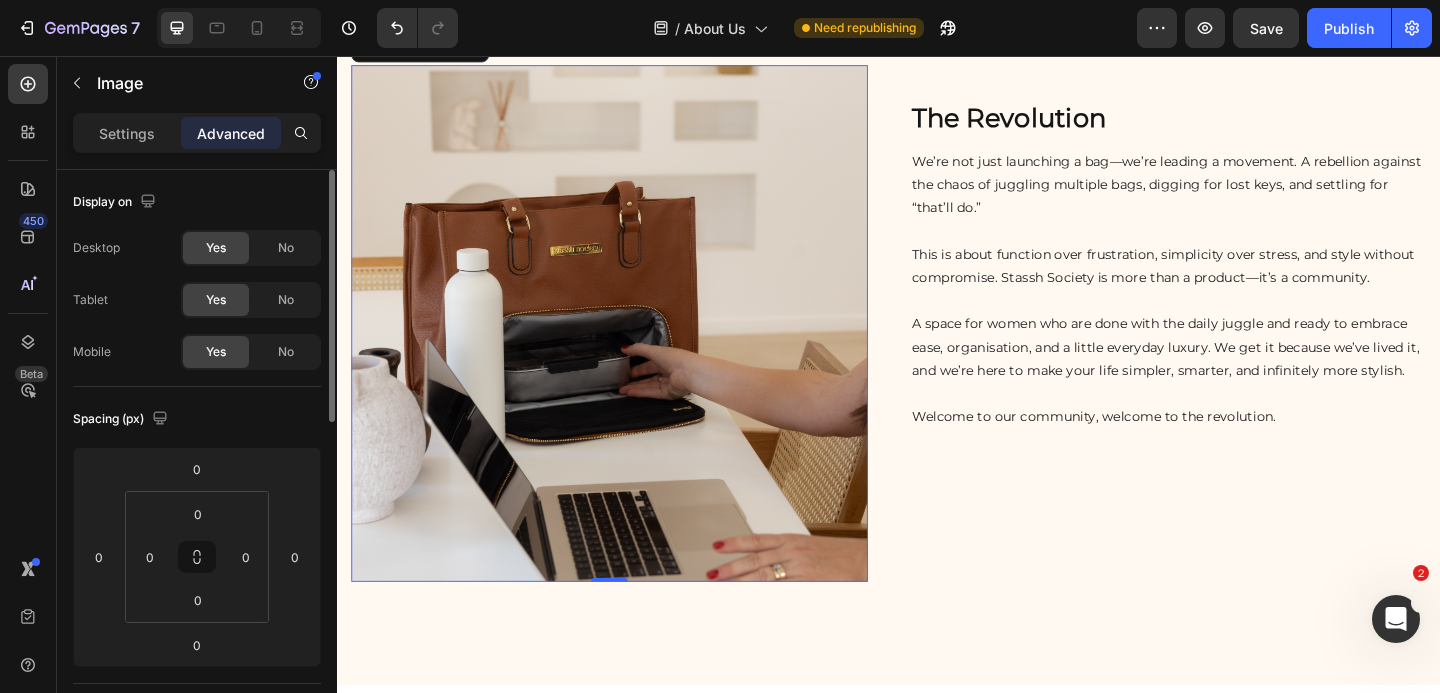 click at bounding box center (633, 347) 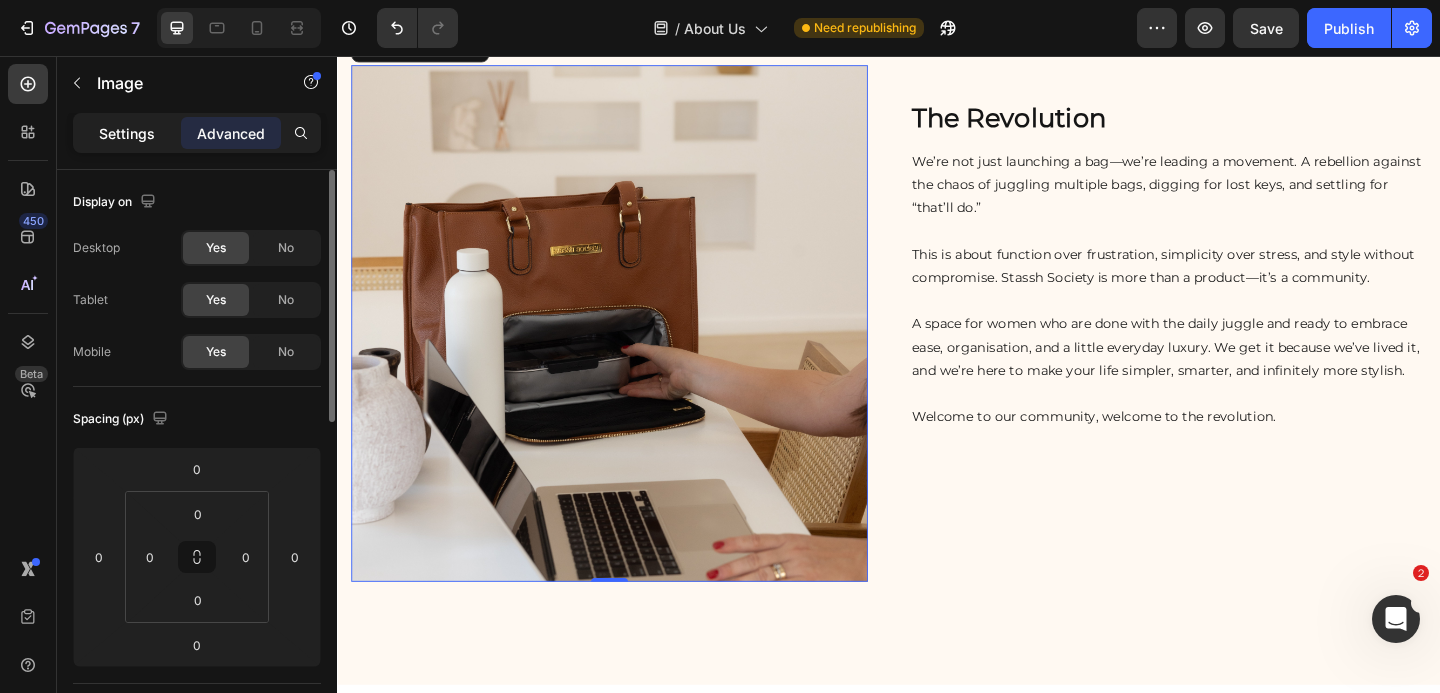 click on "Settings" at bounding box center [127, 133] 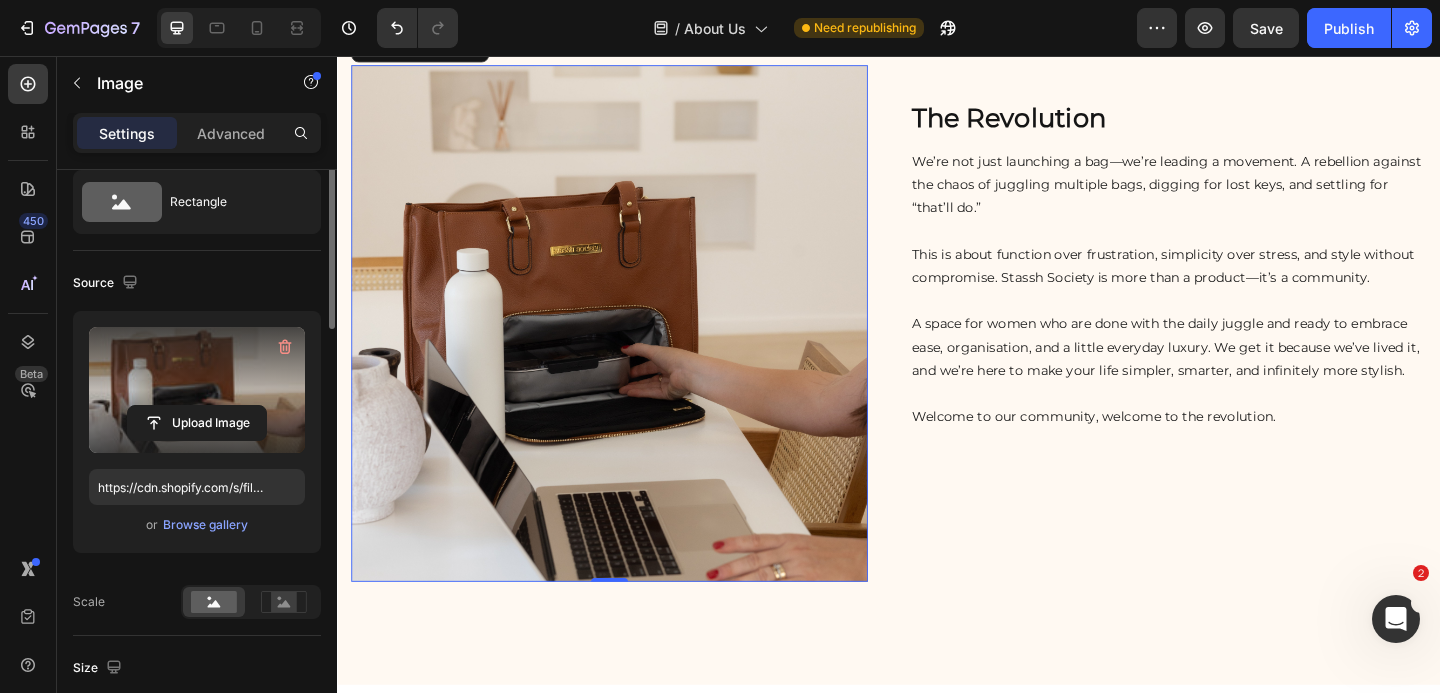scroll, scrollTop: 0, scrollLeft: 0, axis: both 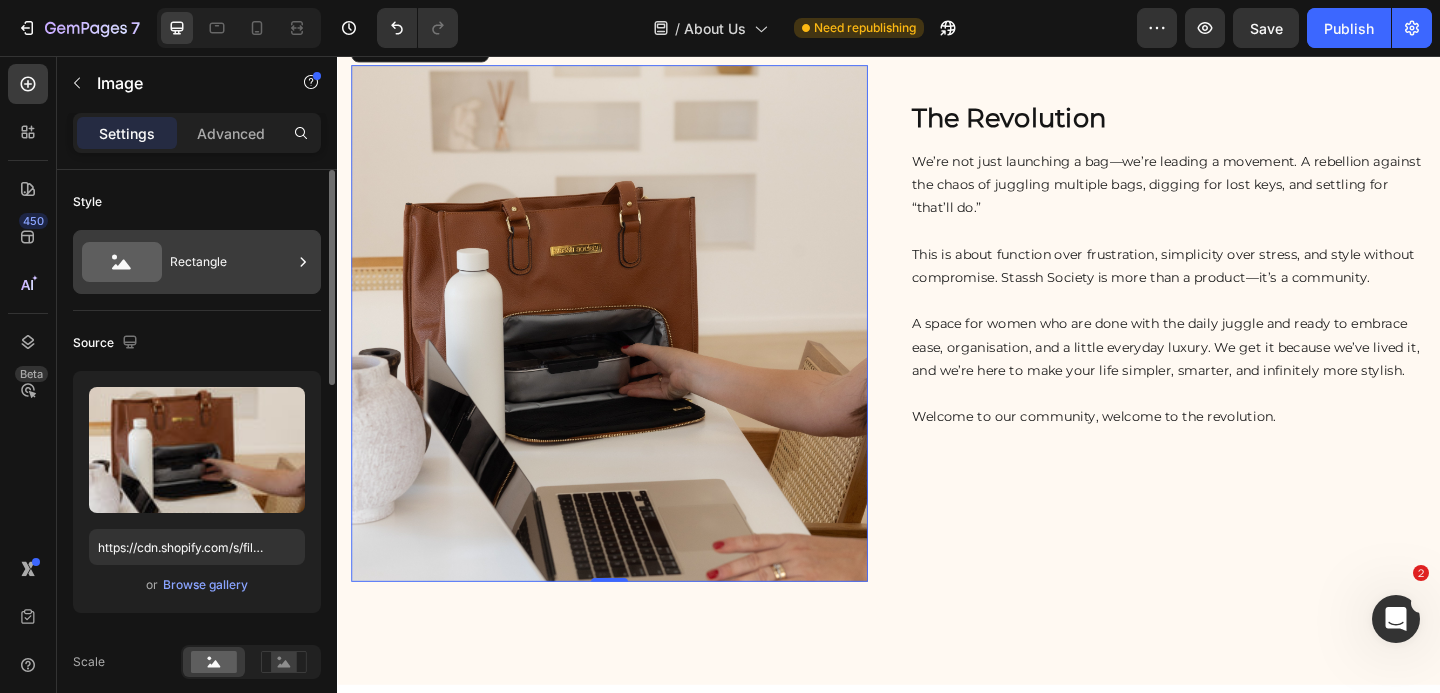 click 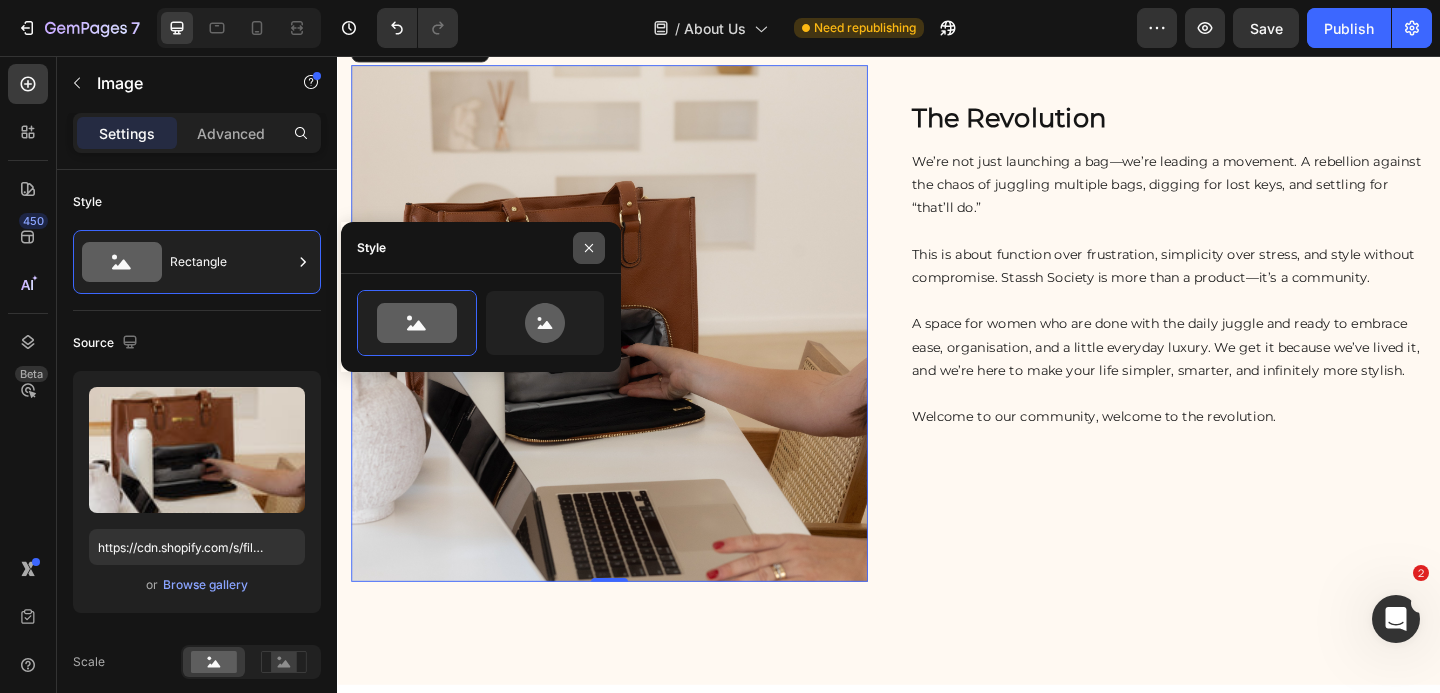 click 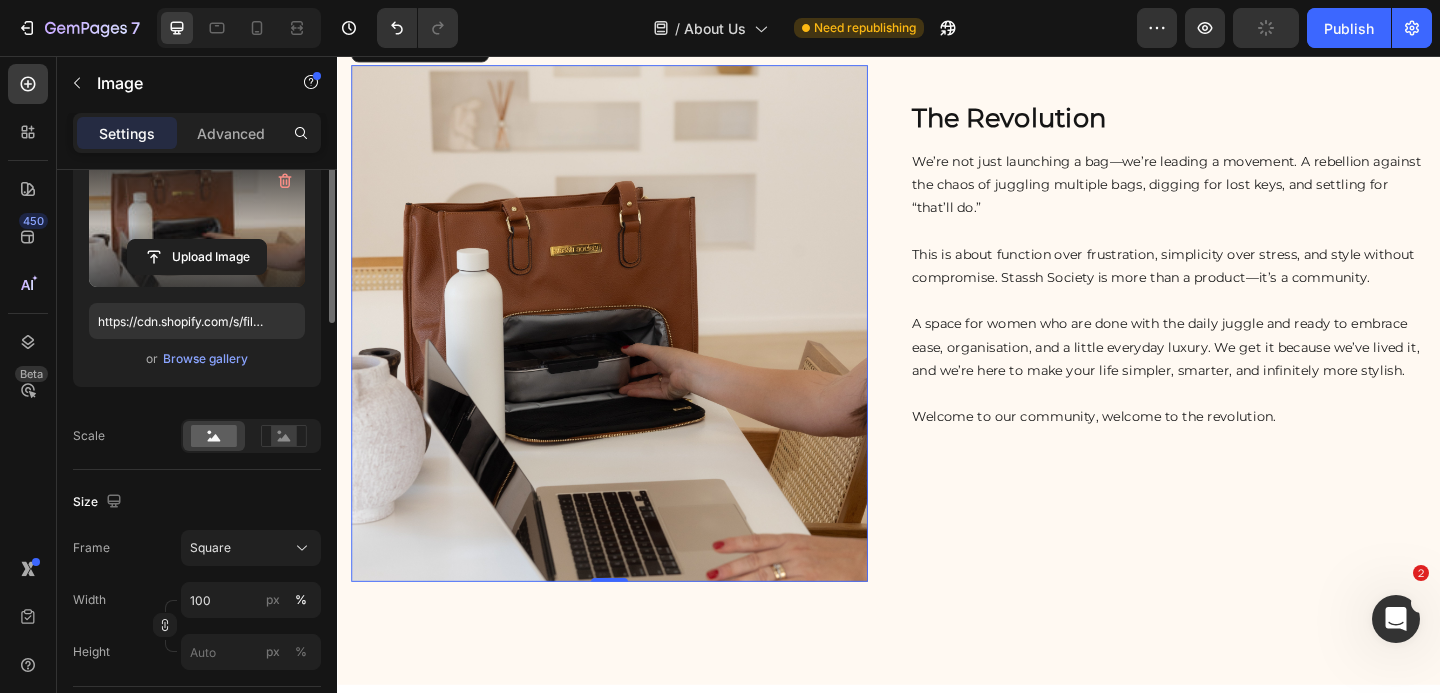 scroll, scrollTop: 227, scrollLeft: 0, axis: vertical 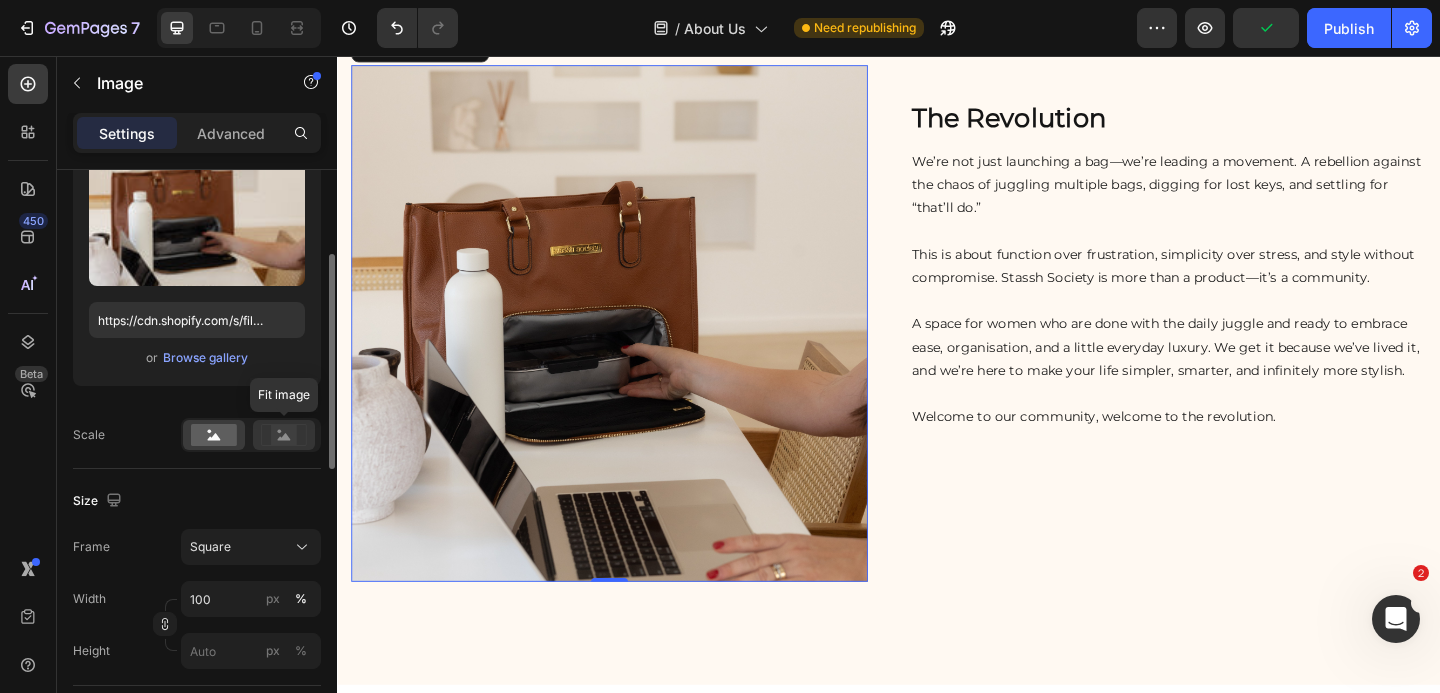 click 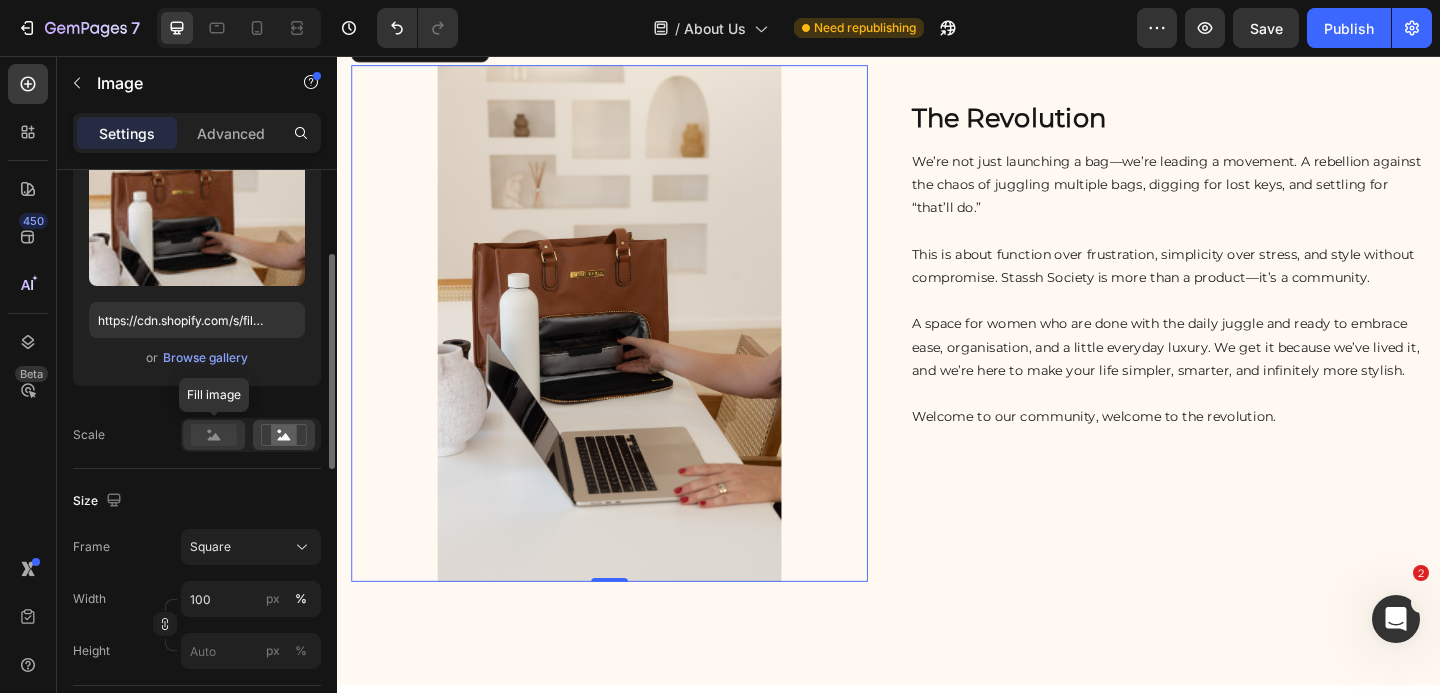 click 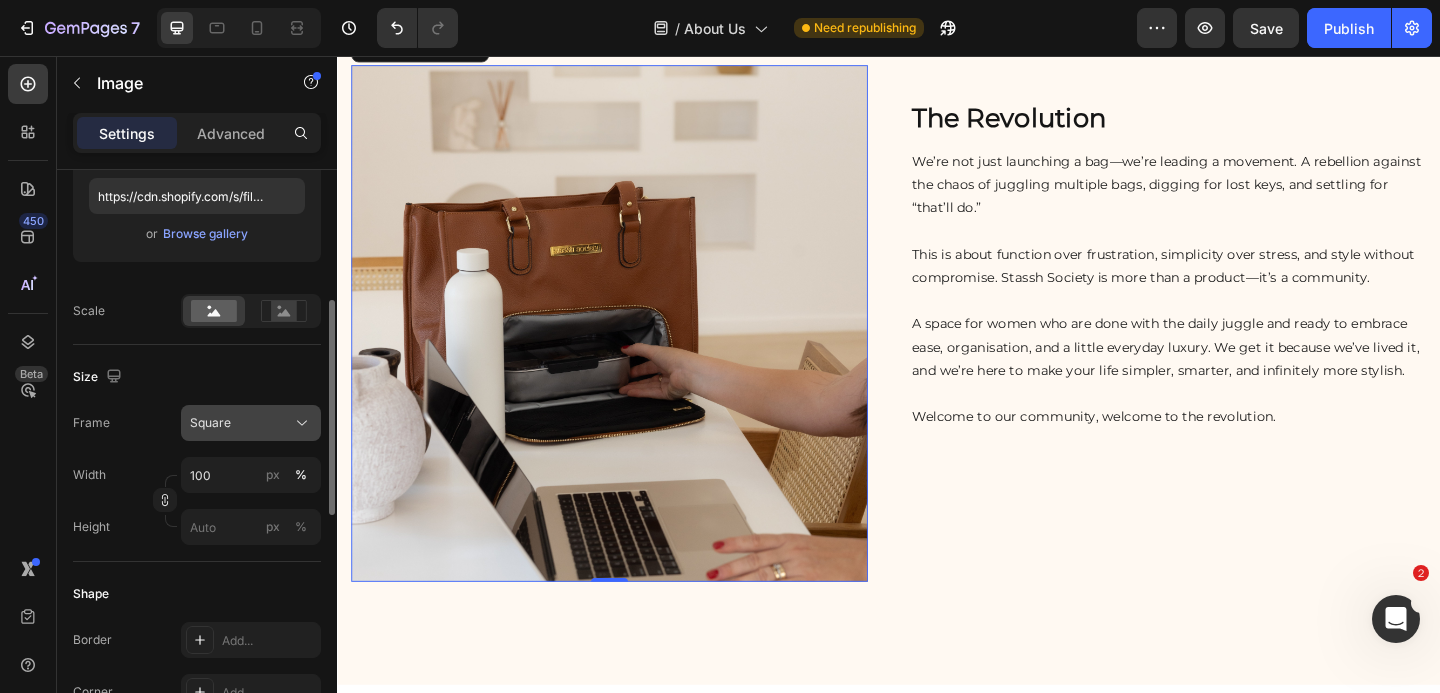 scroll, scrollTop: 350, scrollLeft: 0, axis: vertical 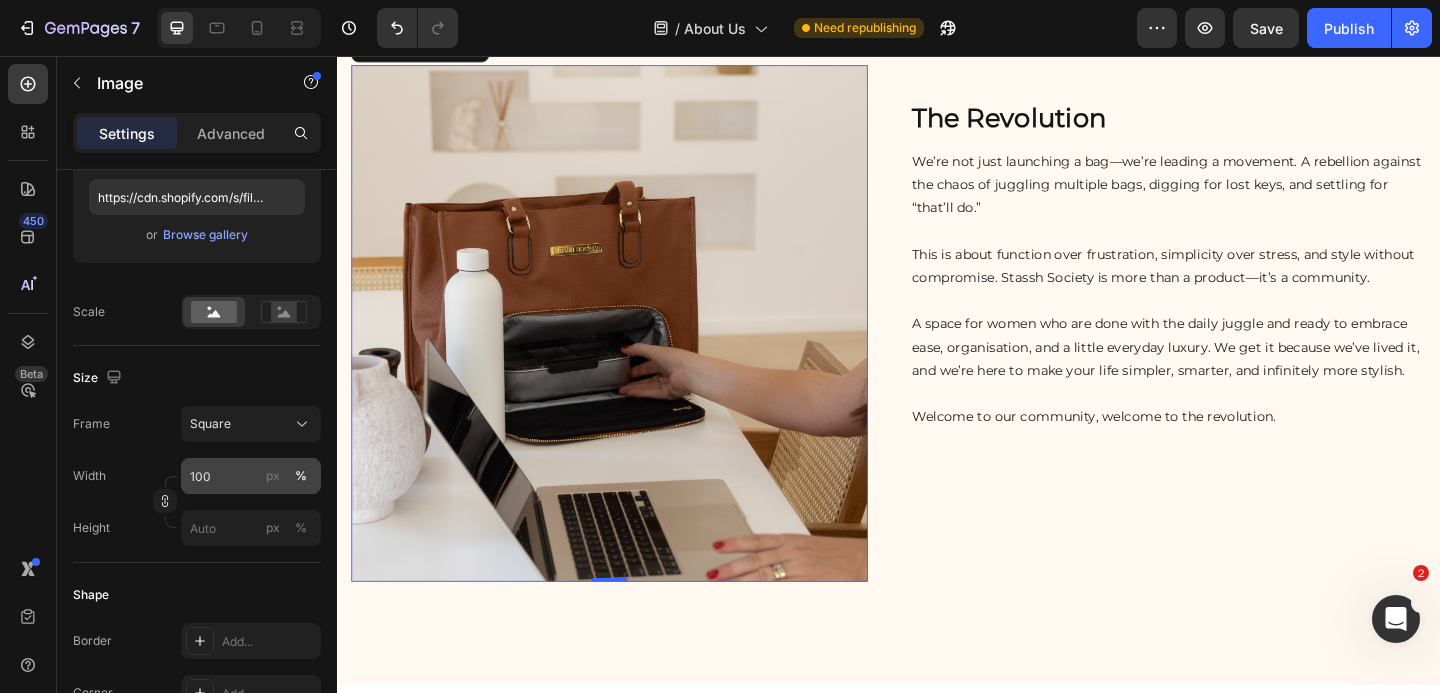 click on "%" at bounding box center (301, 476) 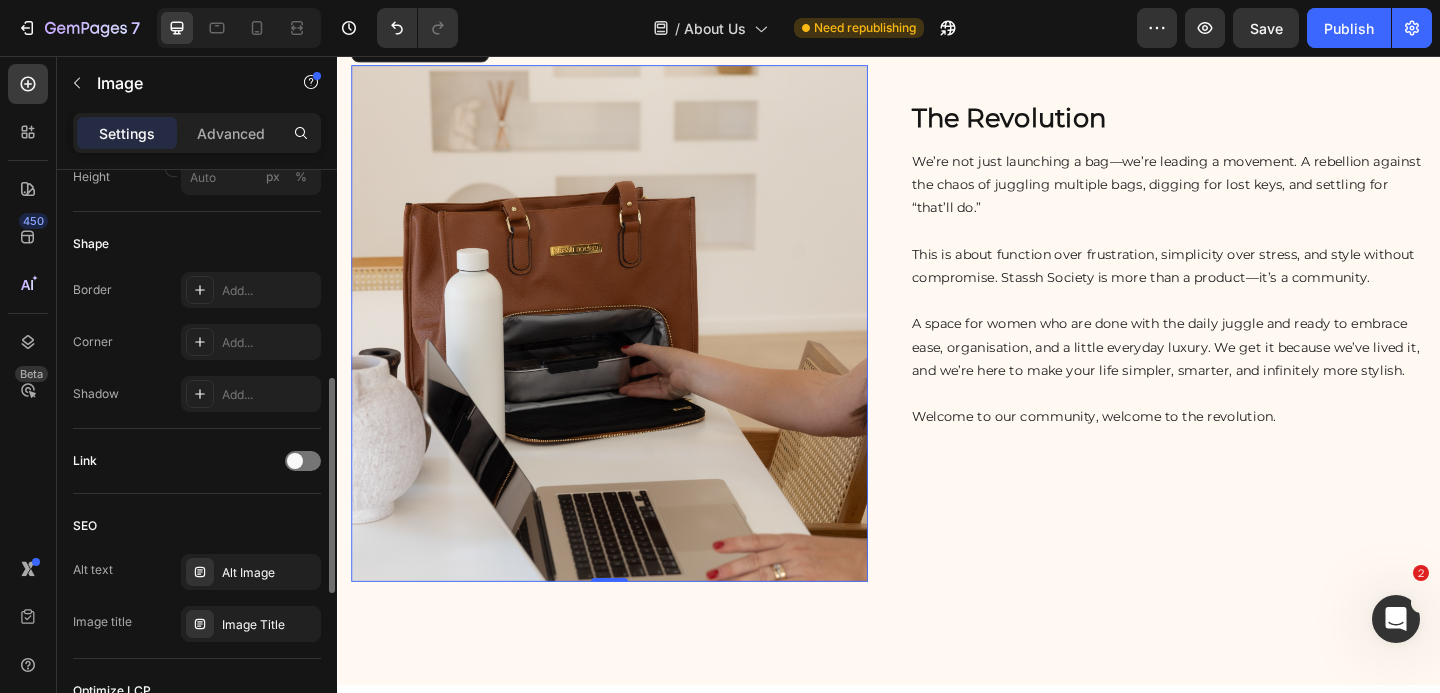 scroll, scrollTop: 701, scrollLeft: 0, axis: vertical 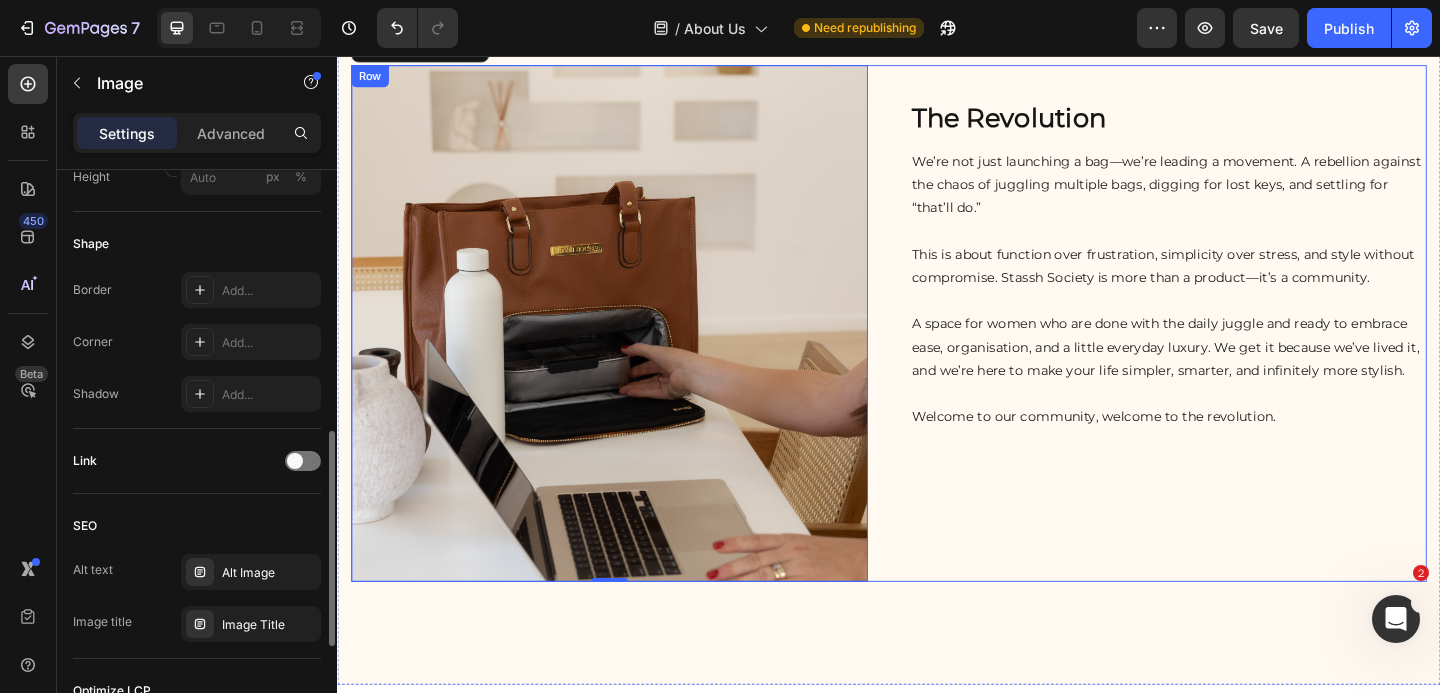 click on "⁠⁠⁠⁠⁠⁠⁠ The Revolution Heading We’re not just launching a bag—we’re leading a movement. A rebellion against the chaos of juggling multiple bags, digging for lost keys, and settling for “that’ll do.”   This is about function over frustration, simplicity over stress, and style without compromise. Stassh Society is more than a product—it’s a community.    A space for women who are done with the daily juggle and ready to embrace ease, organisation, and a little everyday luxury. We get it because we’ve lived it, and we’re here to make your life simpler, smarter, and infinitely more stylish.   Welcome to our community, welcome to the revolution.  Text block" at bounding box center [1241, 347] 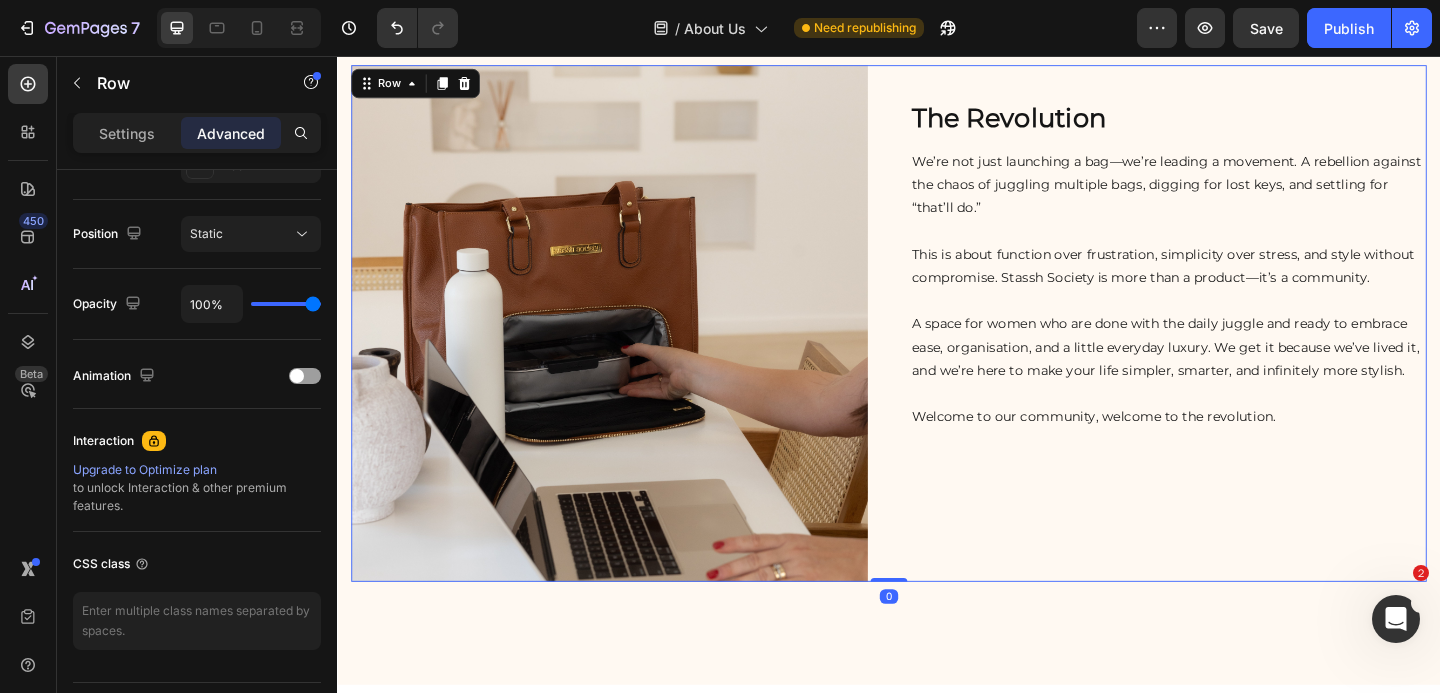 scroll, scrollTop: 0, scrollLeft: 0, axis: both 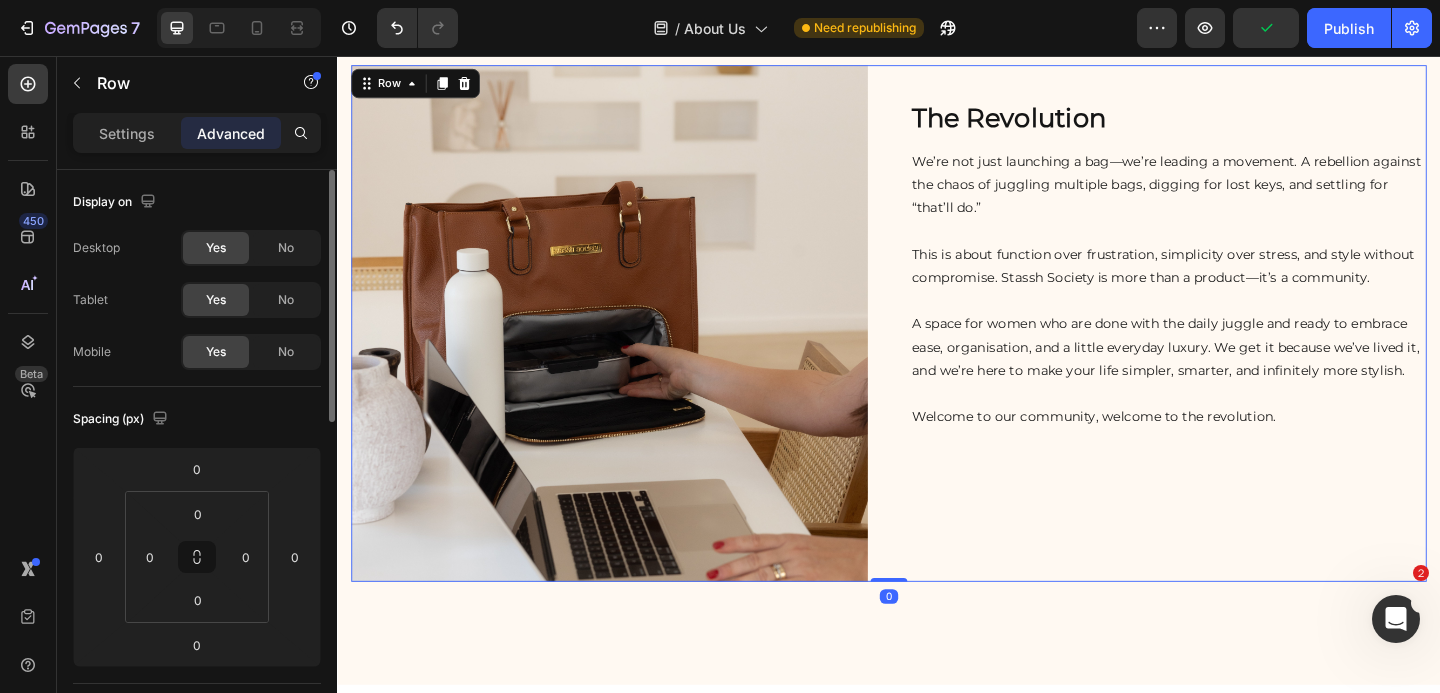 click on "⁠⁠⁠⁠⁠⁠⁠ The Revolution Heading We’re not just launching a bag—we’re leading a movement. A rebellion against the chaos of juggling multiple bags, digging for lost keys, and settling for “that’ll do.”   This is about function over frustration, simplicity over stress, and style without compromise. Stassh Society is more than a product—it’s a community.    A space for women who are done with the daily juggle and ready to embrace ease, organisation, and a little everyday luxury. We get it because we’ve lived it, and we’re here to make your life simpler, smarter, and infinitely more stylish.   Welcome to our community, welcome to the revolution.  Text block" at bounding box center (1241, 347) 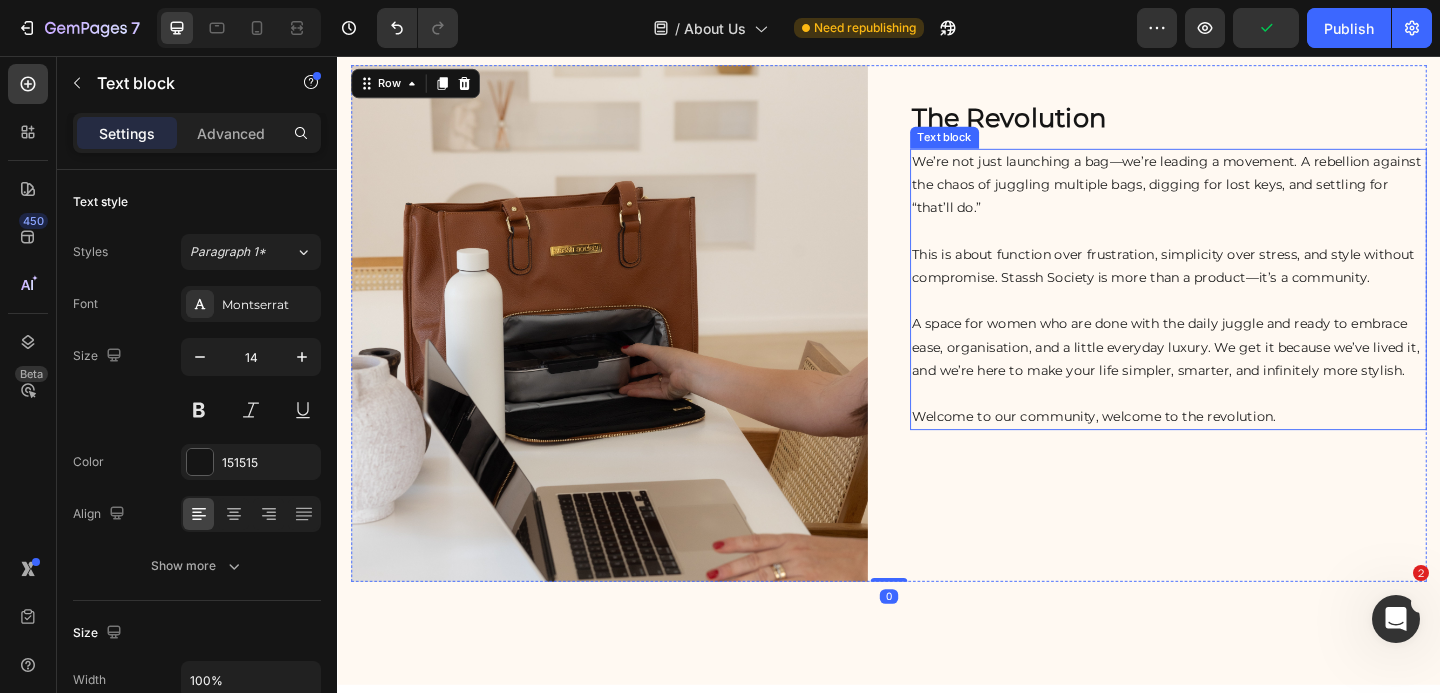 click on "Welcome to our community, welcome to the revolution." at bounding box center (1241, 448) 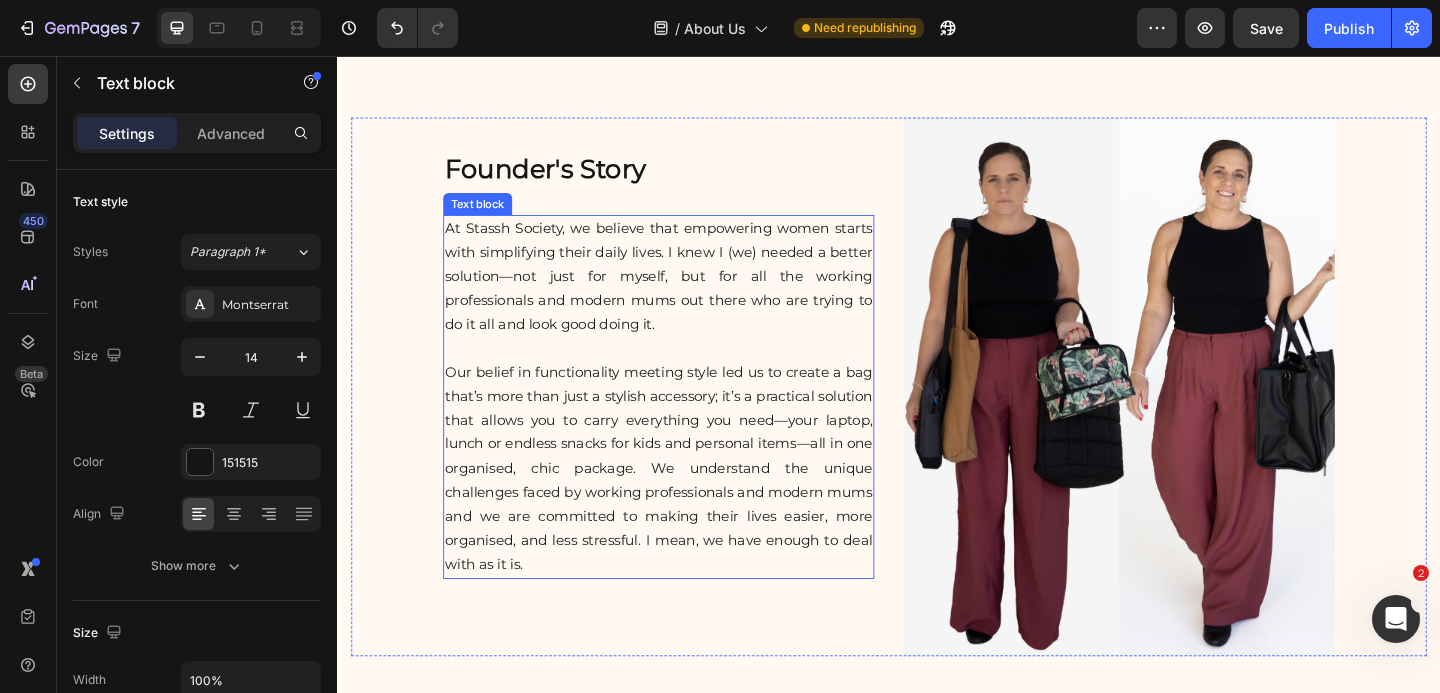 scroll, scrollTop: 1482, scrollLeft: 0, axis: vertical 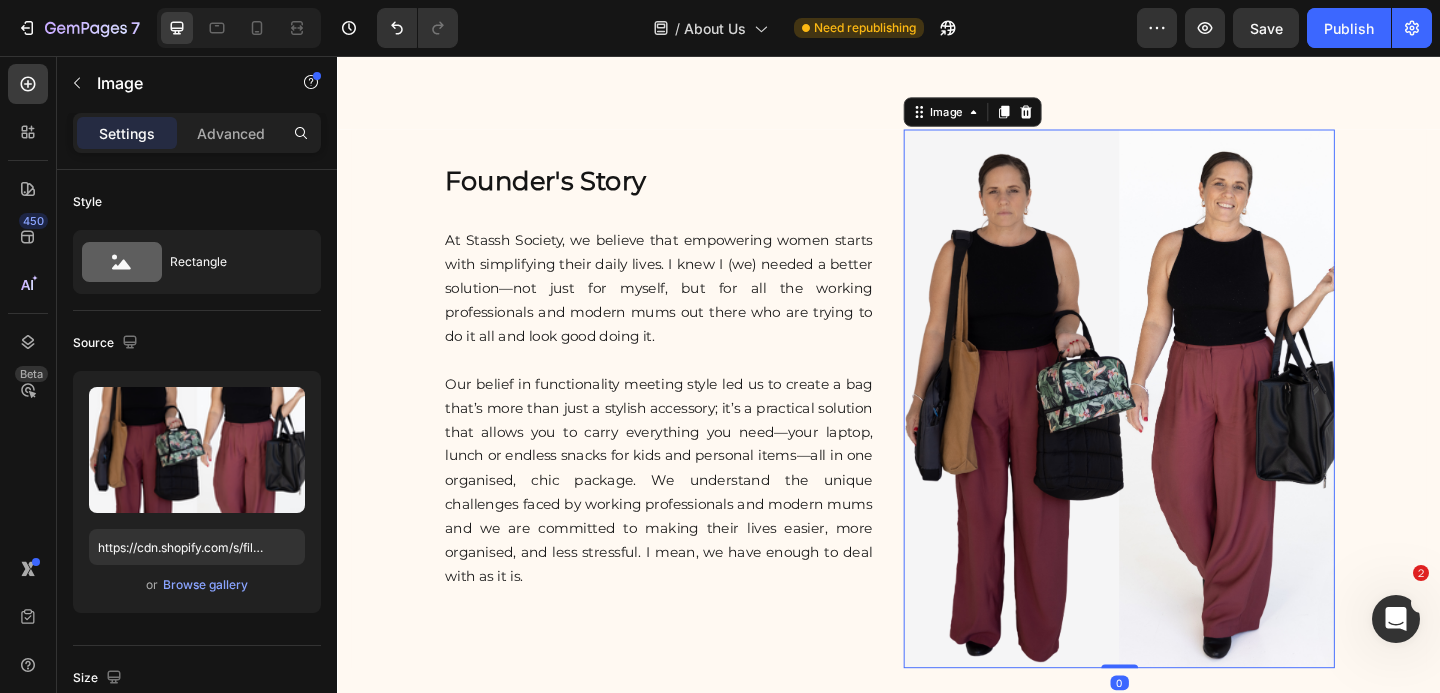 click at bounding box center [1187, 429] 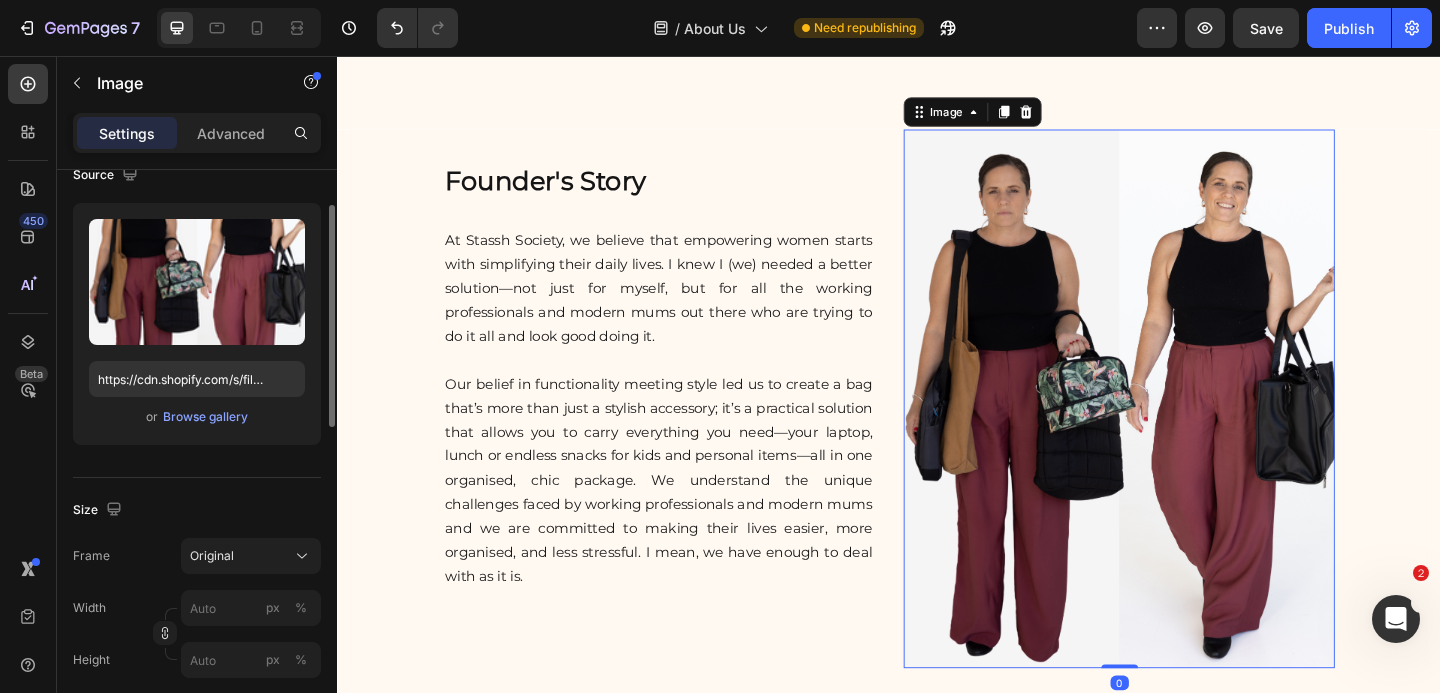 scroll, scrollTop: 172, scrollLeft: 0, axis: vertical 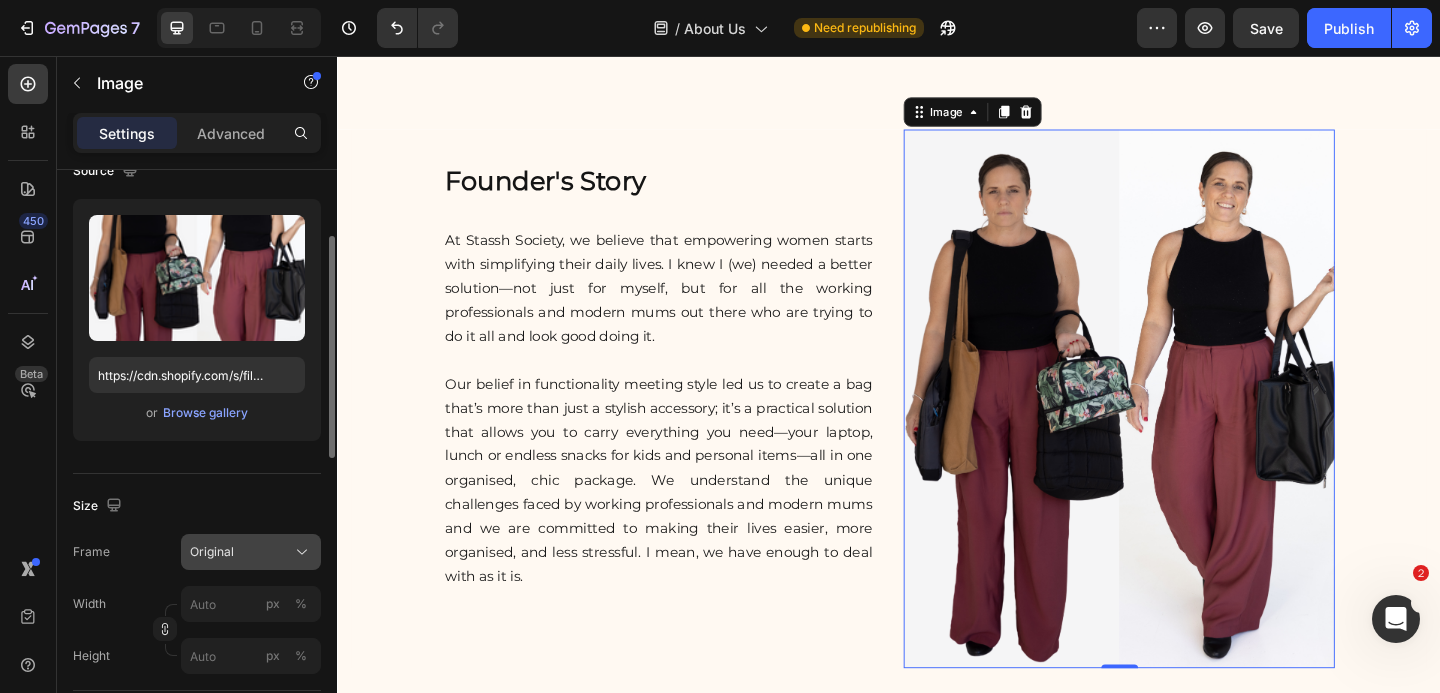 click on "Original" 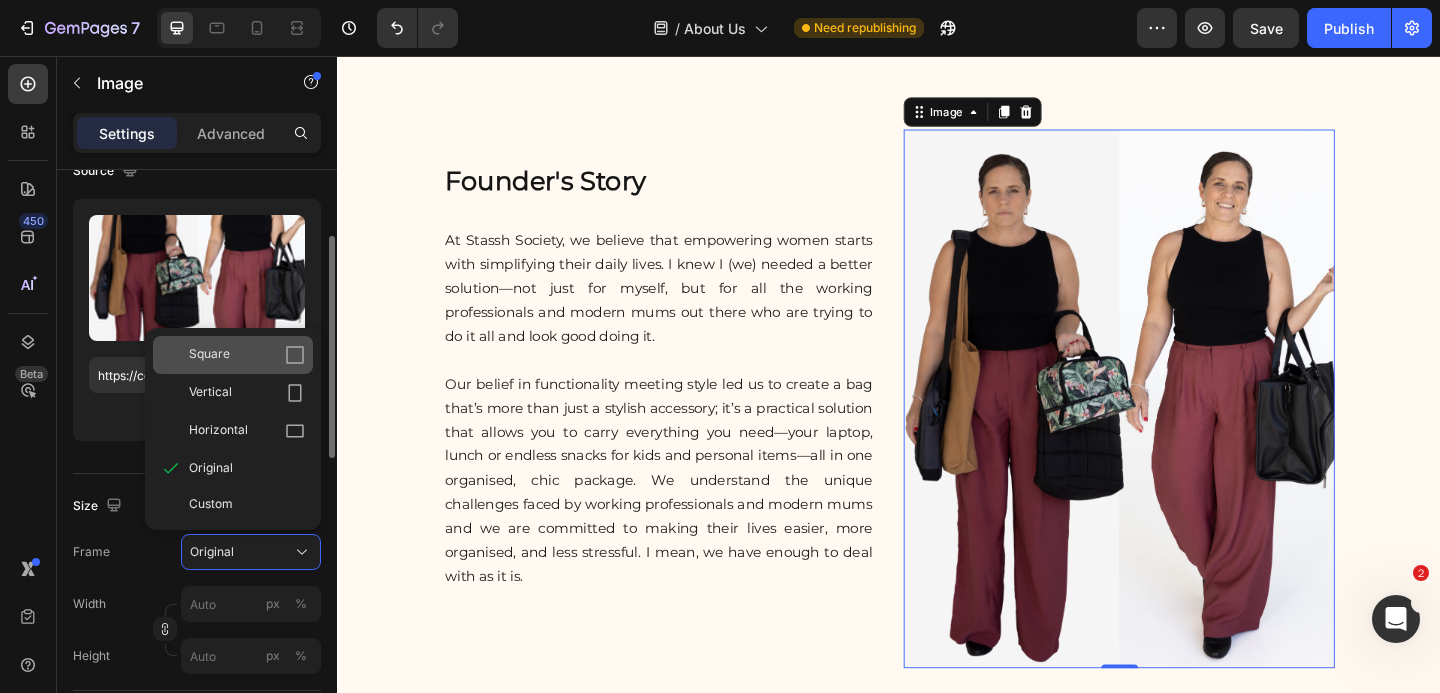 click on "Square" at bounding box center [247, 355] 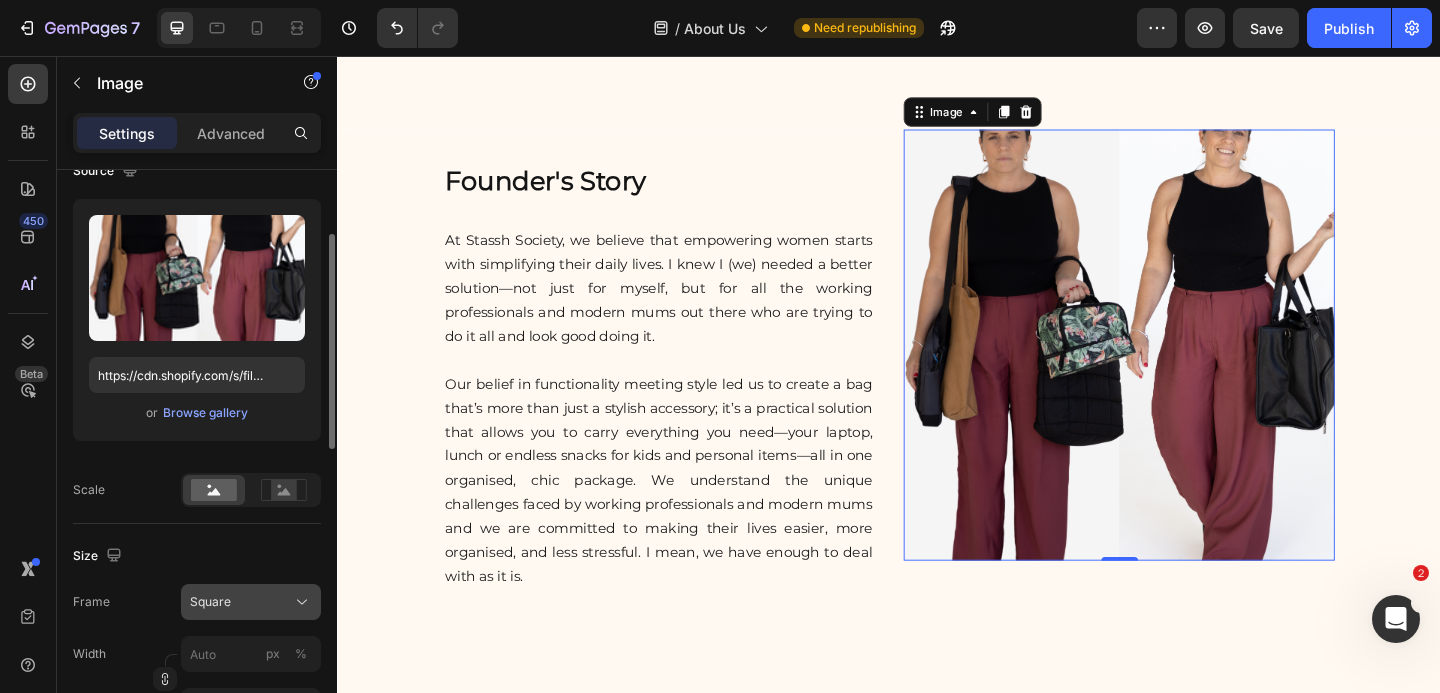 click on "Square" 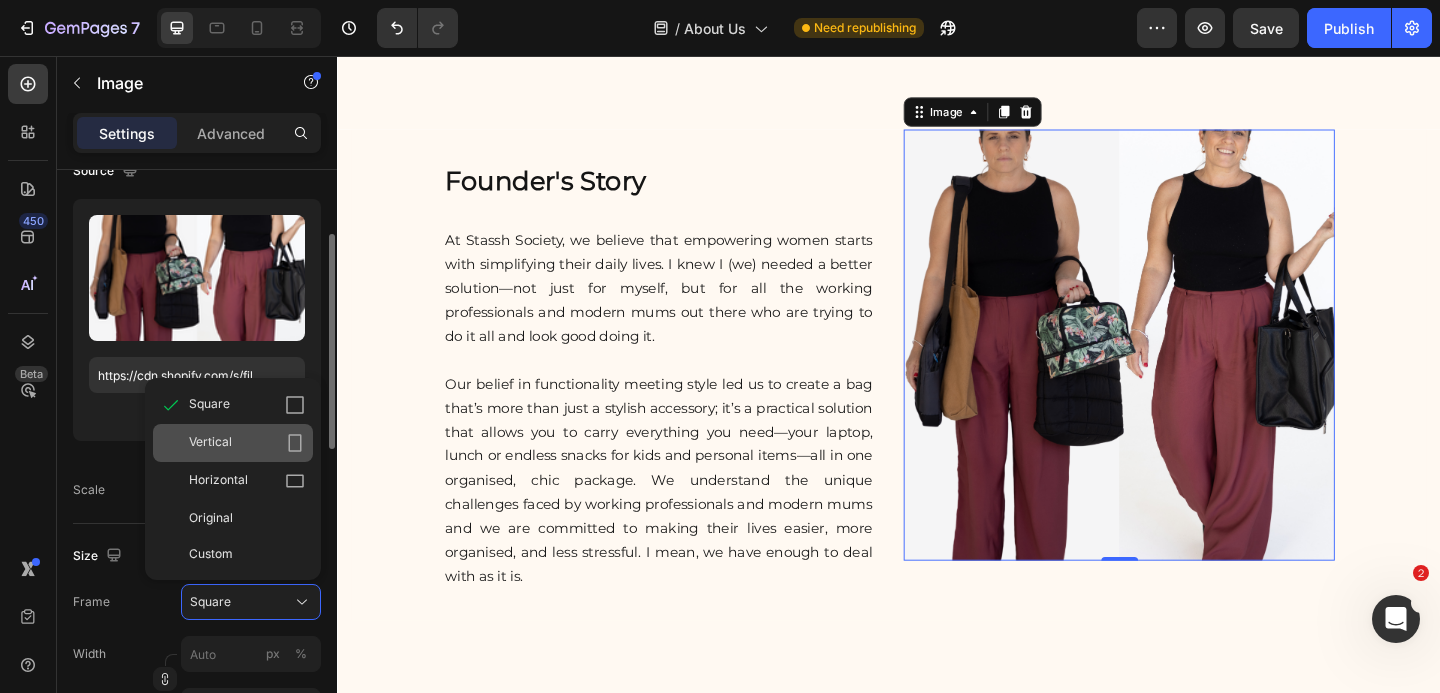 click on "Vertical" at bounding box center (247, 443) 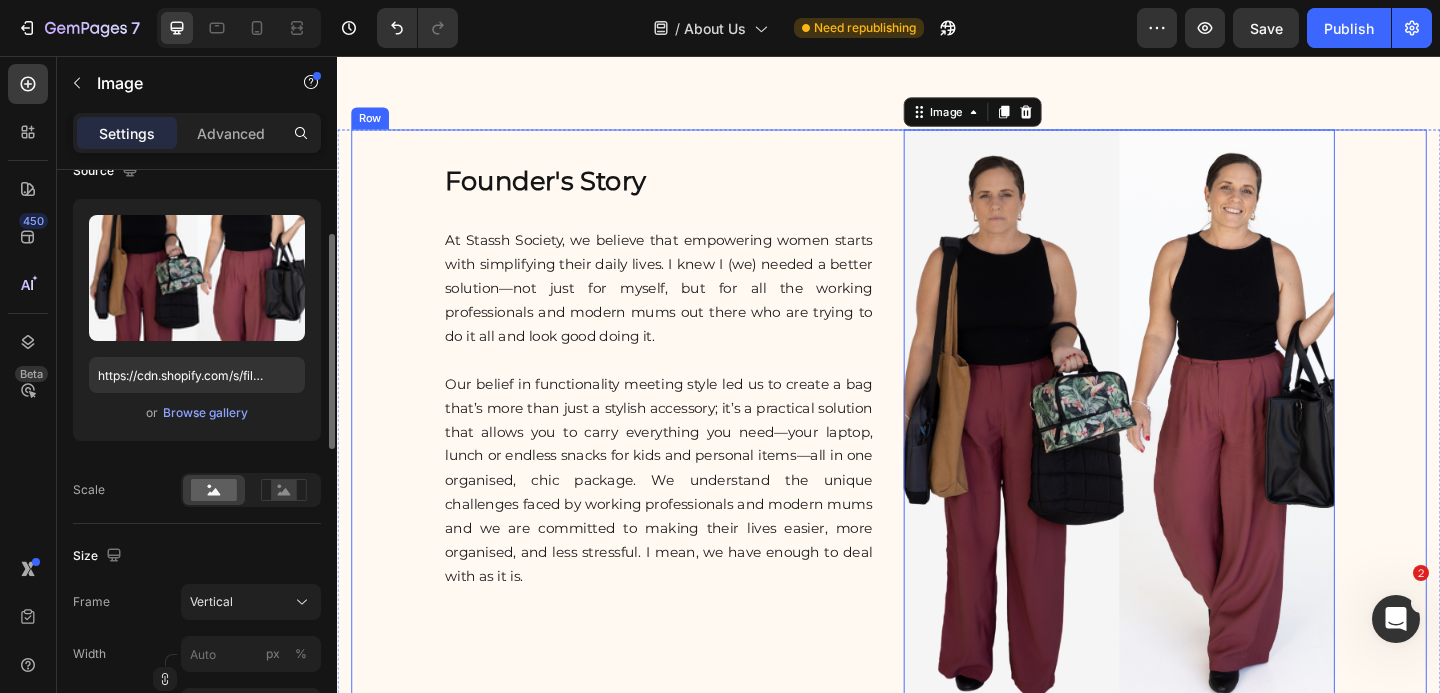 click on "Our belief in functionality meeting style led us to create a bag that’s more than just a stylish accessory; it’s a practical solution that allows you to carry everything you need—your laptop, lunch or endless snacks for kids and personal items—all in one organised, chic package. We understand the unique challenges faced by working professionals and modern mums and we are committed to making their lives easier, more organised, and less stressful. I mean, we have enough to deal with as it is." at bounding box center (686, 517) 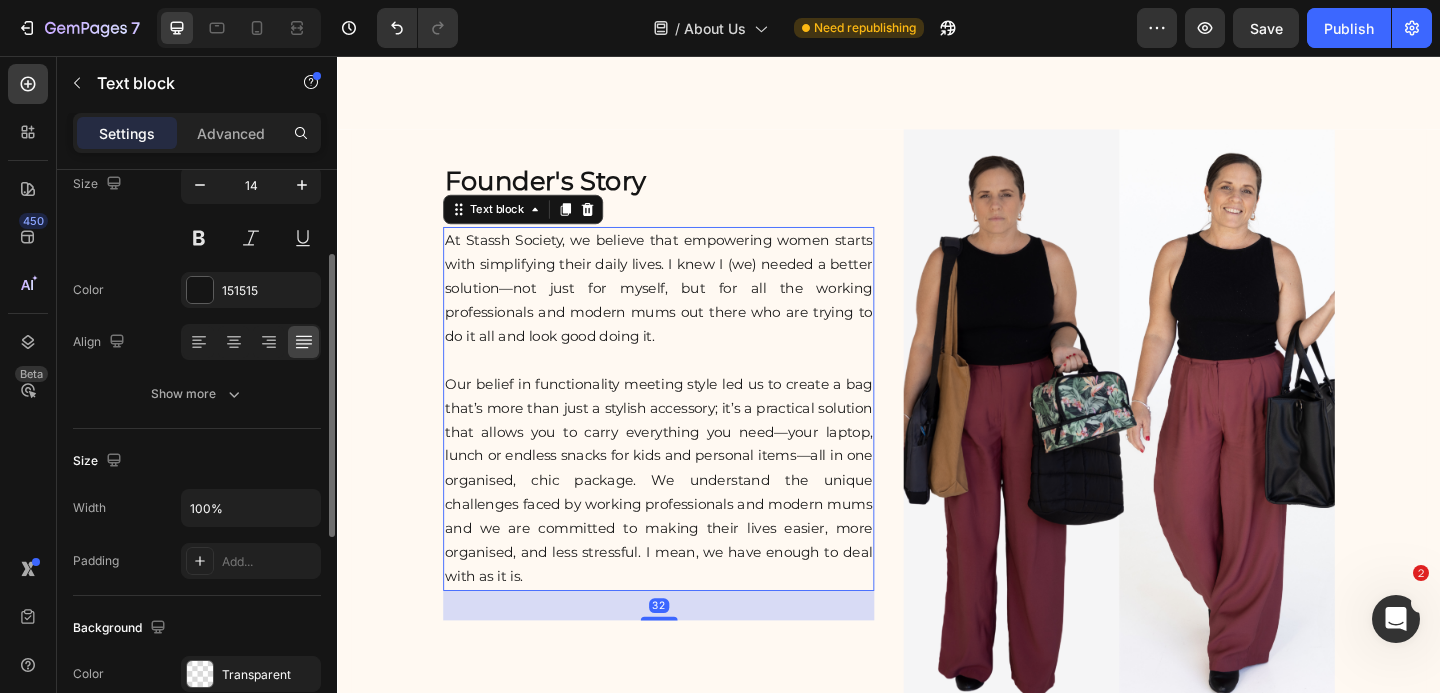 scroll, scrollTop: 0, scrollLeft: 0, axis: both 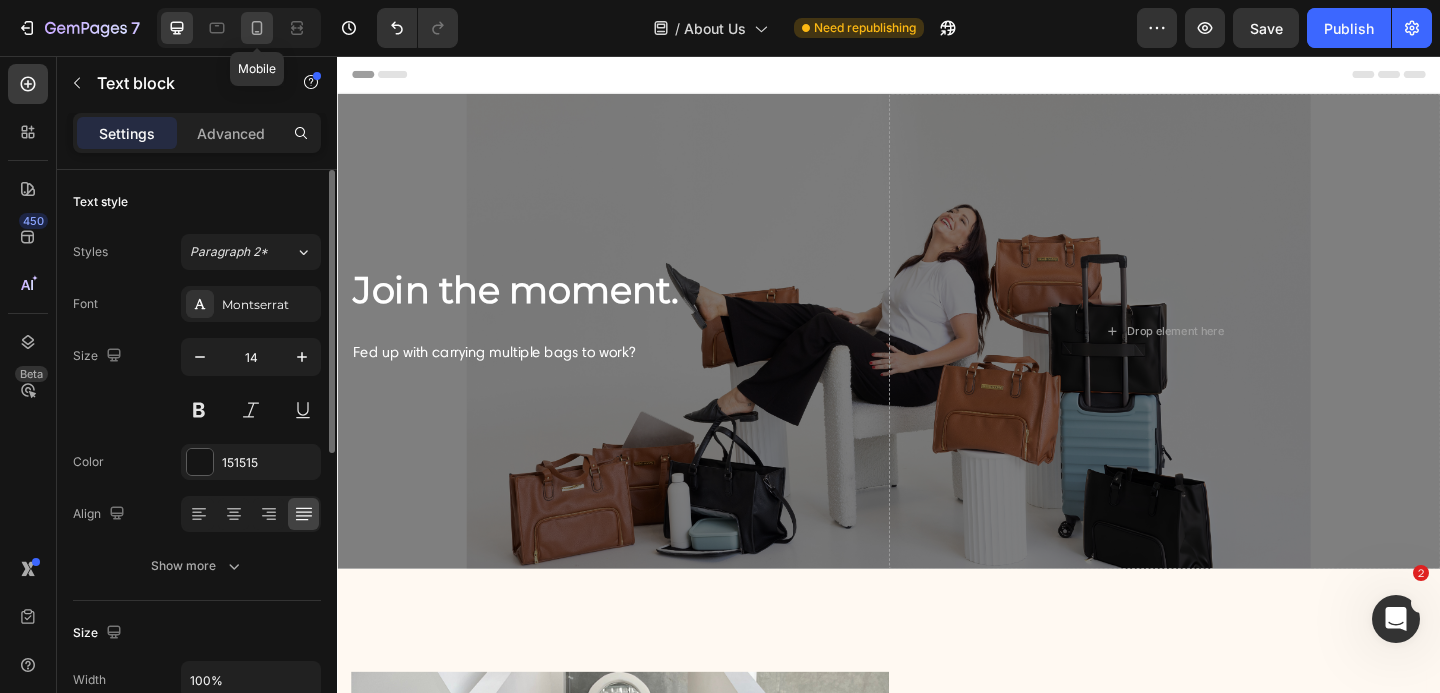 click 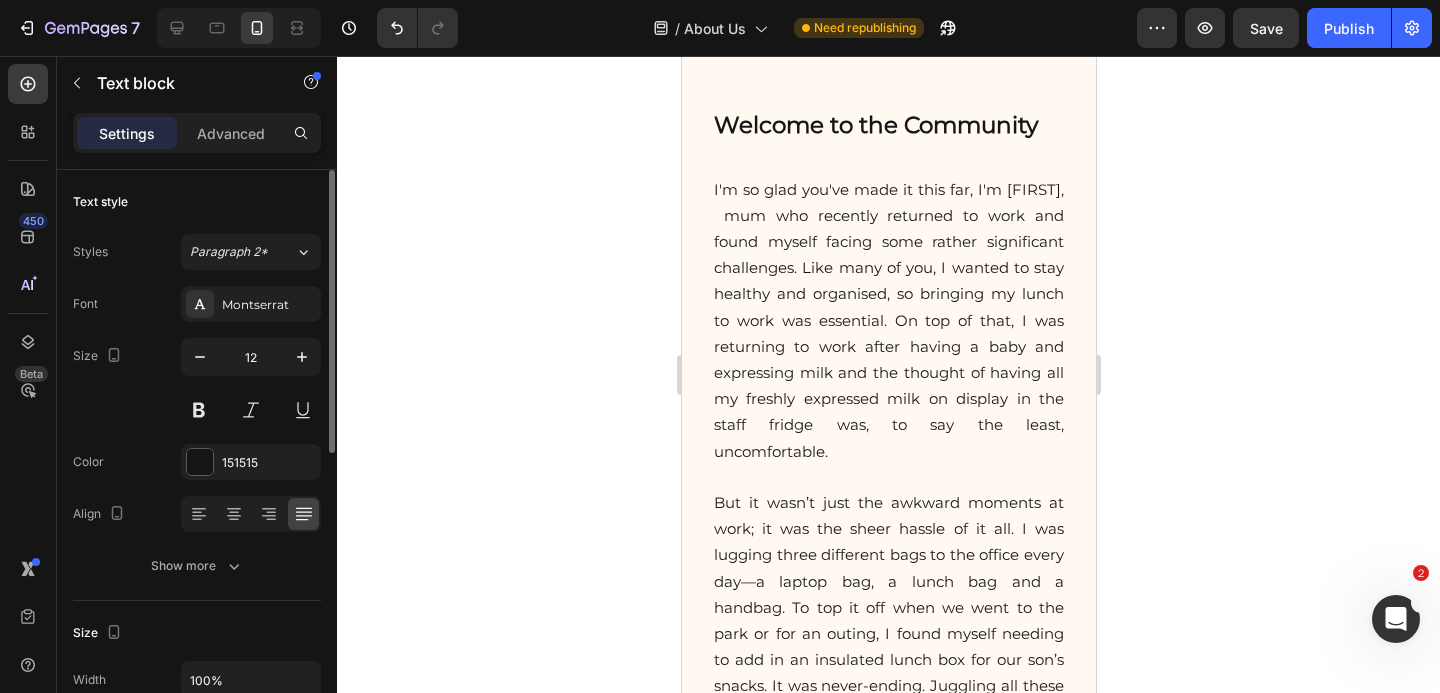 scroll, scrollTop: 0, scrollLeft: 0, axis: both 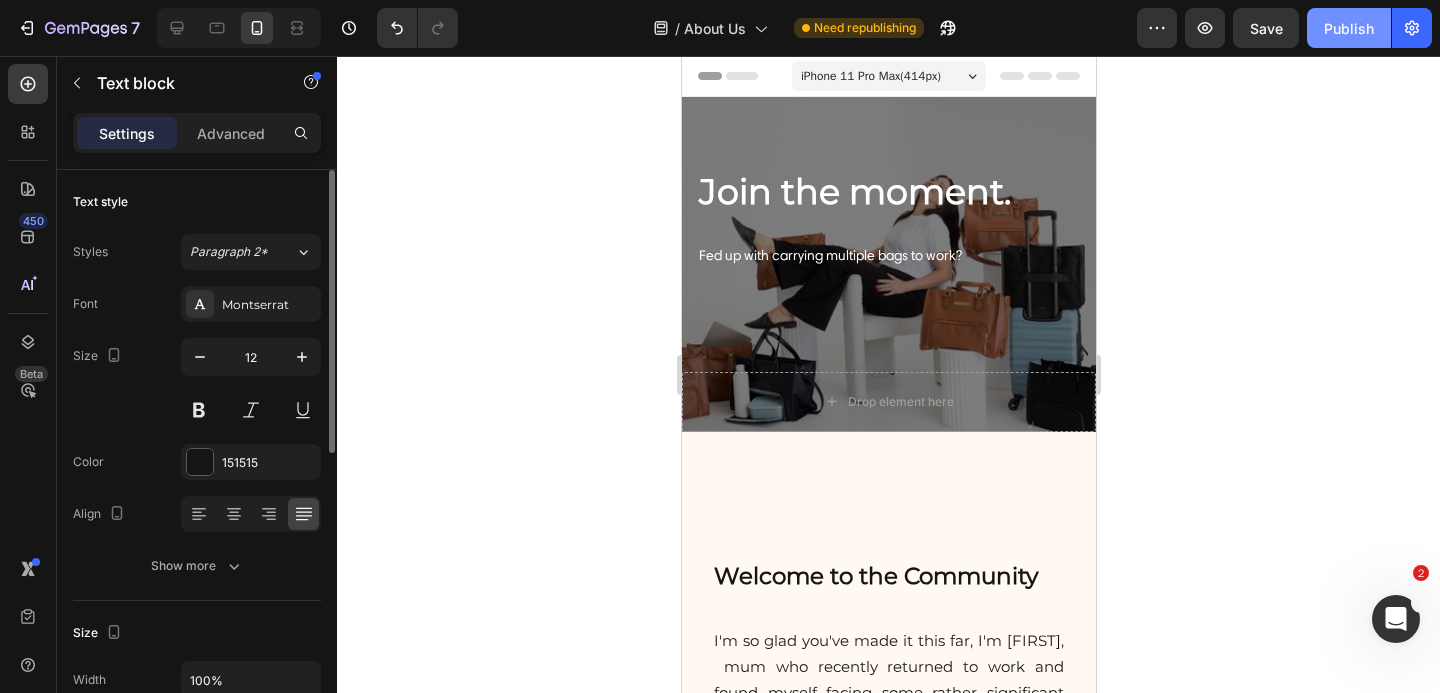 click on "Publish" at bounding box center [1349, 28] 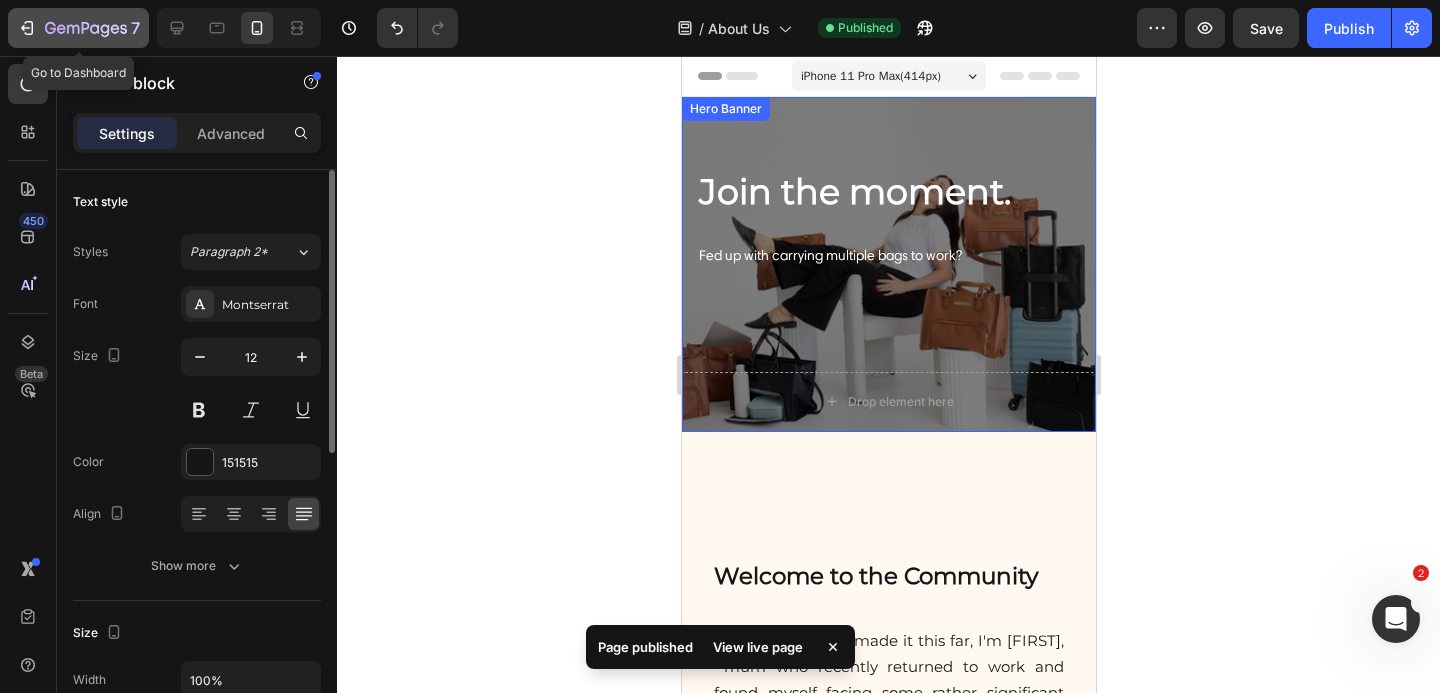 click 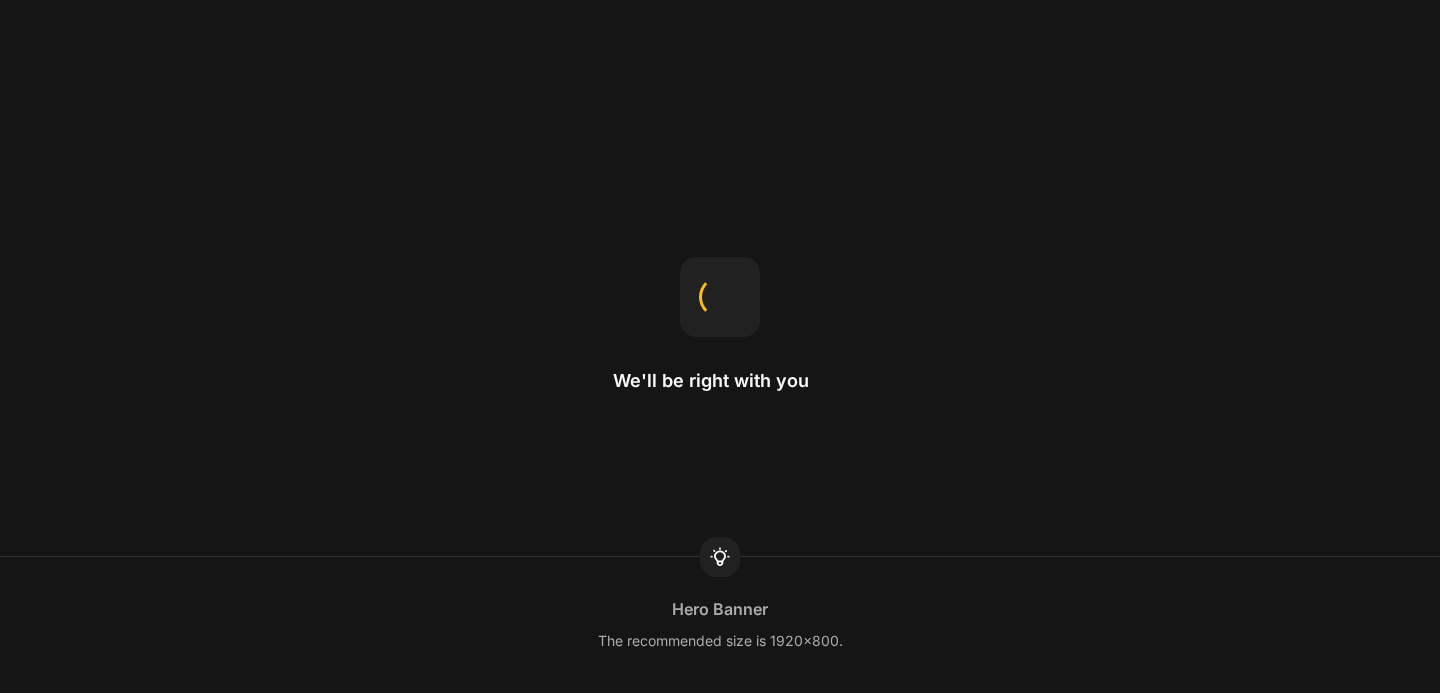 scroll, scrollTop: 0, scrollLeft: 0, axis: both 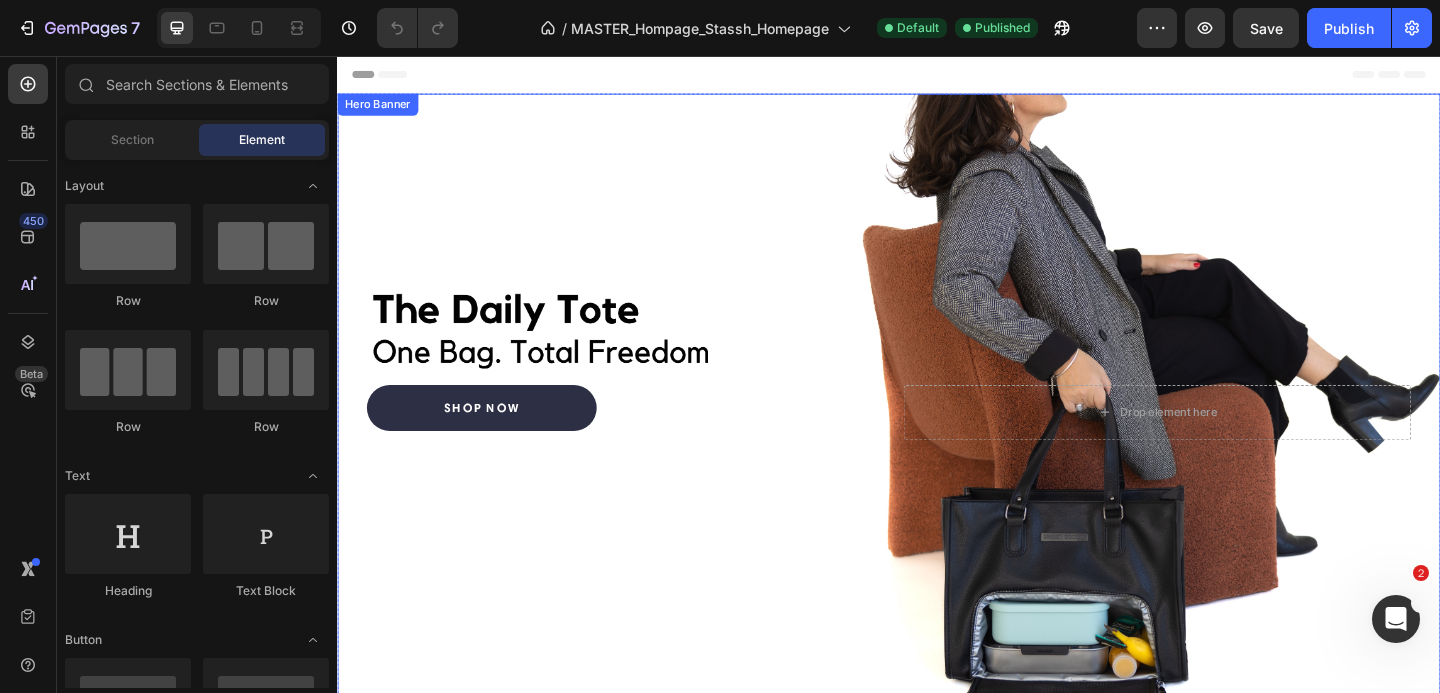 click on "Drop element here Row Shop now Button" at bounding box center (937, 444) 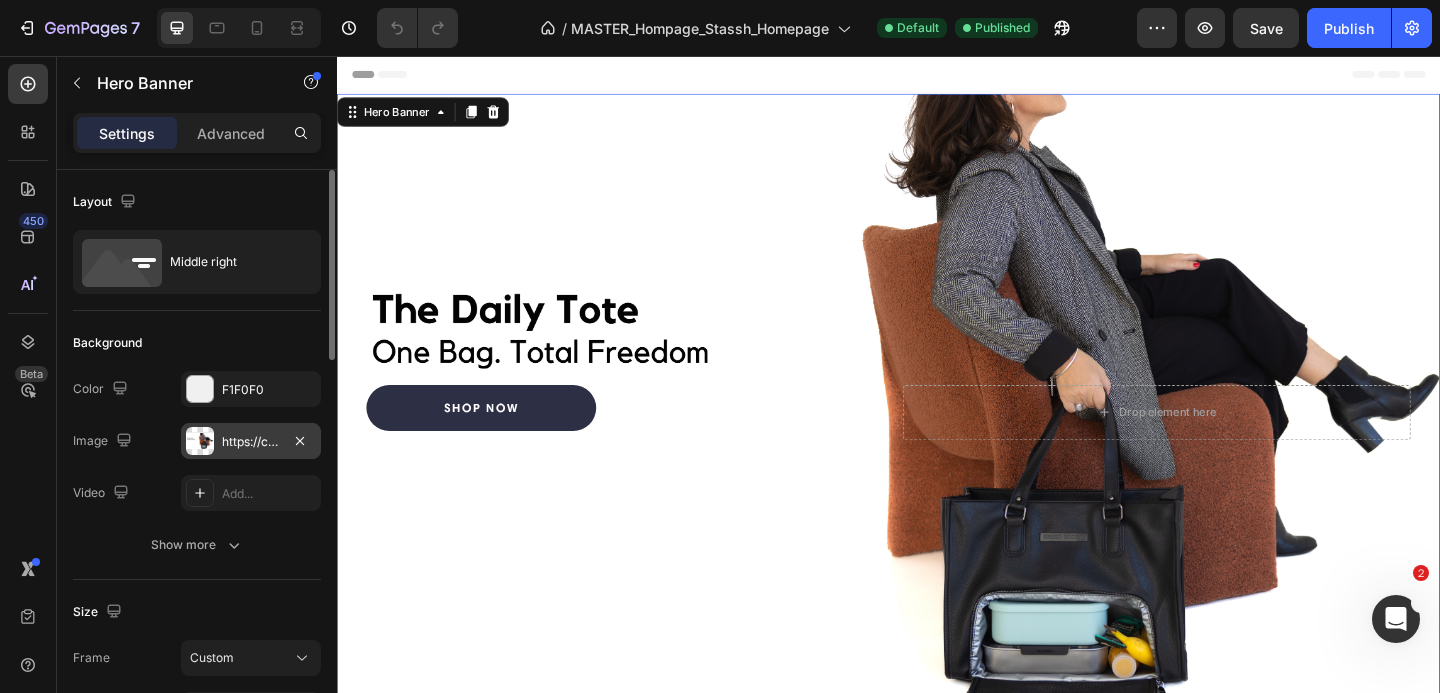 click on "https://cdn.shopify.com/s/files/1/0898/0666/8061/files/gempages_531146525112271685-335fa30d-f543-498d-bd33-813652b99c6b.png" at bounding box center (251, 442) 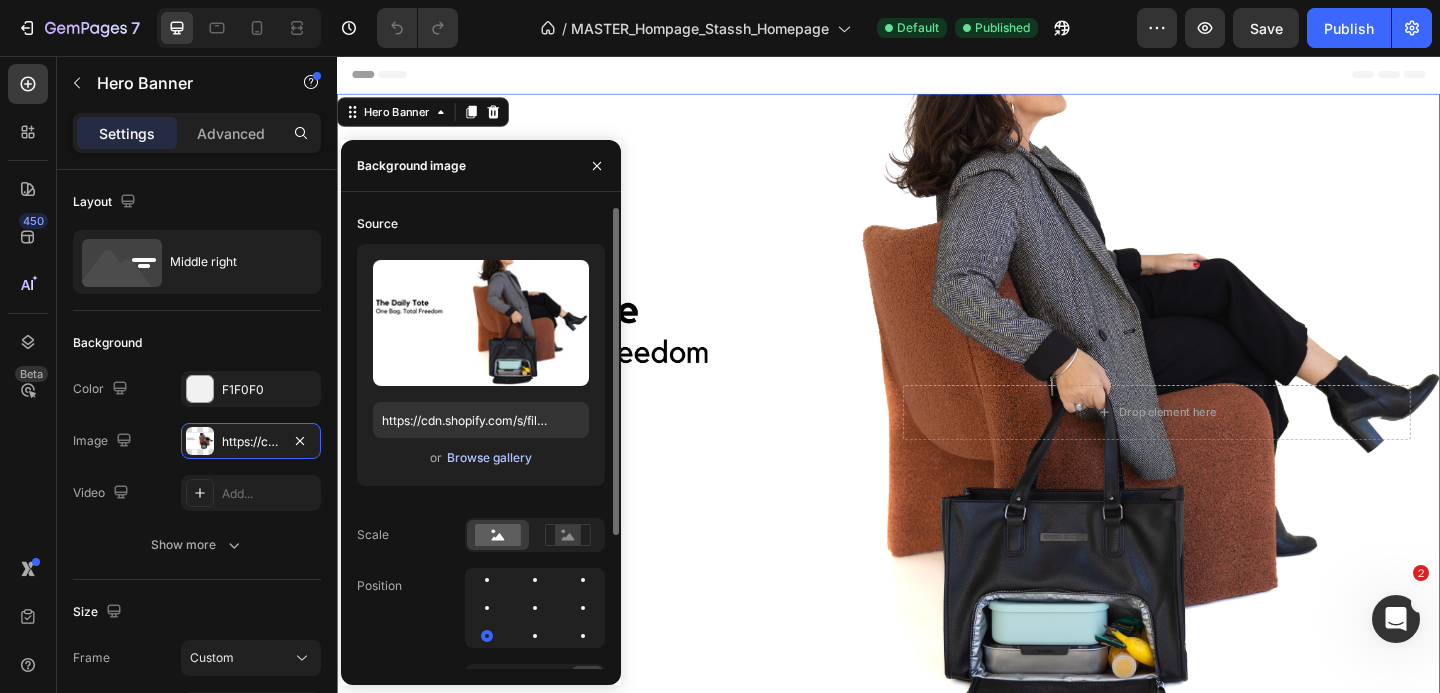 click on "Browse gallery" at bounding box center (489, 458) 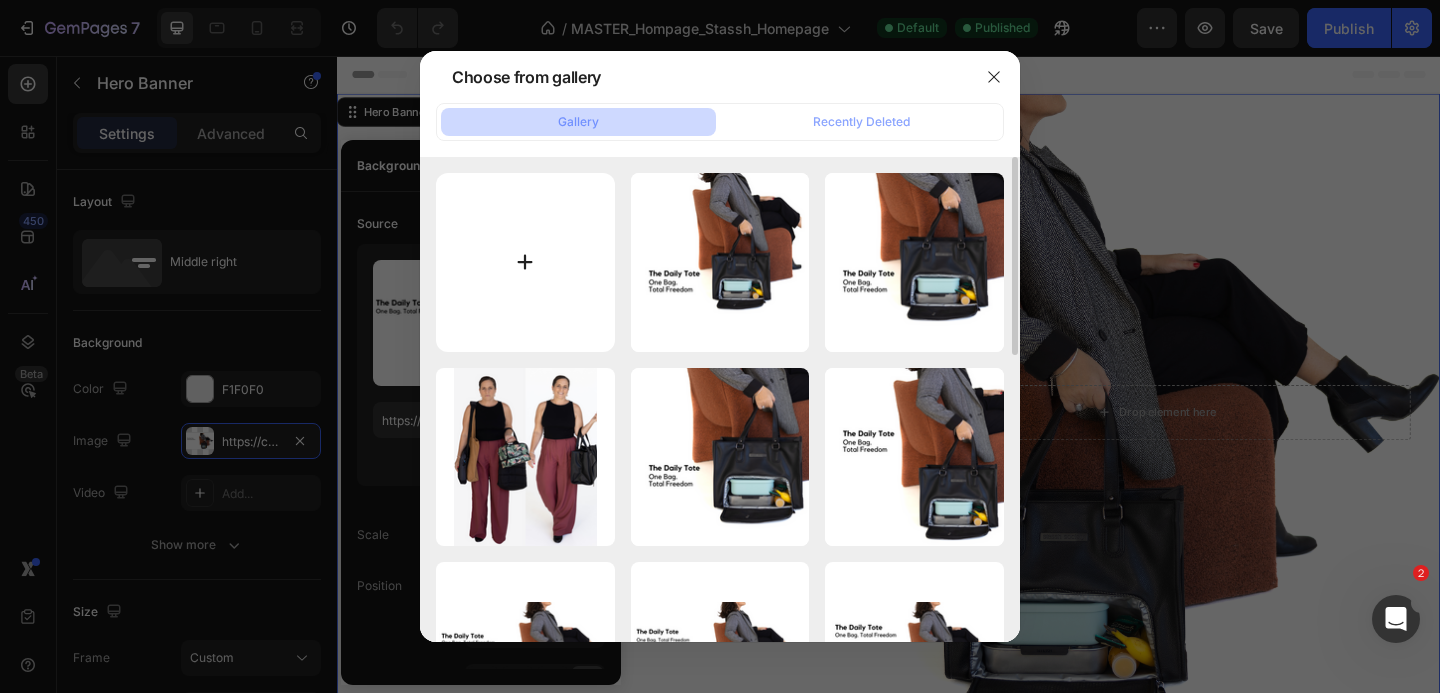 click at bounding box center [525, 262] 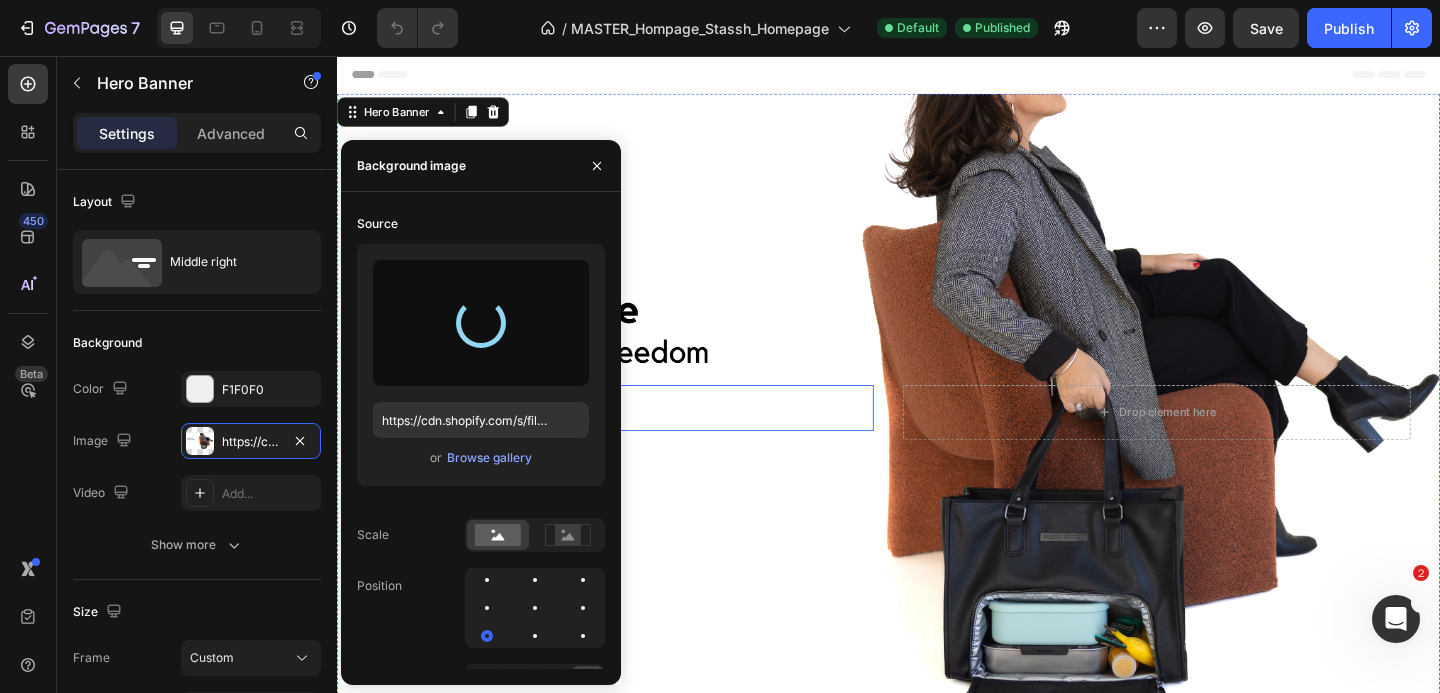 type on "https://cdn.shopify.com/s/files/1/0898/0666/8061/files/gempages_531146525112271685-3582aceb-c85d-4042-bda2-bc19a162938f.png" 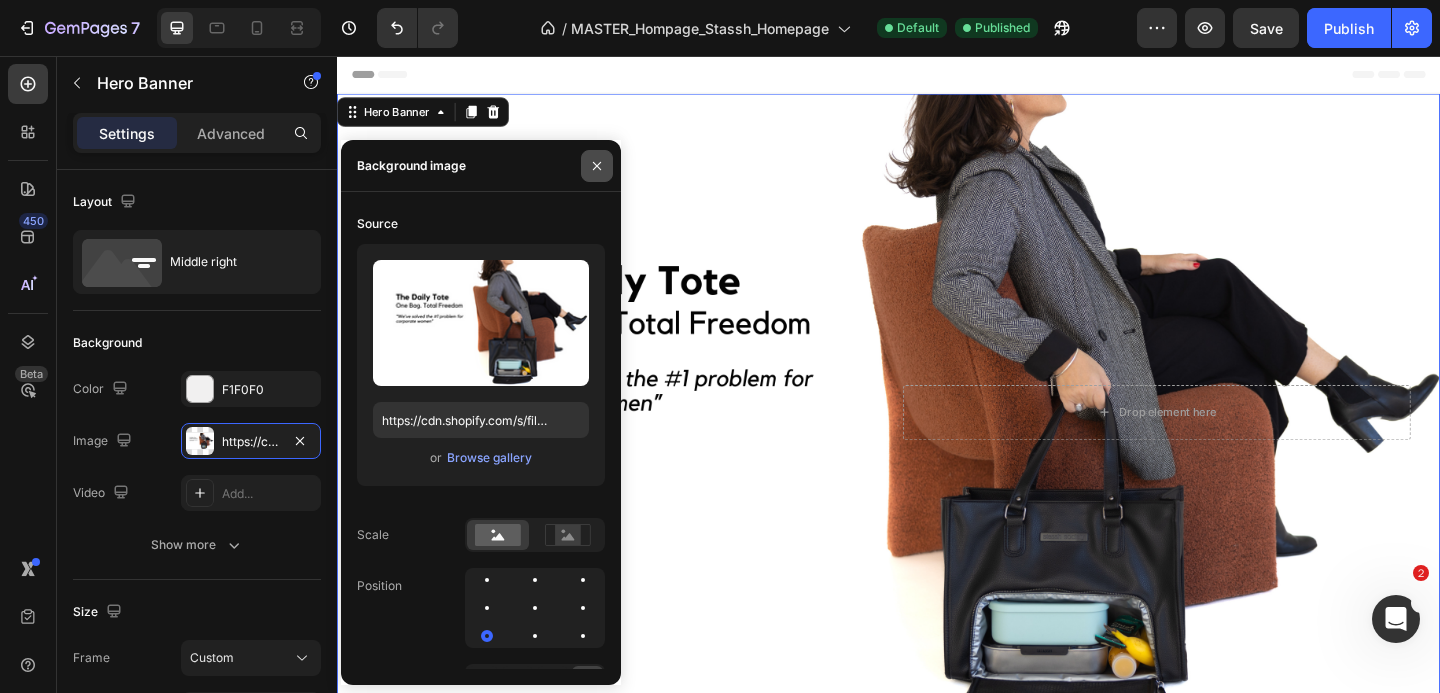 click 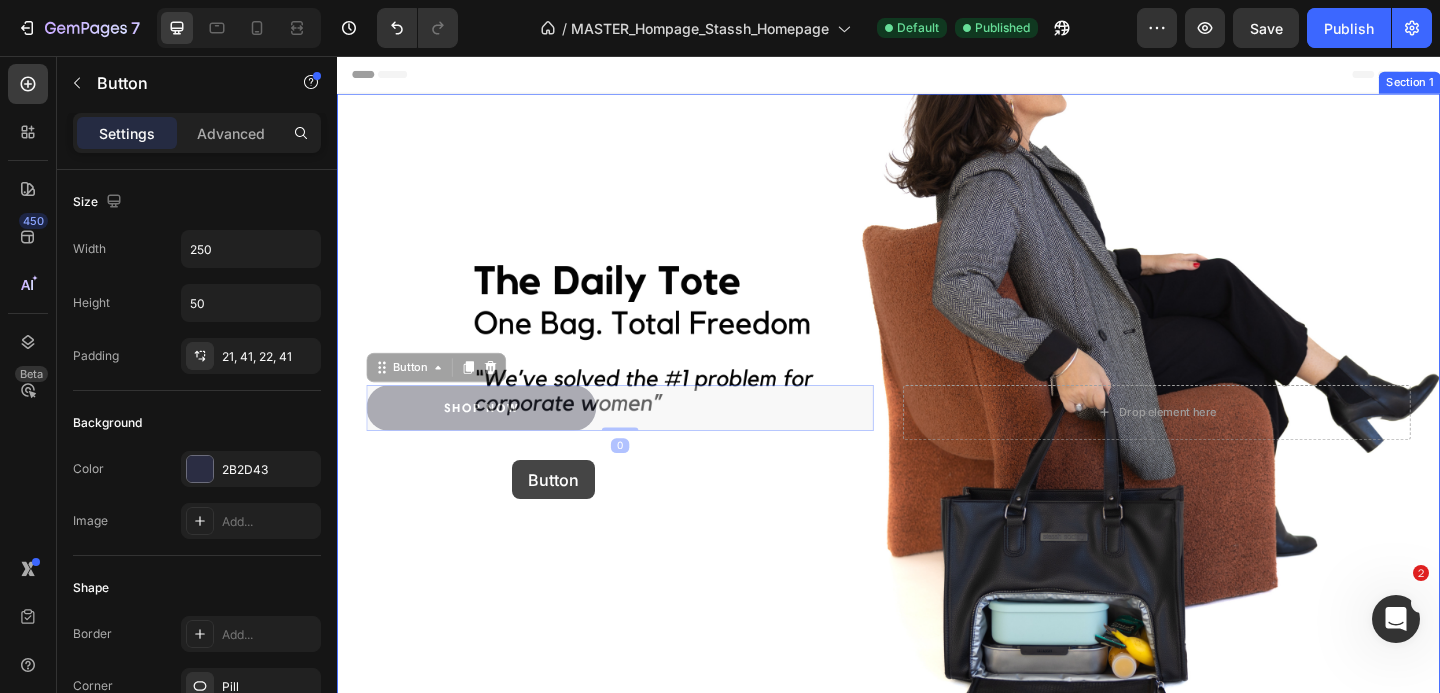 drag, startPoint x: 416, startPoint y: 430, endPoint x: 524, endPoint y: 495, distance: 126.051575 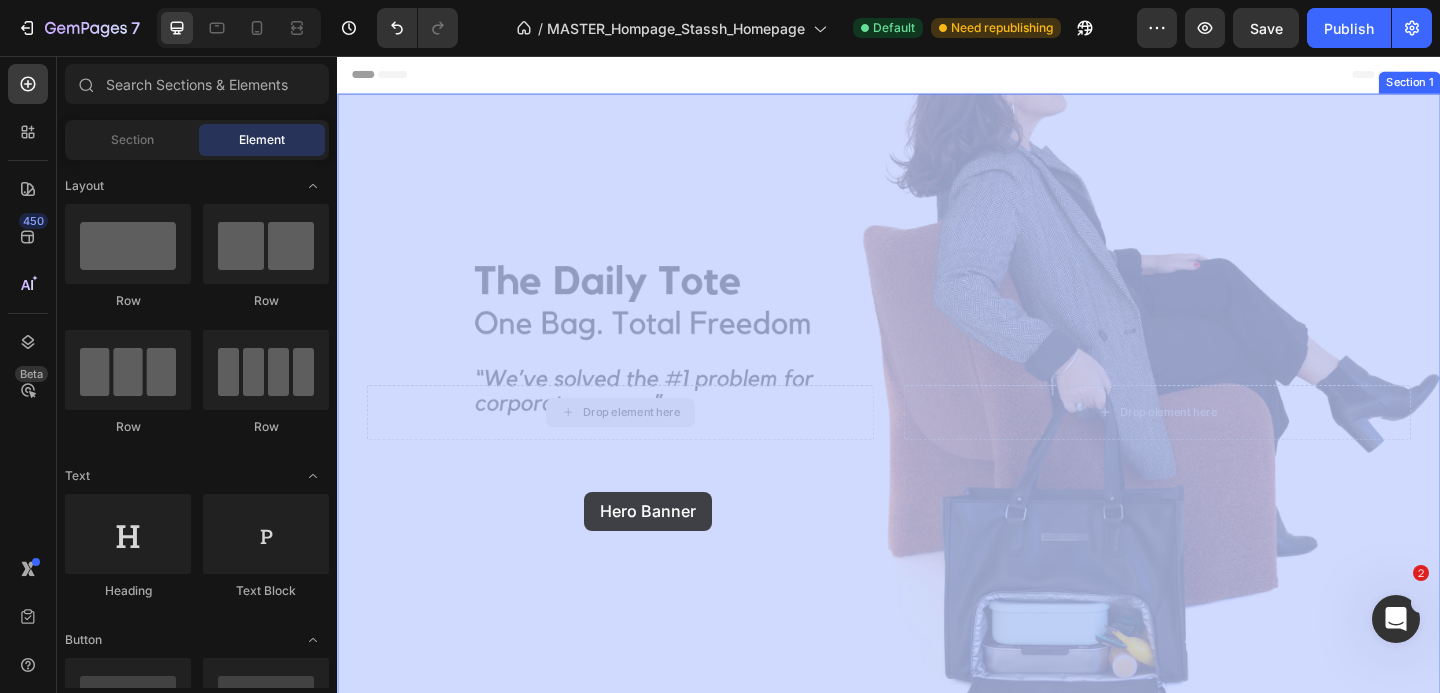 drag, startPoint x: 606, startPoint y: 439, endPoint x: 605, endPoint y: 527, distance: 88.005684 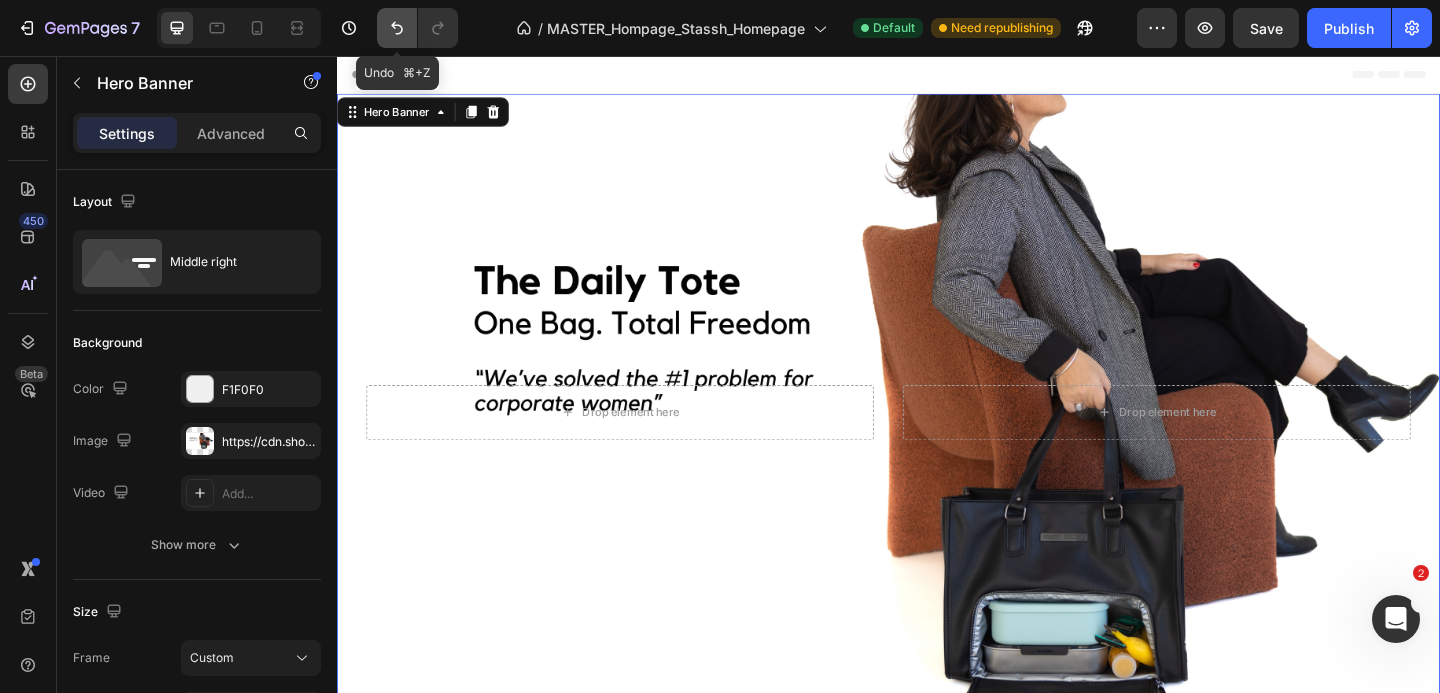 click 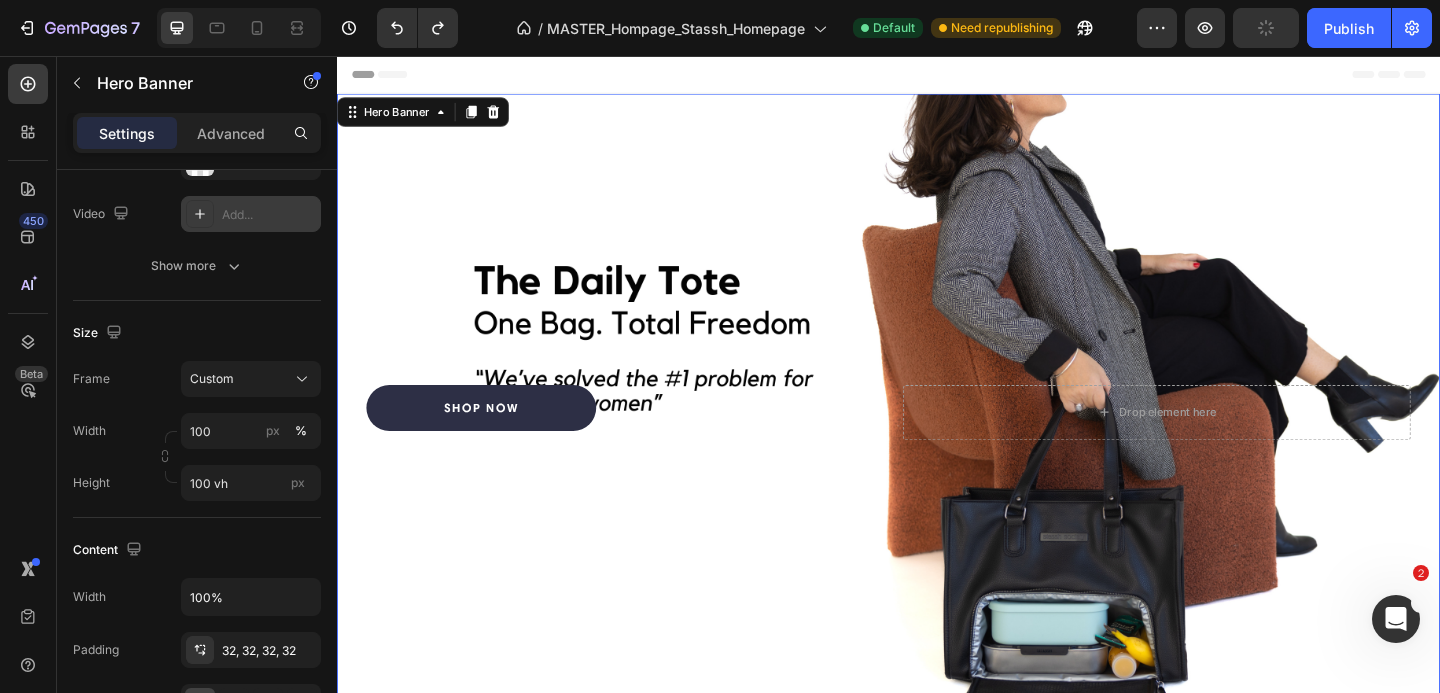scroll, scrollTop: 0, scrollLeft: 0, axis: both 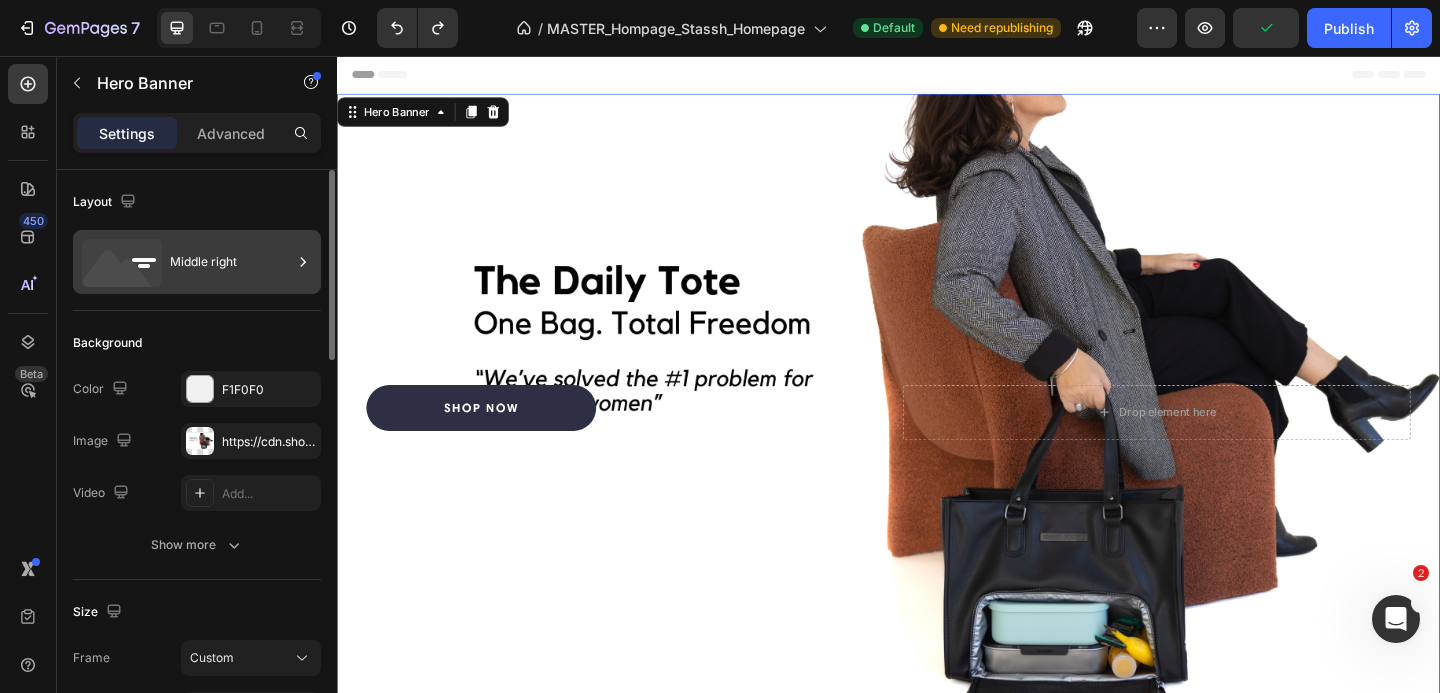 click on "Middle right" at bounding box center (231, 262) 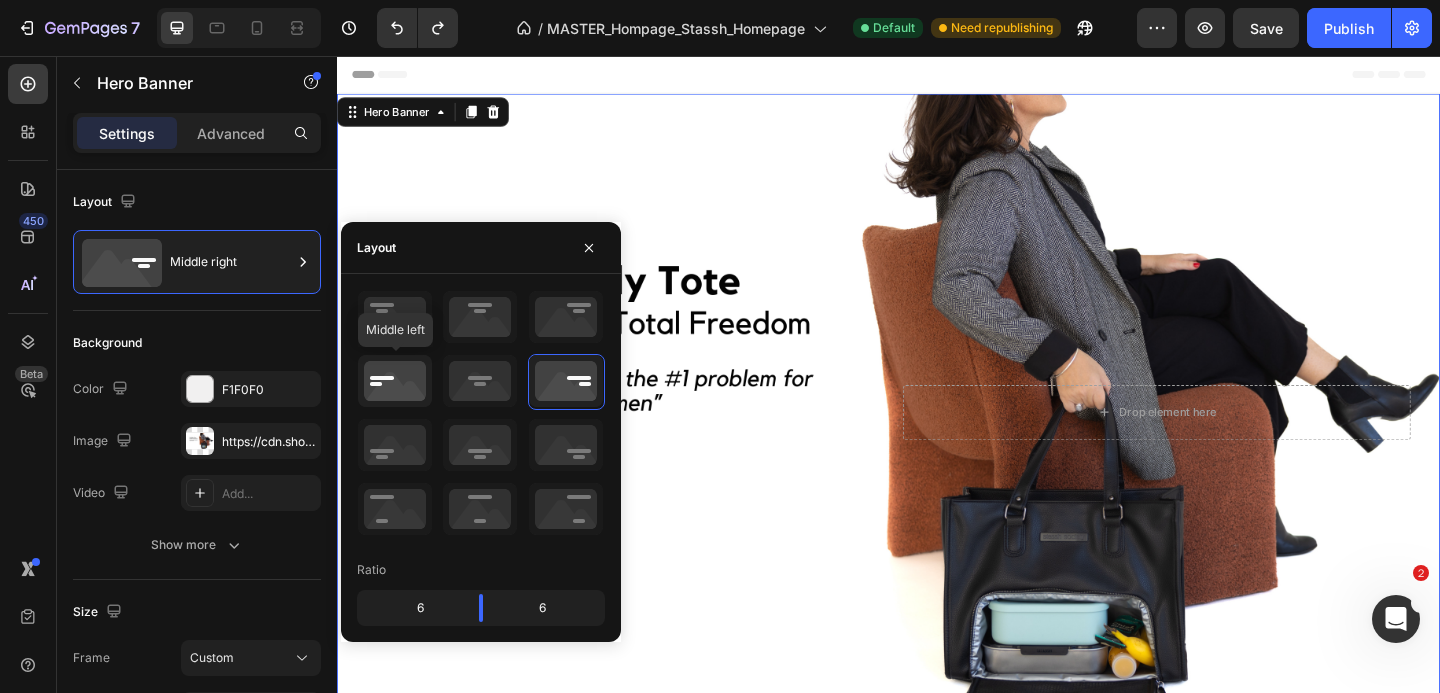 click 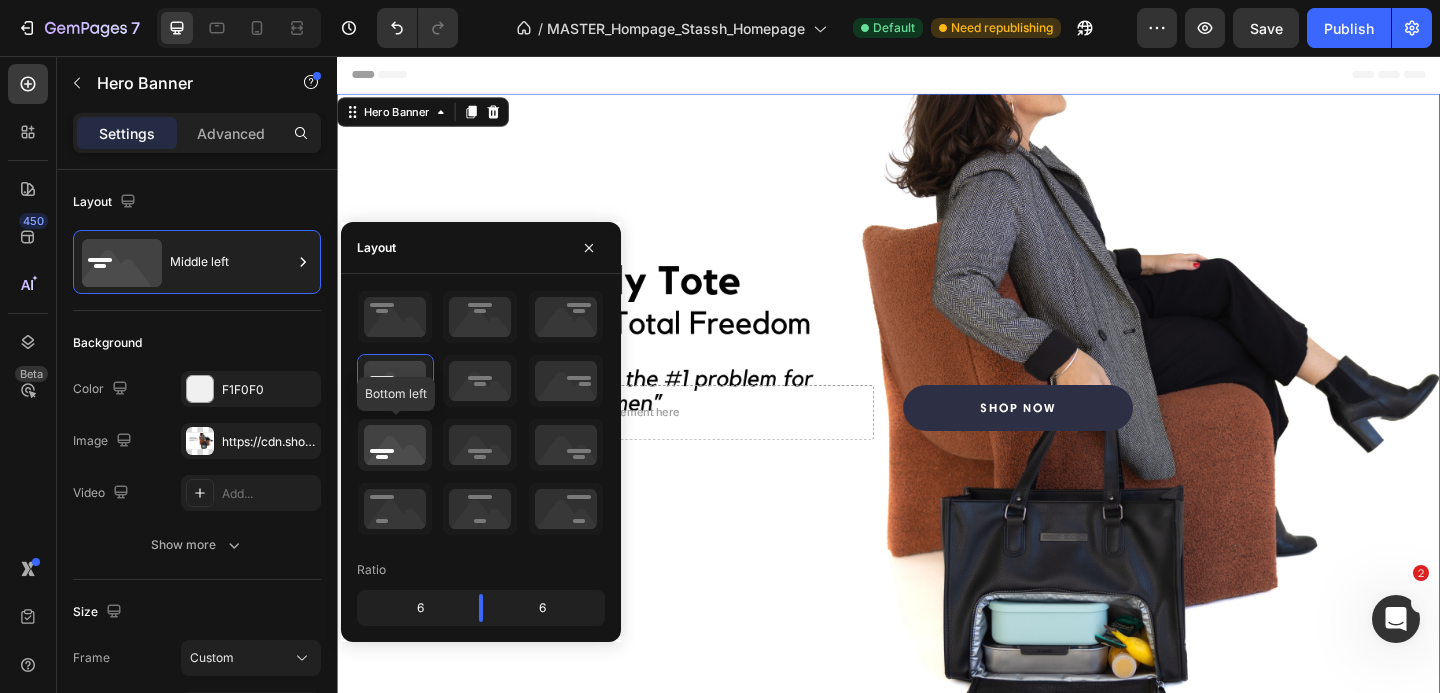 click 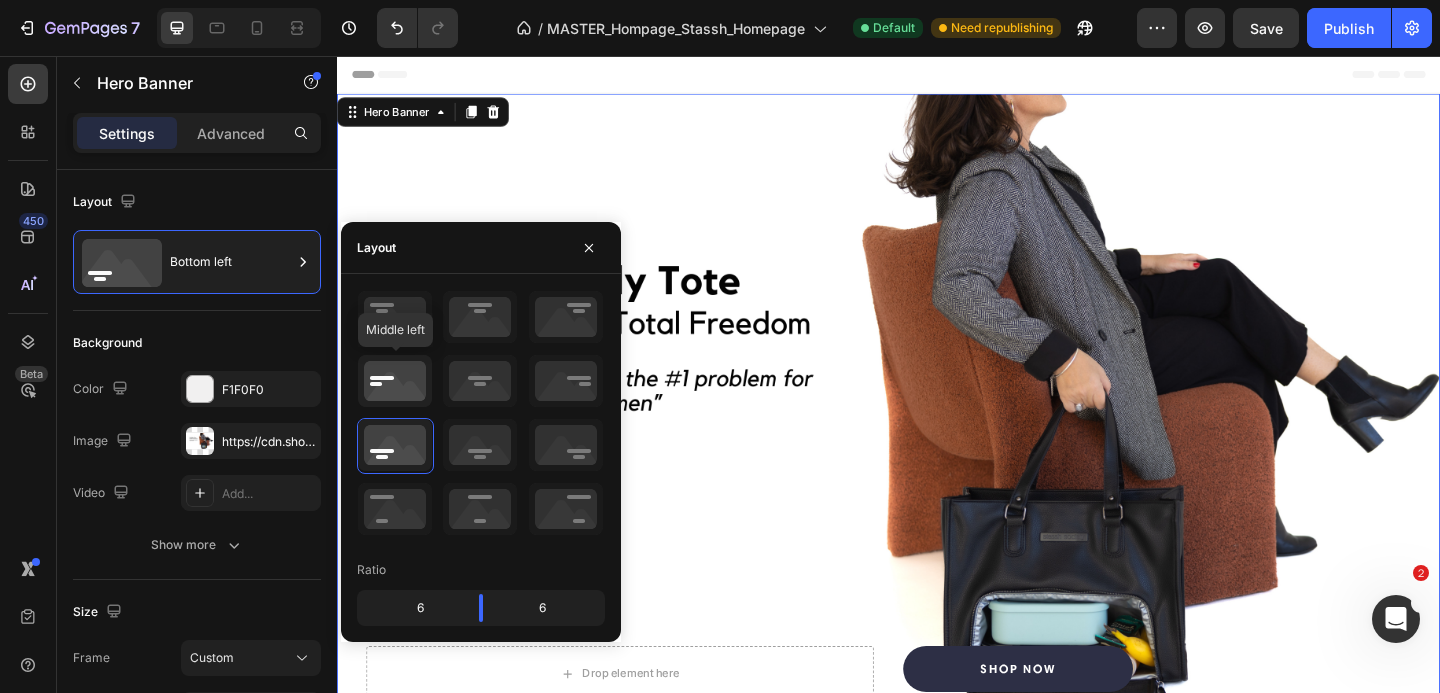 click 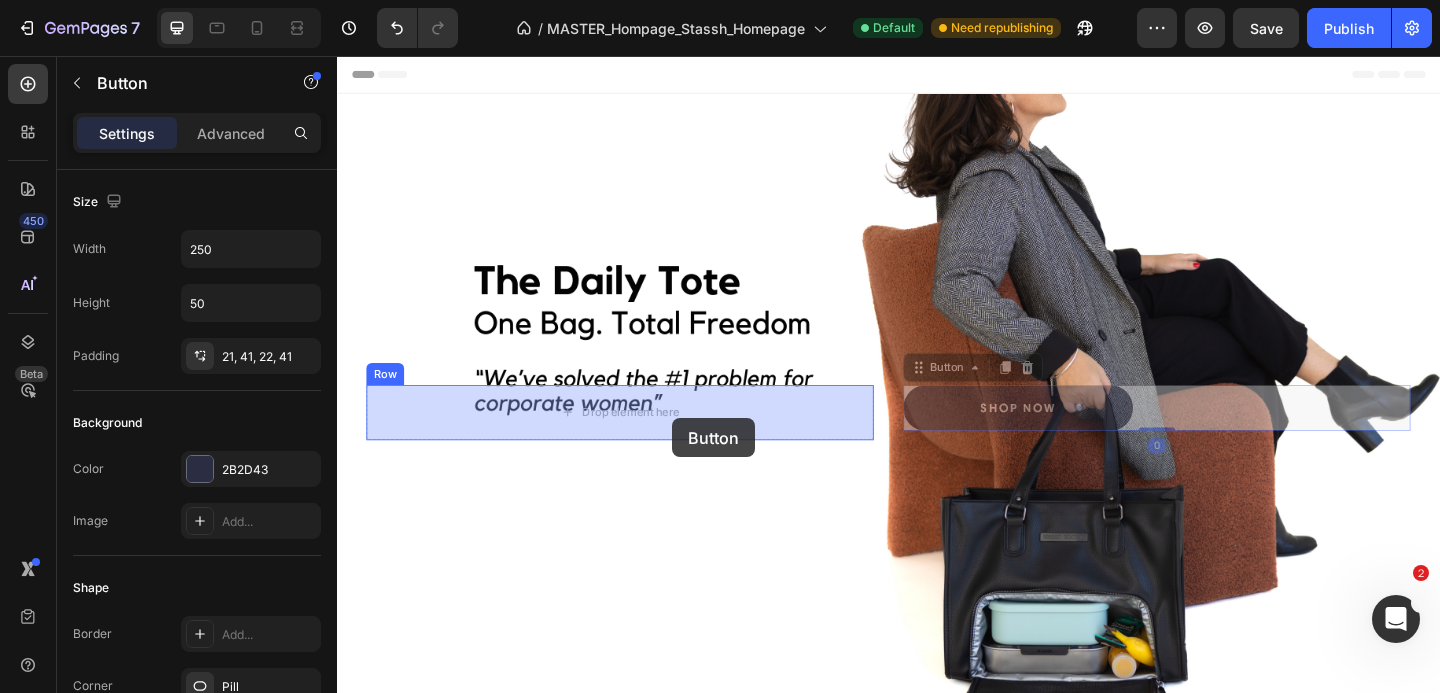 drag, startPoint x: 1037, startPoint y: 427, endPoint x: 701, endPoint y: 450, distance: 336.7863 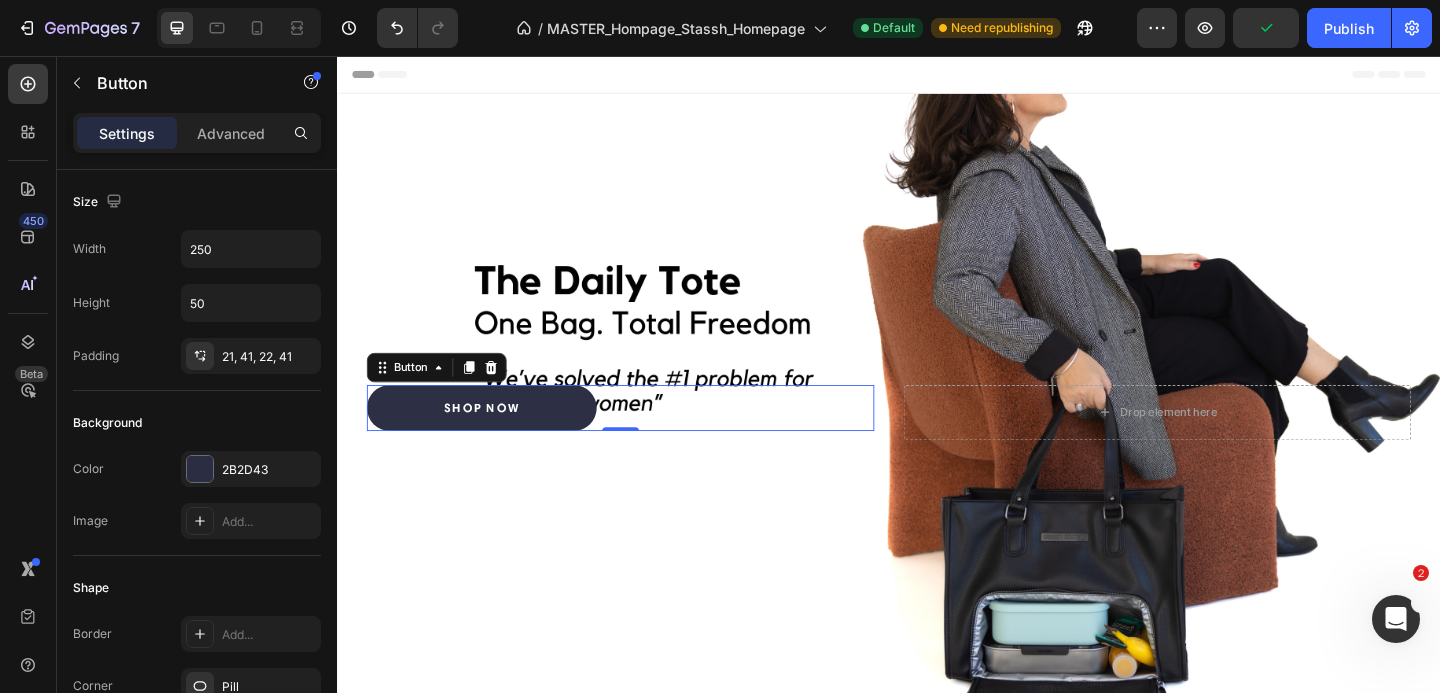 click on "Shop now Button   0" at bounding box center (645, 439) 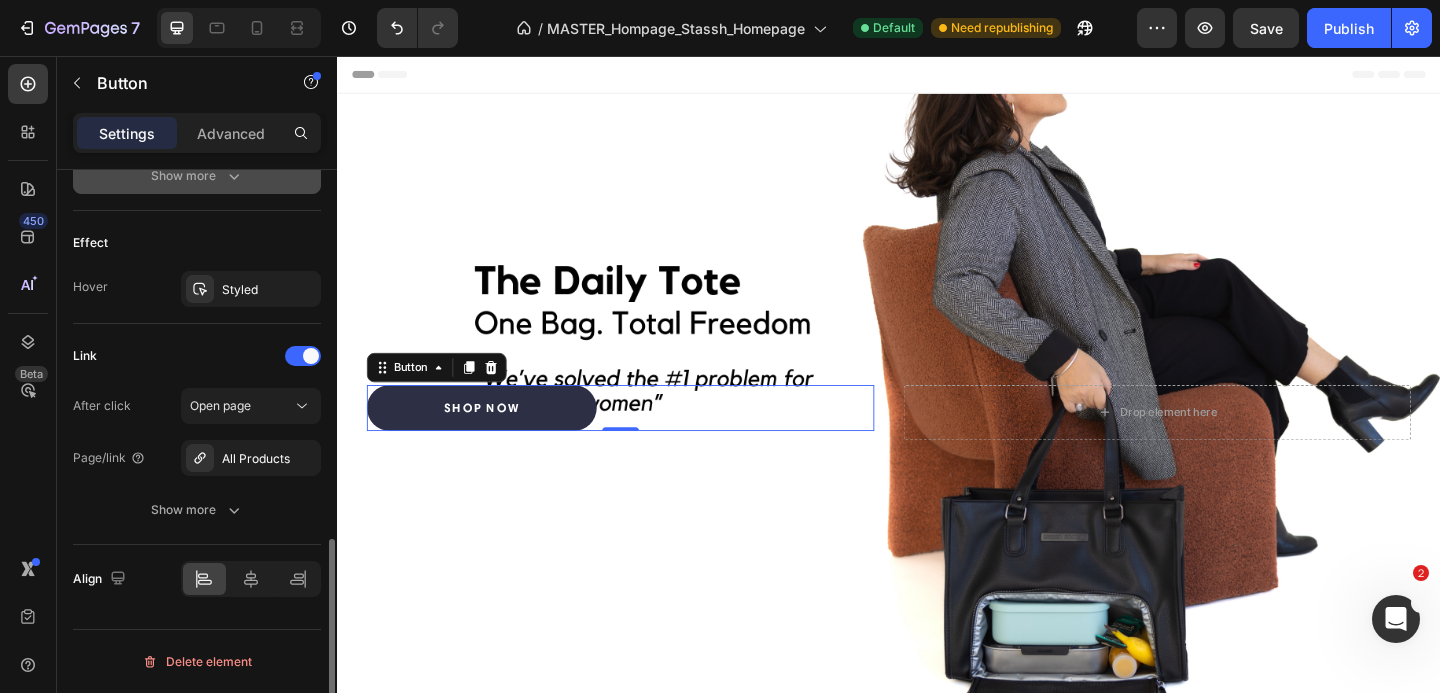scroll, scrollTop: 1009, scrollLeft: 0, axis: vertical 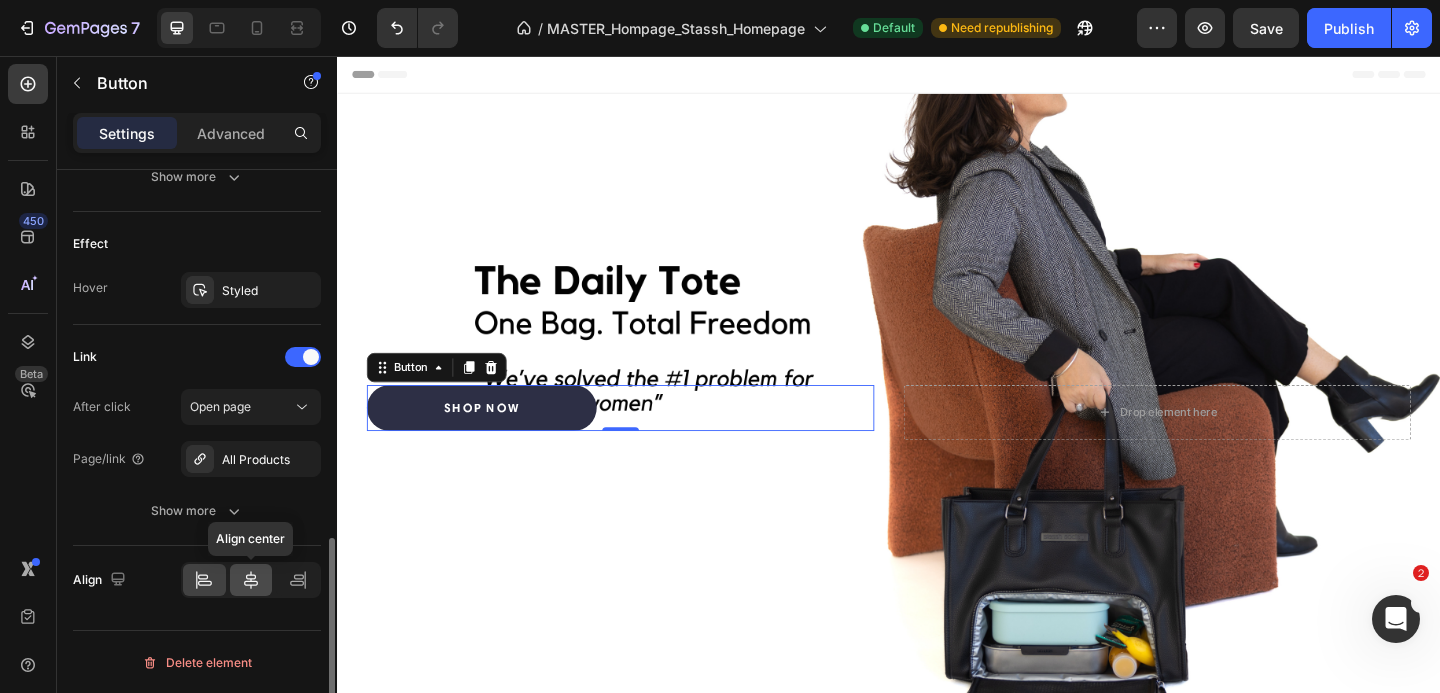 click 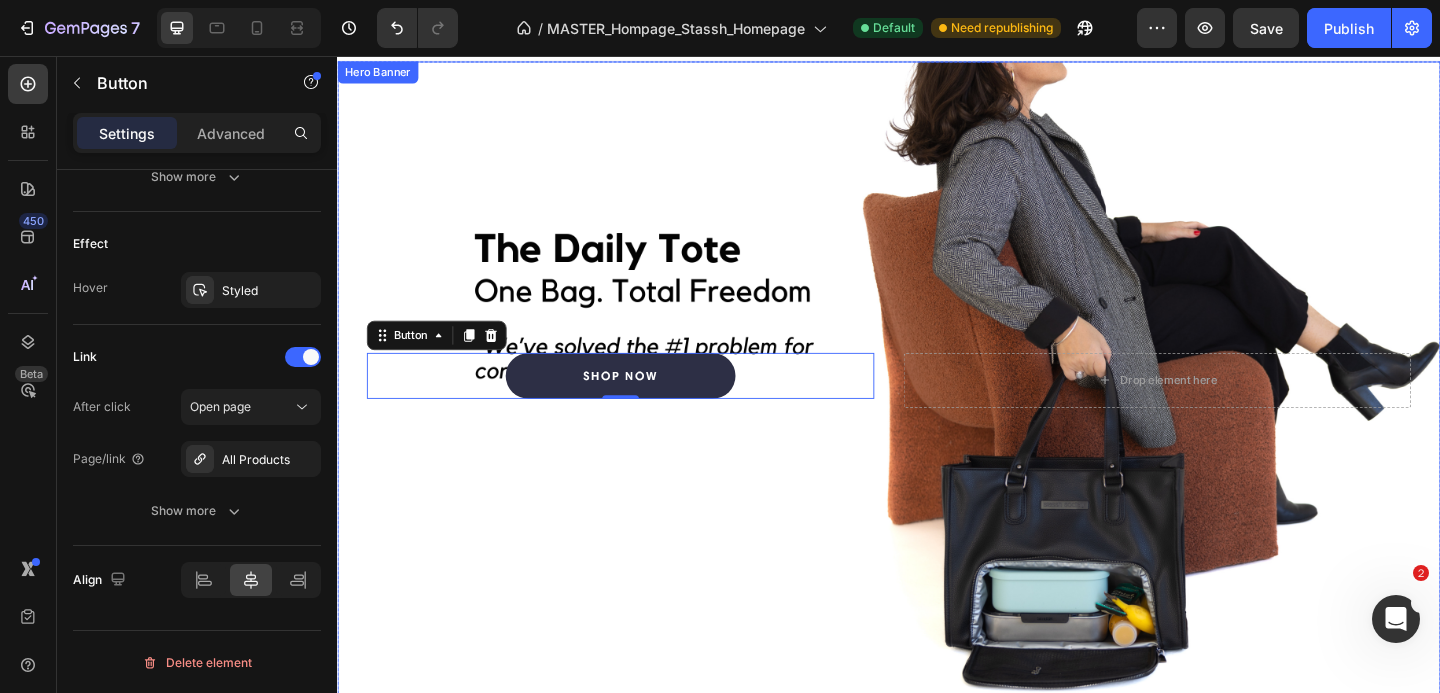 scroll, scrollTop: 179, scrollLeft: 0, axis: vertical 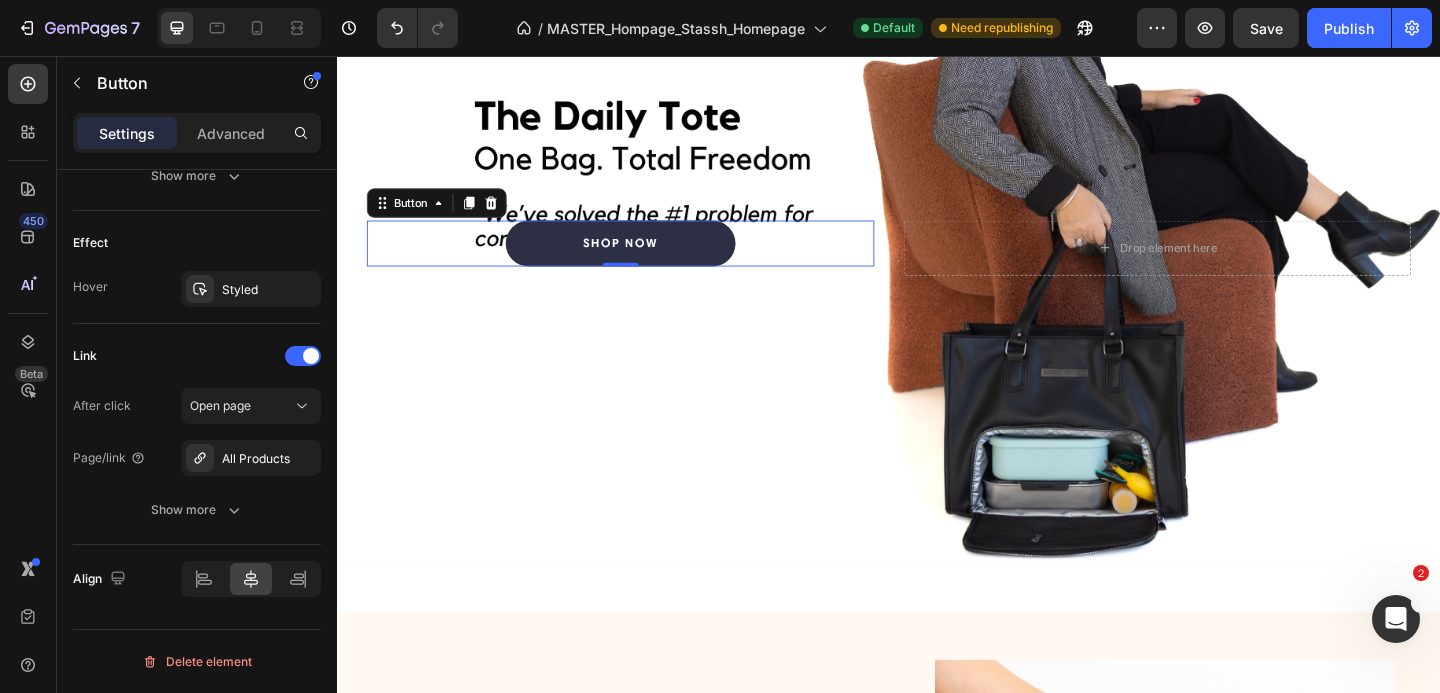 click at bounding box center [937, 264] 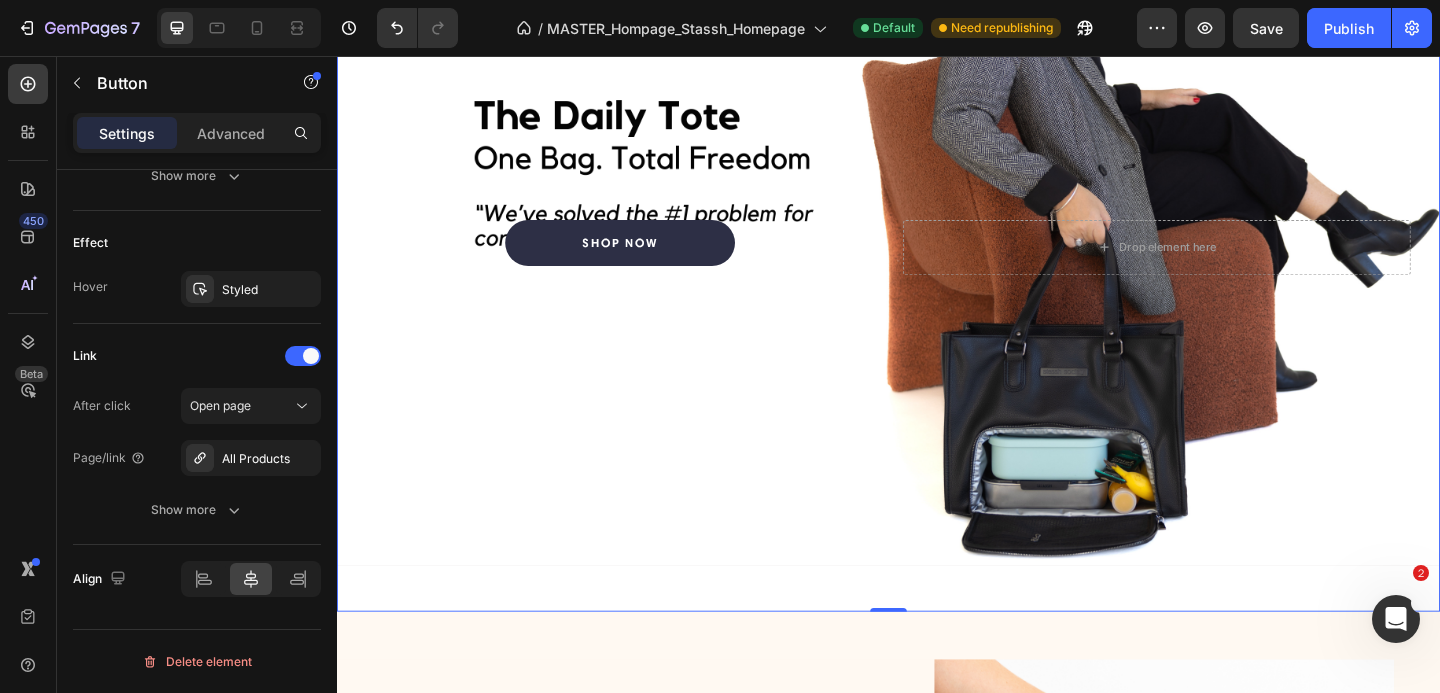 scroll, scrollTop: 0, scrollLeft: 0, axis: both 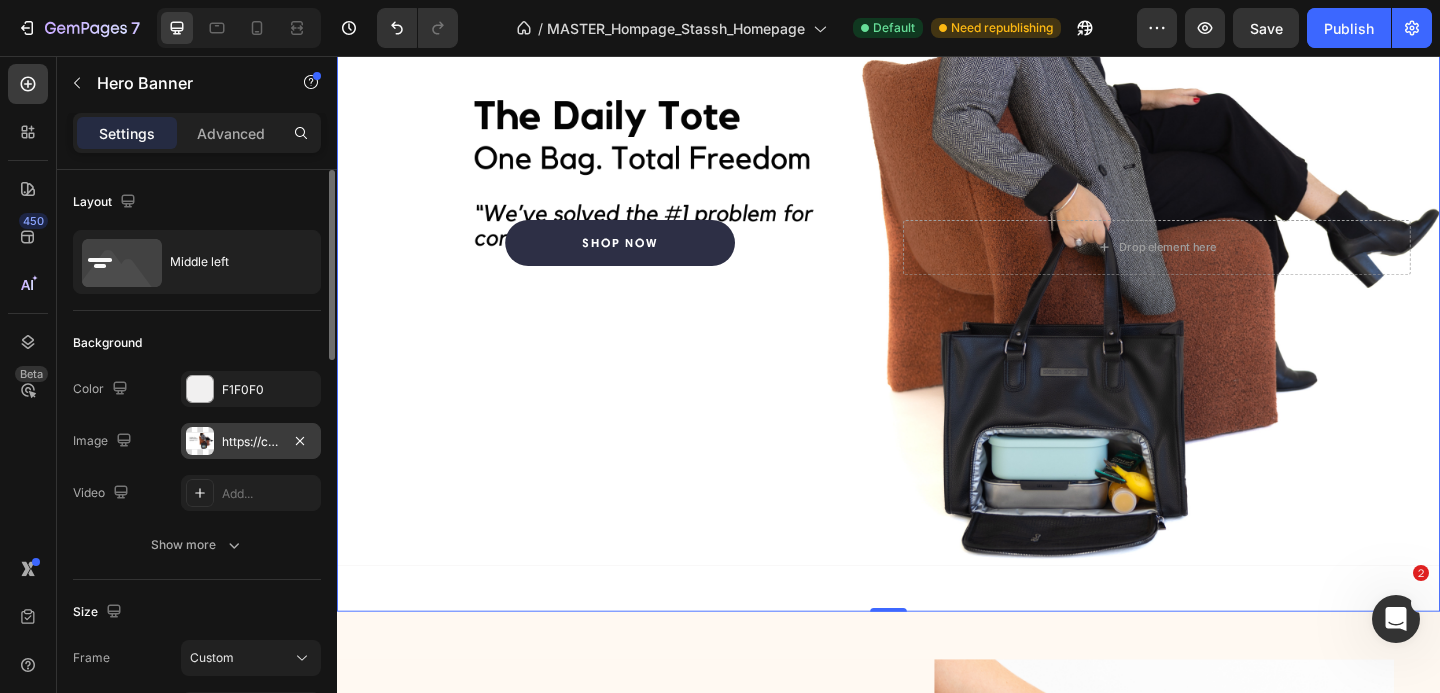 click on "https://cdn.shopify.com/s/files/1/0898/0666/8061/files/gempages_531146525112271685-3582aceb-c85d-4042-bda2-bc19a162938f.png" at bounding box center [251, 442] 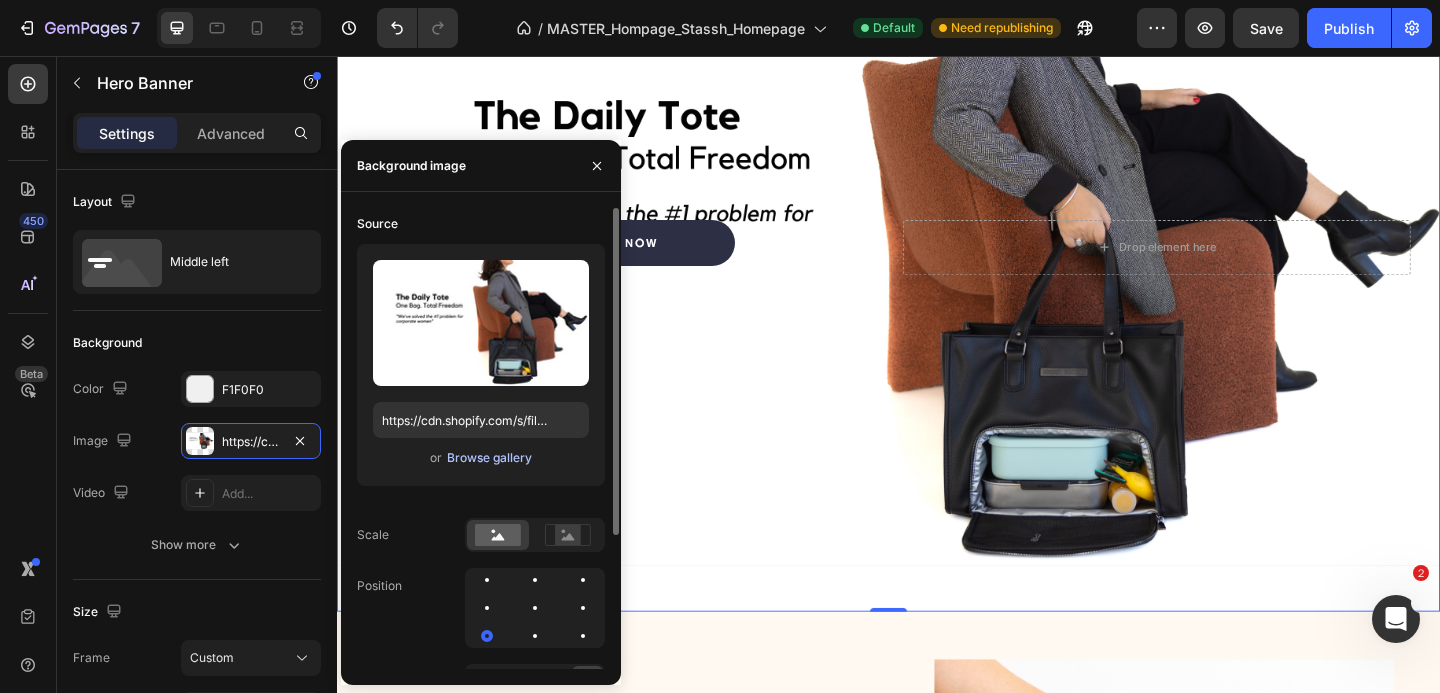 click on "Browse gallery" at bounding box center (489, 458) 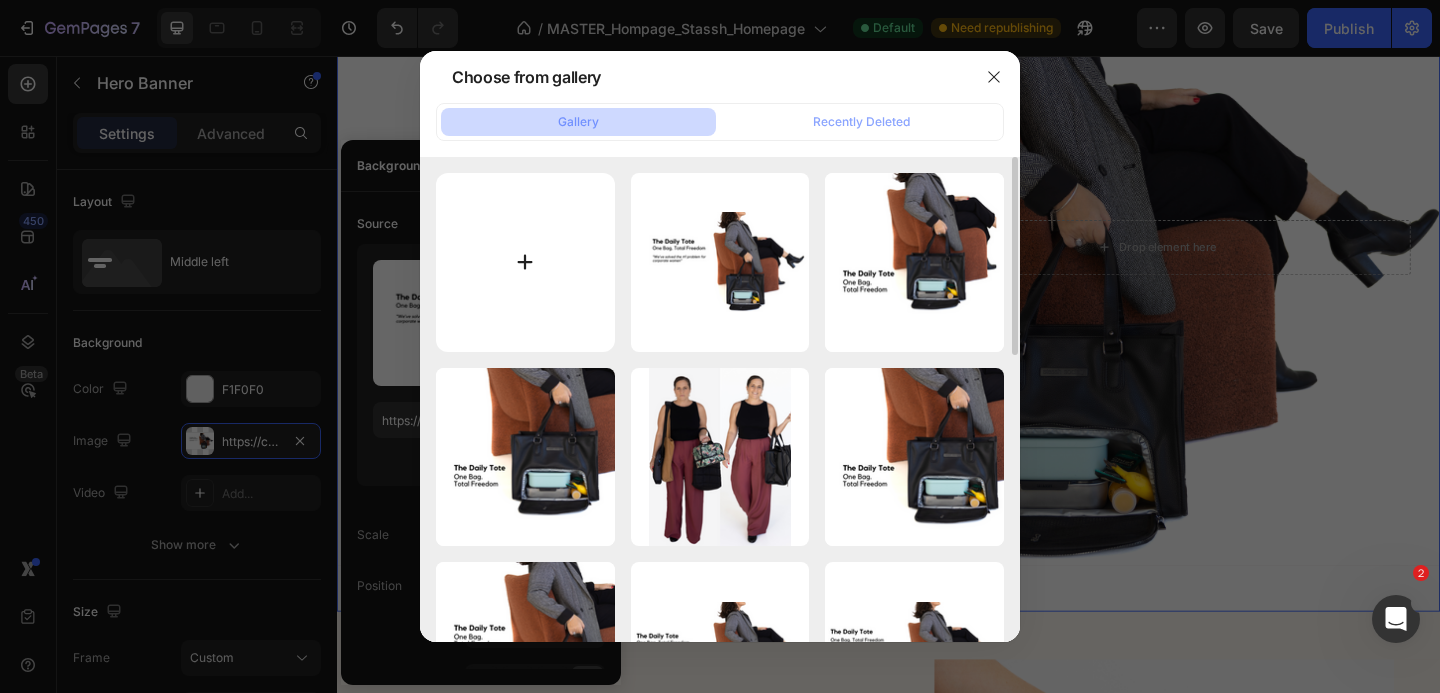 click at bounding box center [525, 262] 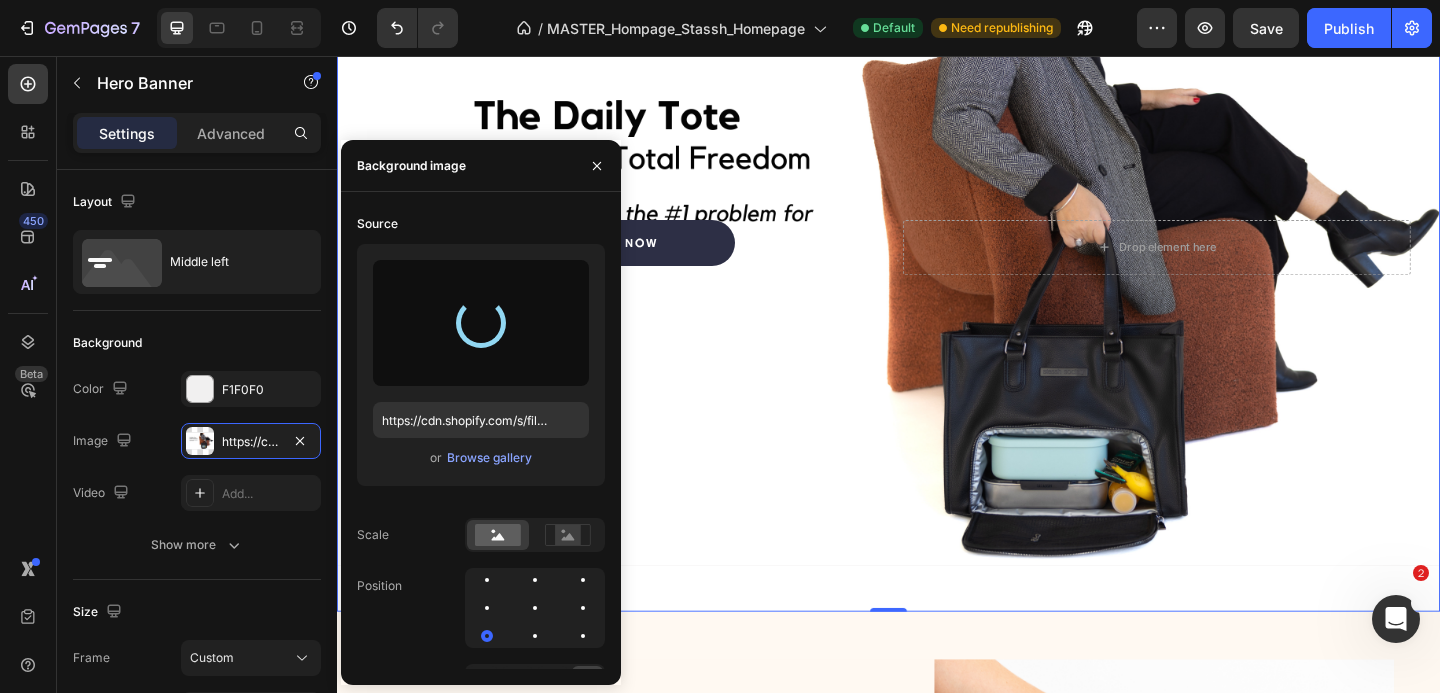 type on "https://cdn.shopify.com/s/files/1/0898/0666/8061/files/gempages_531146525112271685-3b9e3966-8619-45f6-a49b-15ed395871c4.png" 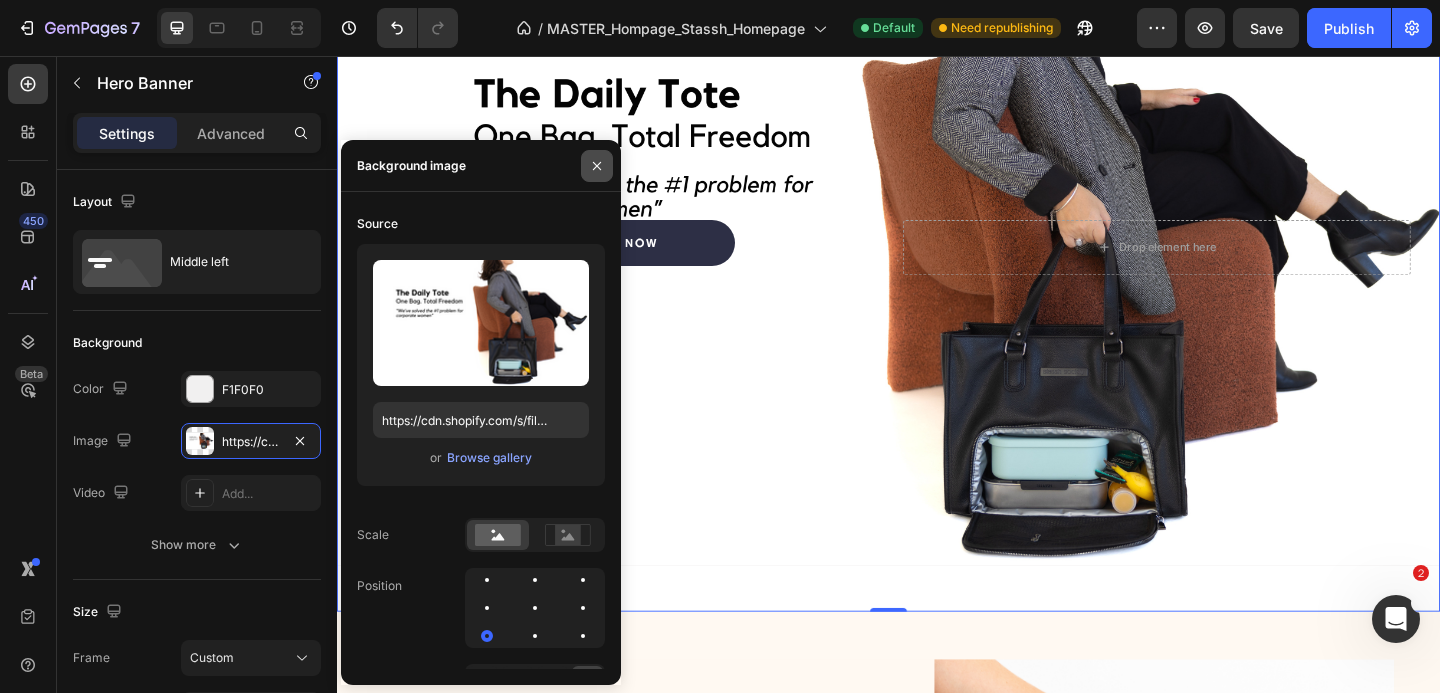 click 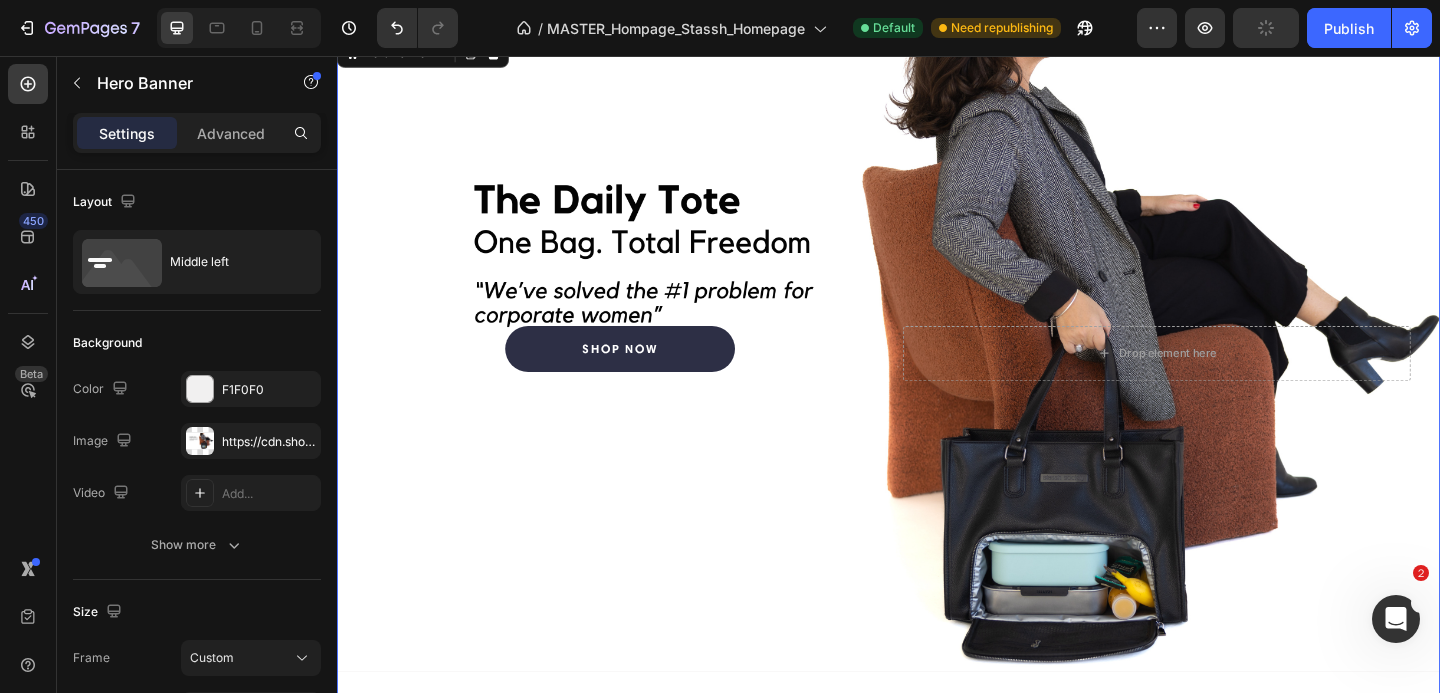 scroll, scrollTop: 0, scrollLeft: 0, axis: both 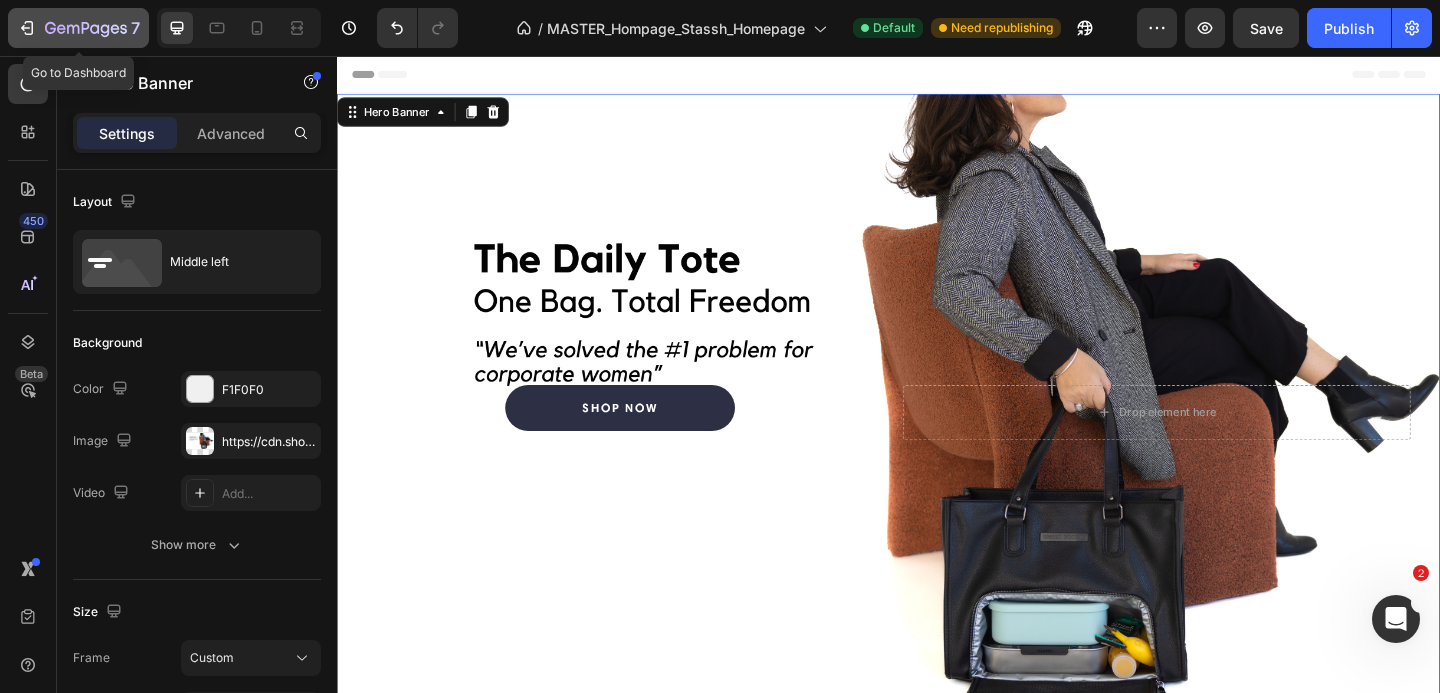 click on "7" 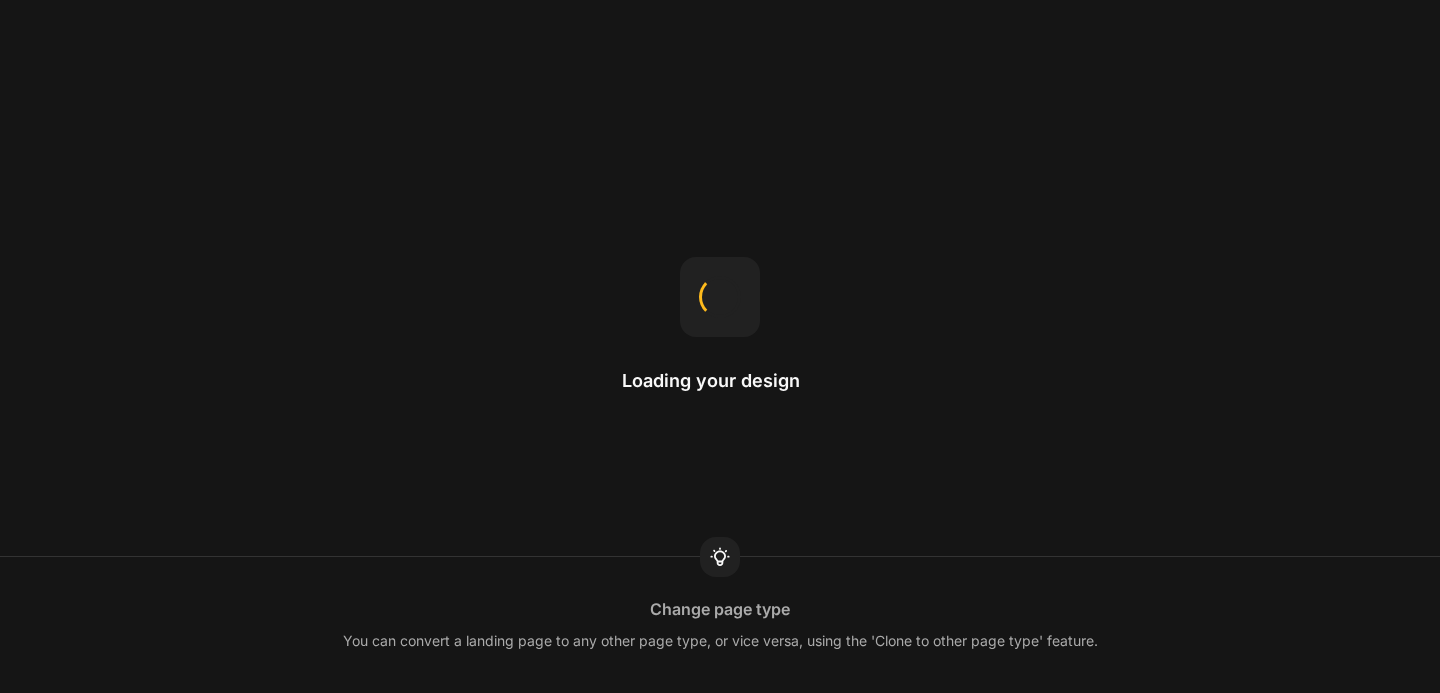 scroll, scrollTop: 0, scrollLeft: 0, axis: both 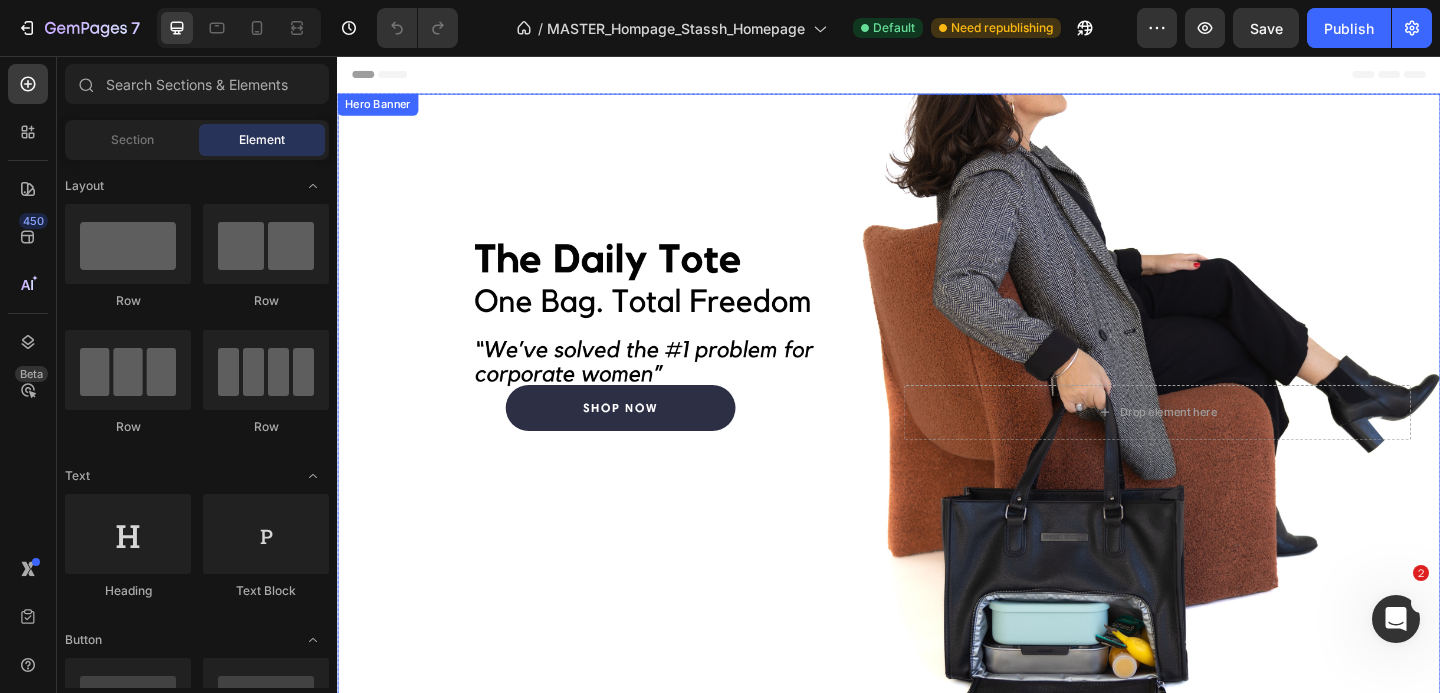 click at bounding box center (937, 443) 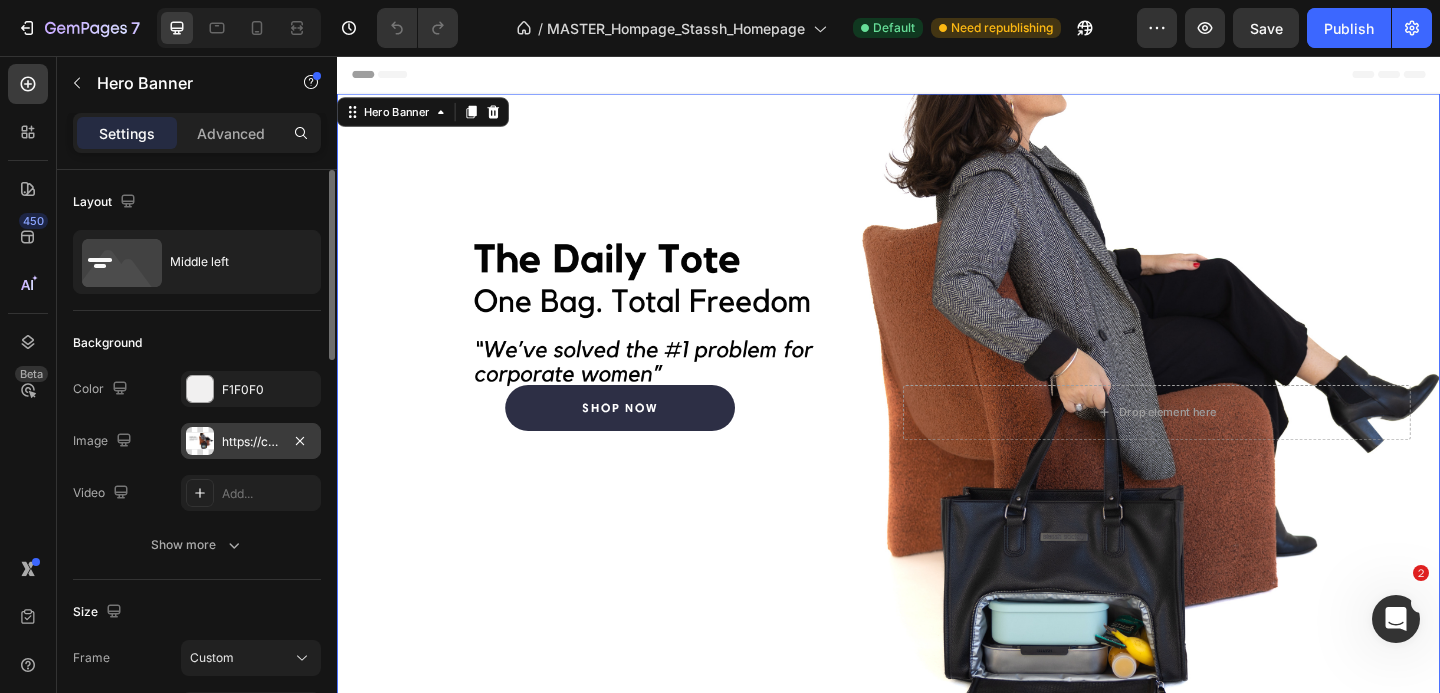 click on "https://cdn.shopify.com/s/files/1/0898/0666/8061/files/gempages_531146525112271685-3b9e3966-8619-45f6-a49b-15ed395871c4.png" at bounding box center [251, 442] 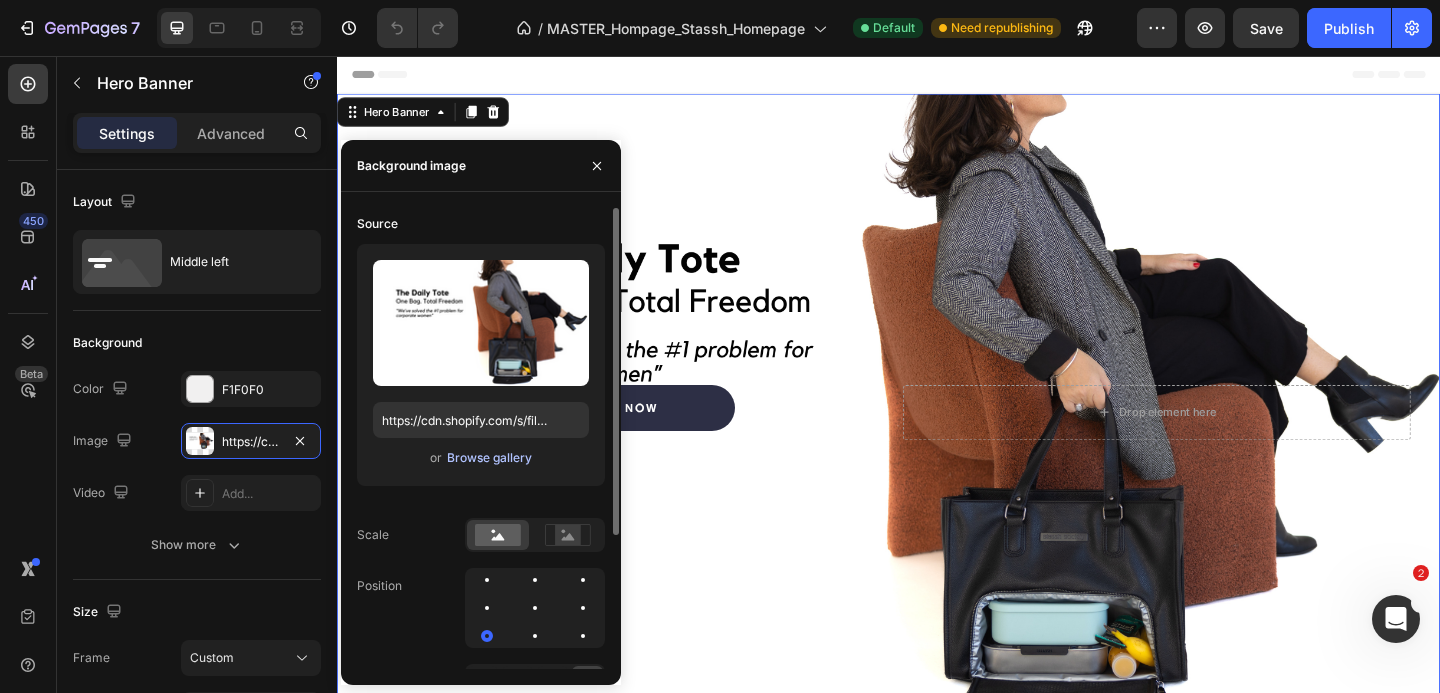 click on "Browse gallery" at bounding box center [489, 458] 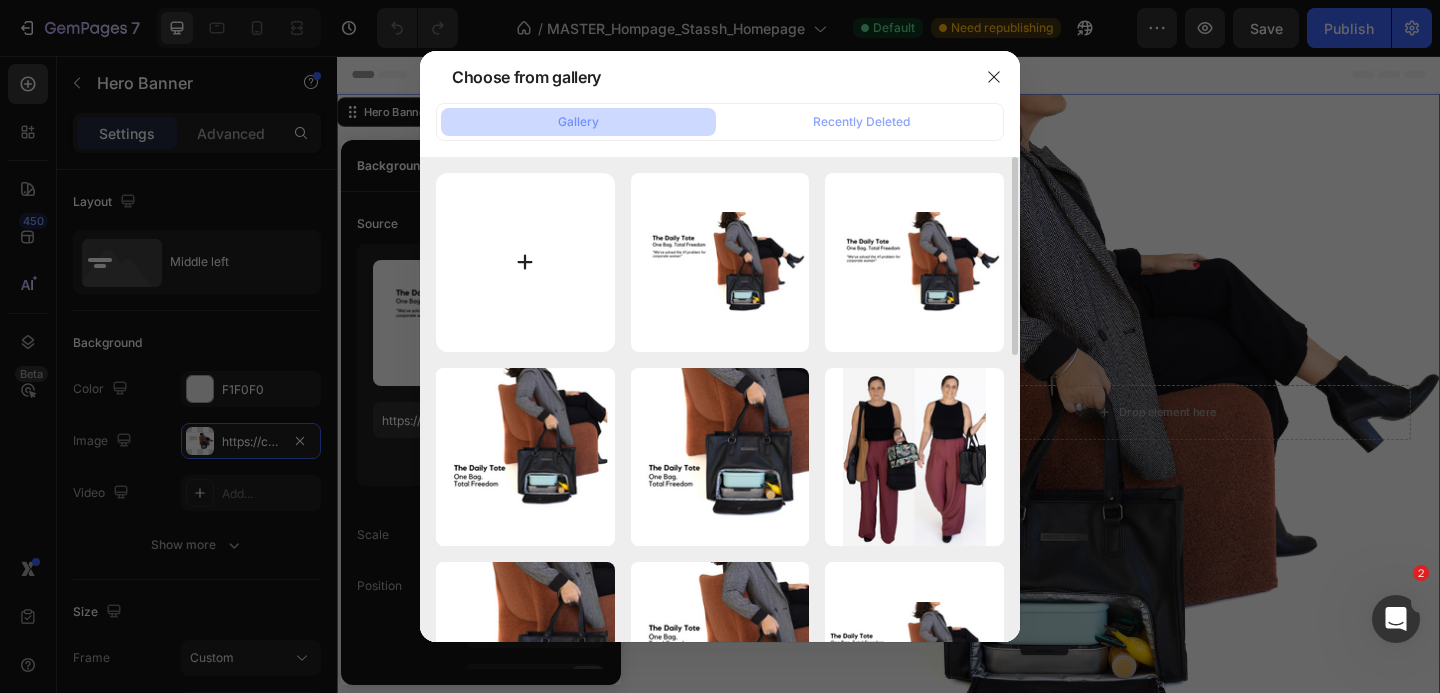 click at bounding box center [525, 262] 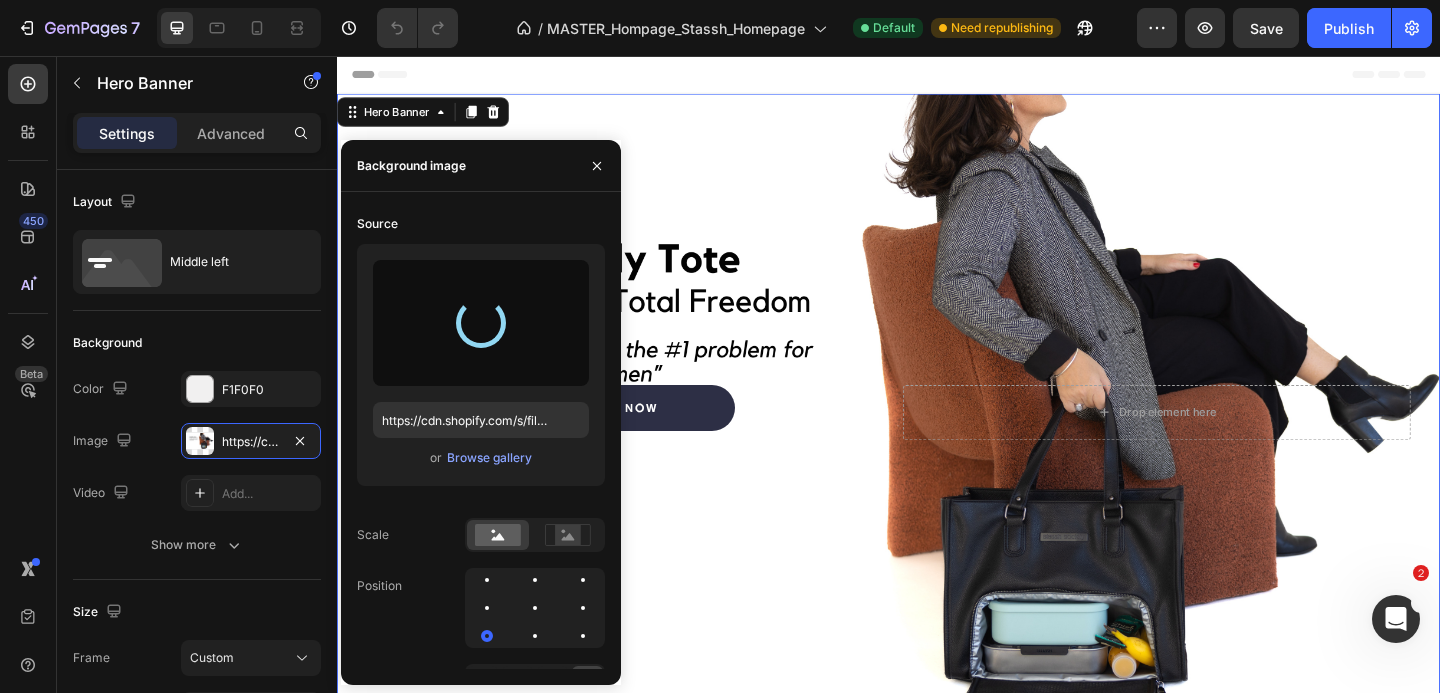 type on "https://cdn.shopify.com/s/files/1/0898/0666/8061/files/gempages_531146525112271685-80bb3611-e6b1-4991-8b75-8b616fa98e8a.png" 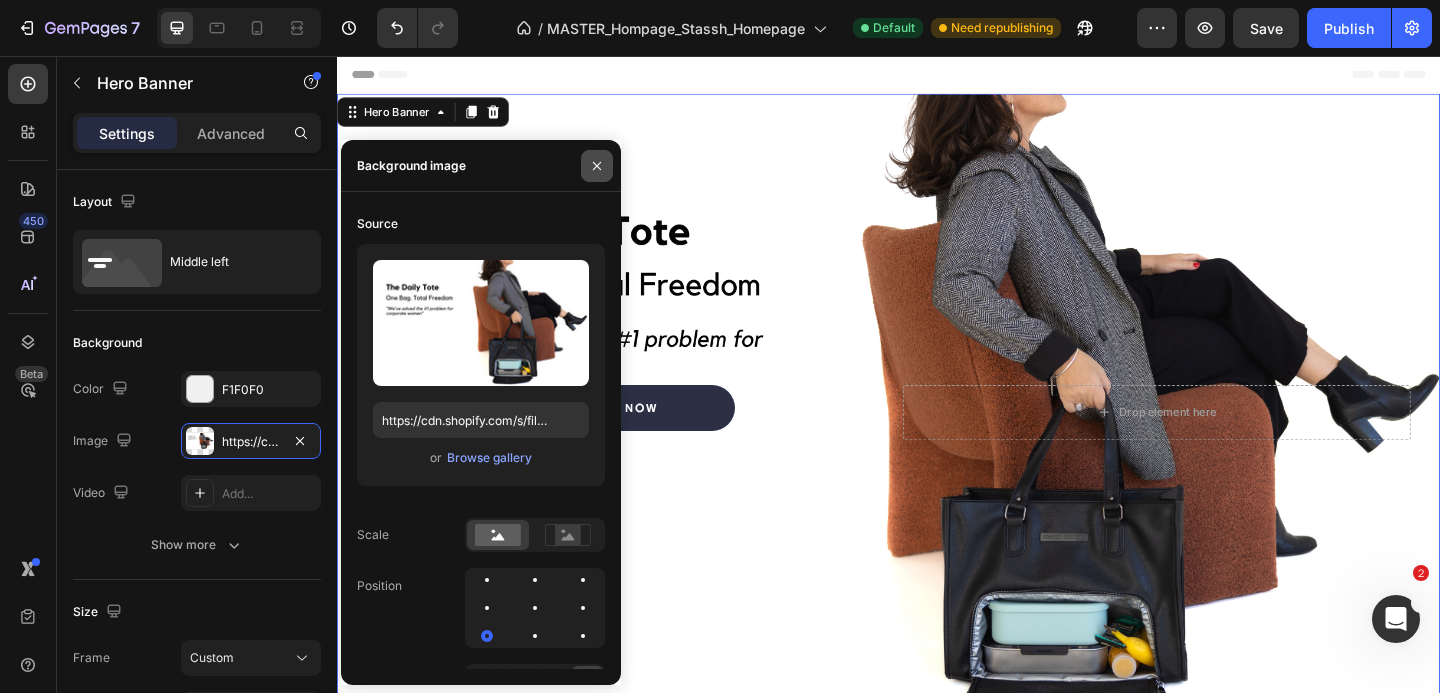 click 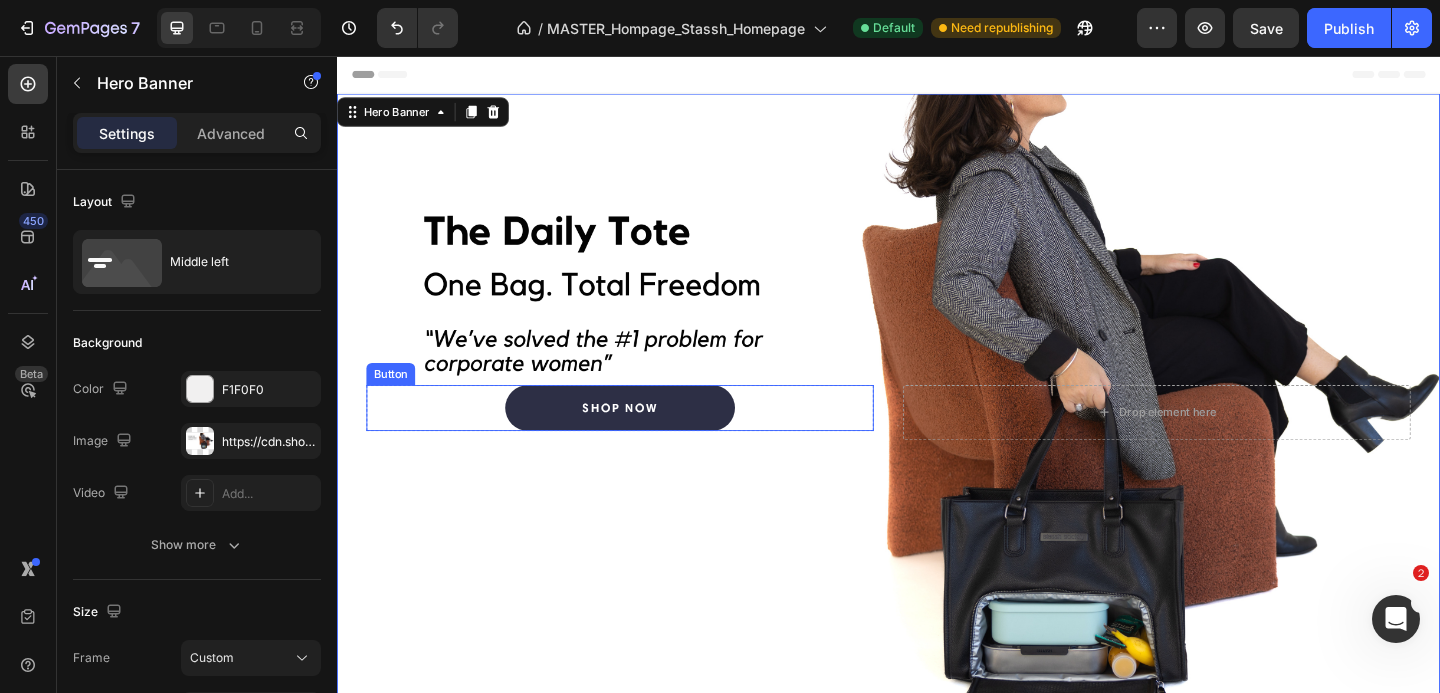 click on "Shop now Button" at bounding box center [645, 439] 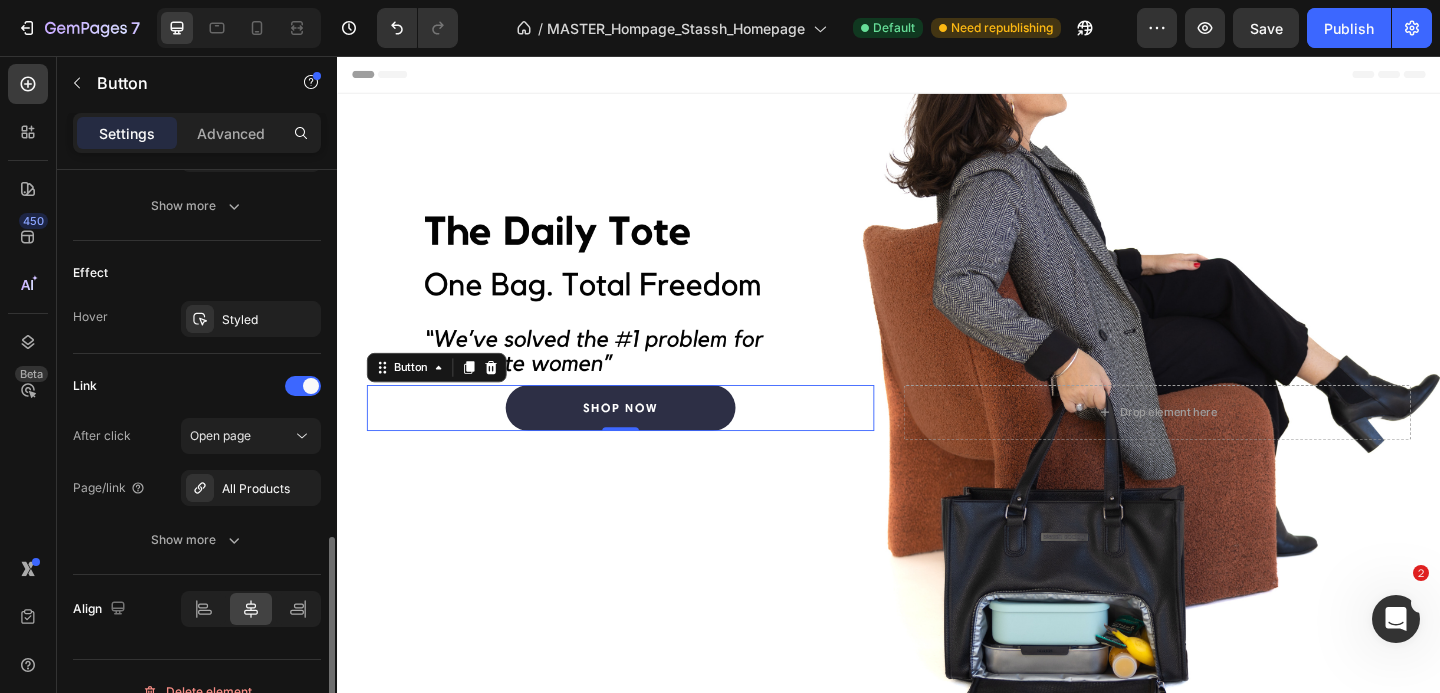 scroll, scrollTop: 987, scrollLeft: 0, axis: vertical 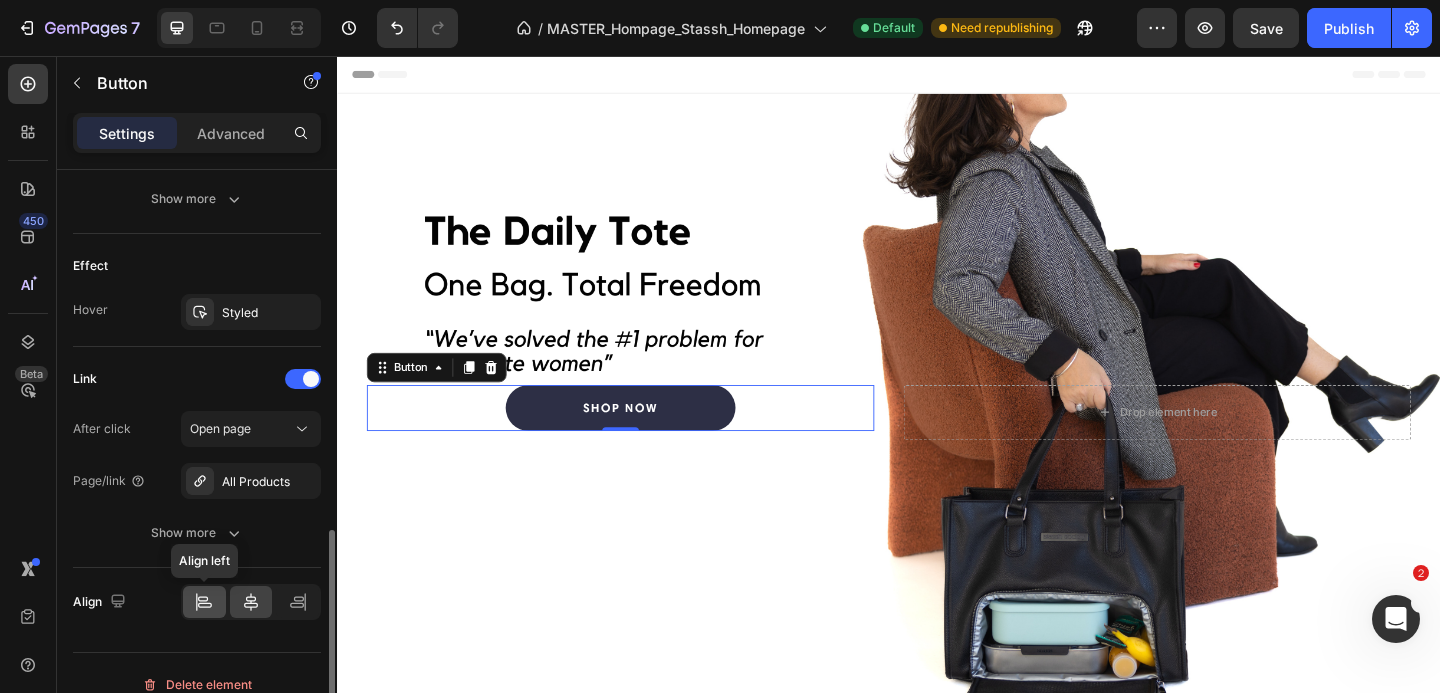 click 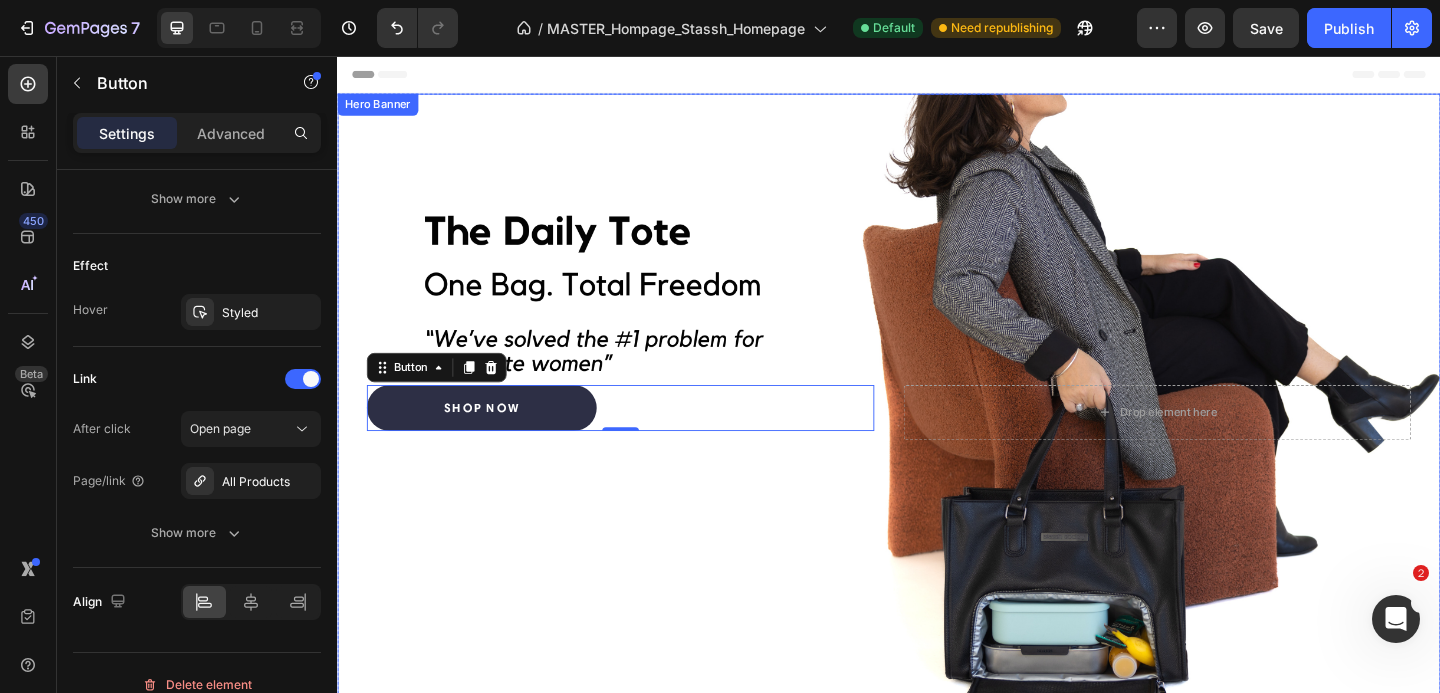 click at bounding box center (937, 443) 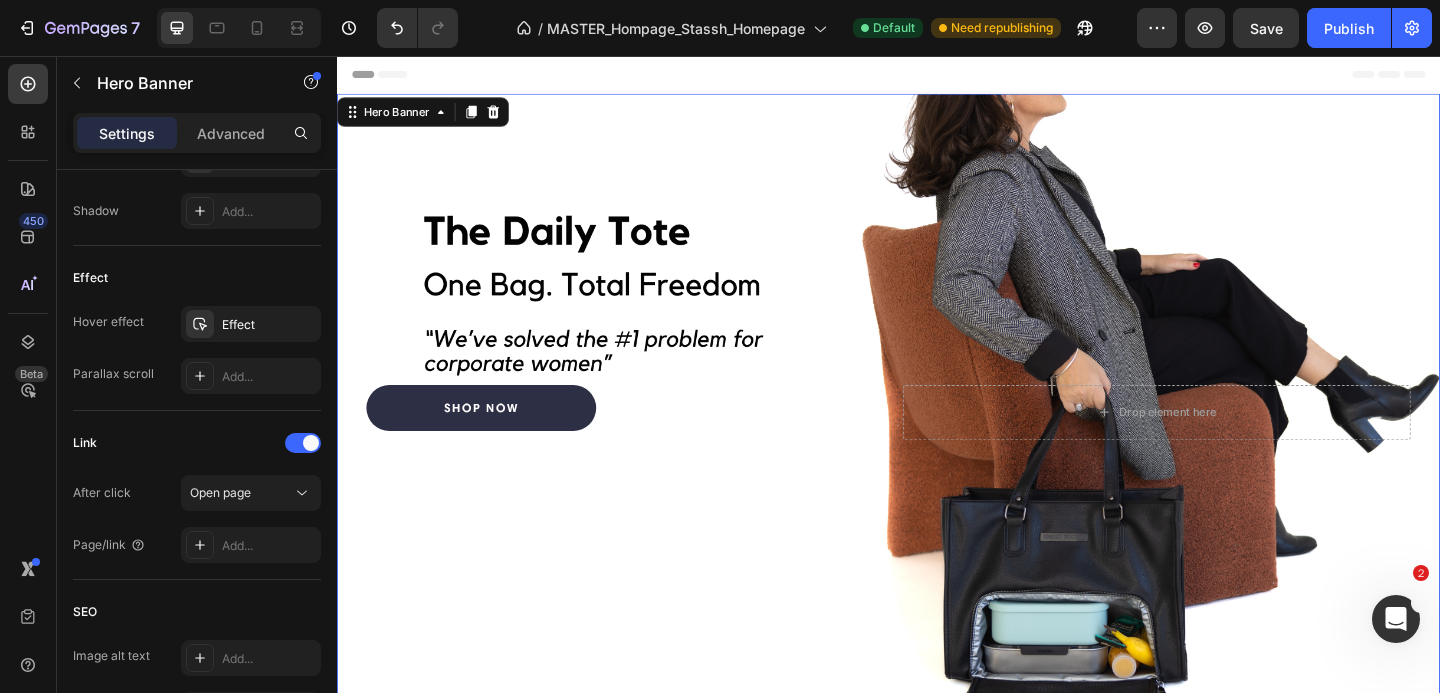 scroll, scrollTop: 0, scrollLeft: 0, axis: both 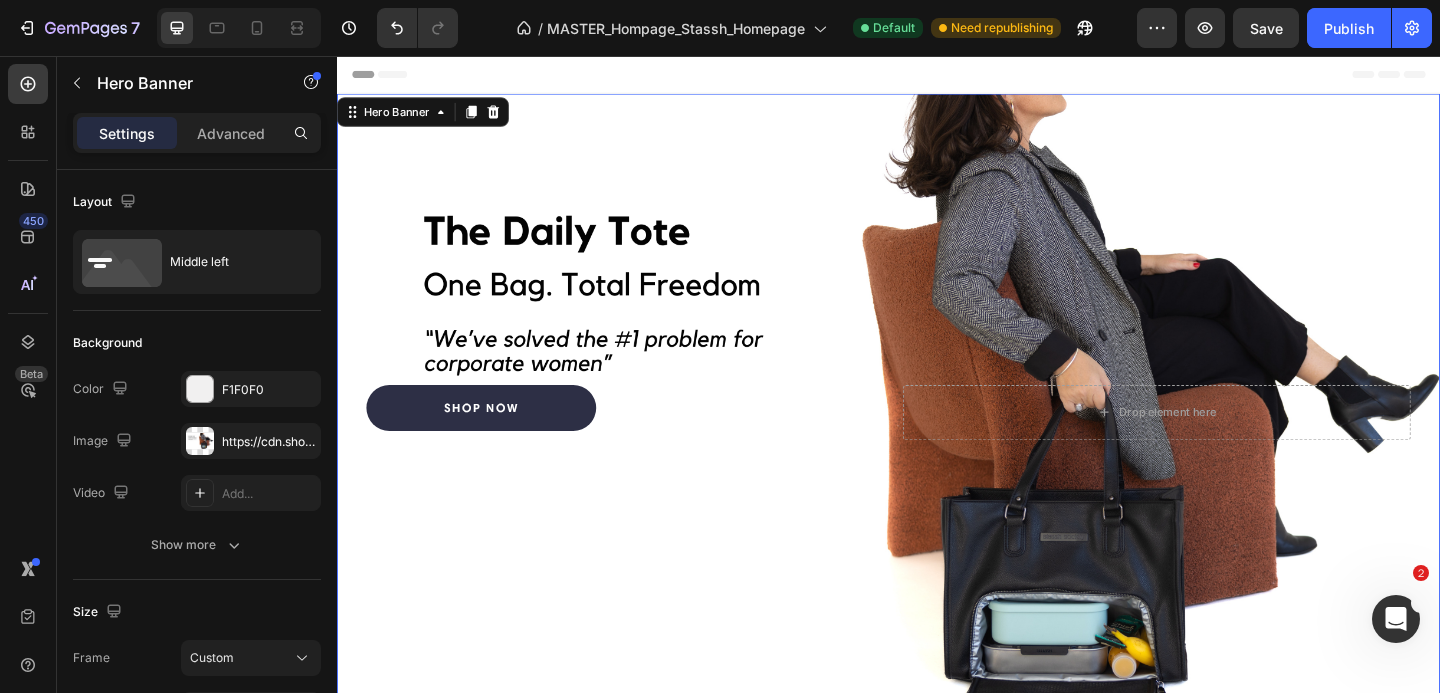click at bounding box center (937, 443) 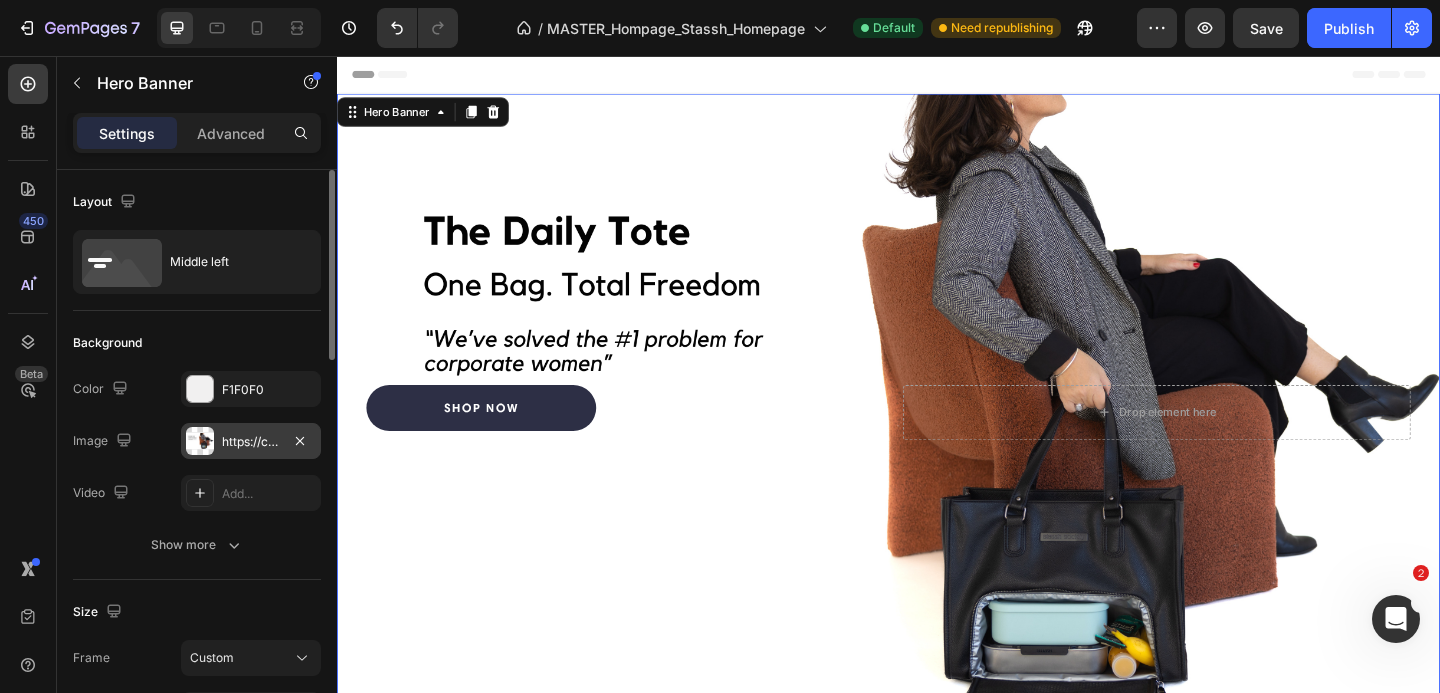 click on "https://cdn.shopify.com/s/files/1/0898/0666/8061/files/gempages_531146525112271685-80bb3611-e6b1-4991-8b75-8b616fa98e8a.png" at bounding box center [251, 442] 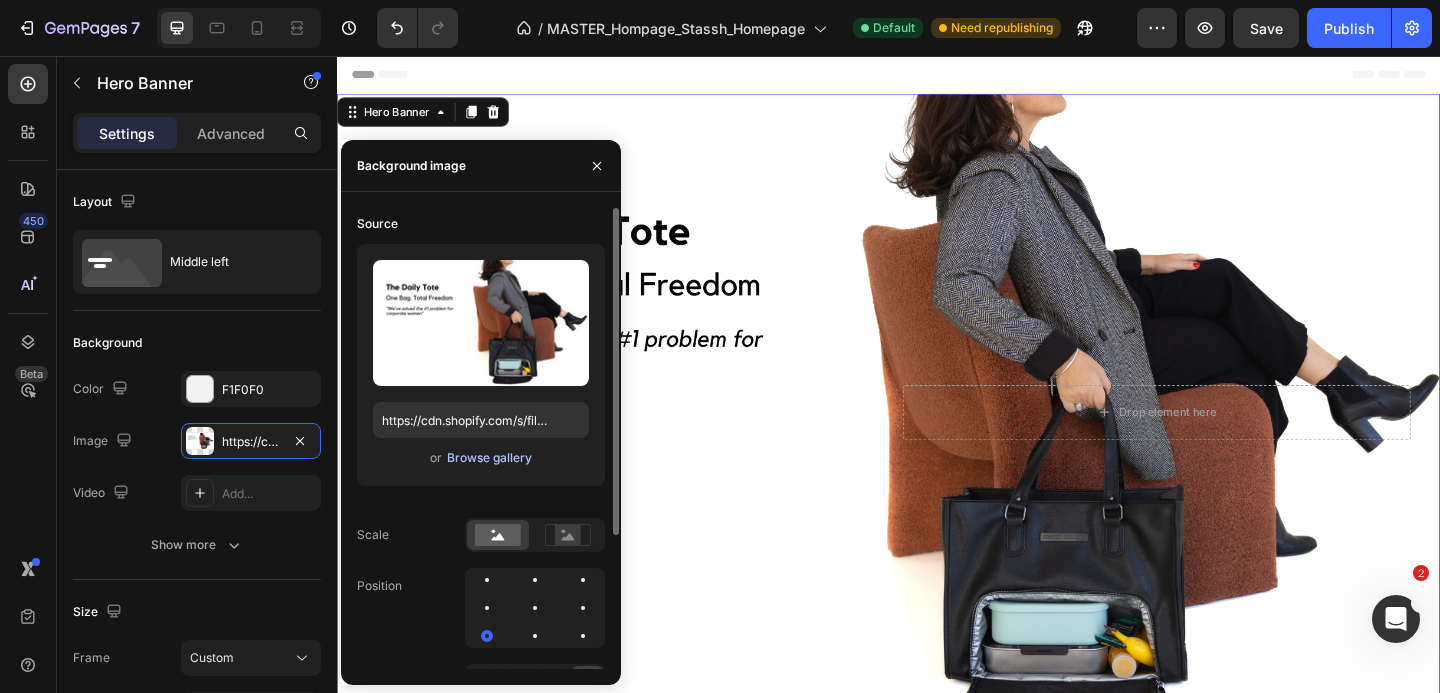 click on "Browse gallery" at bounding box center (489, 458) 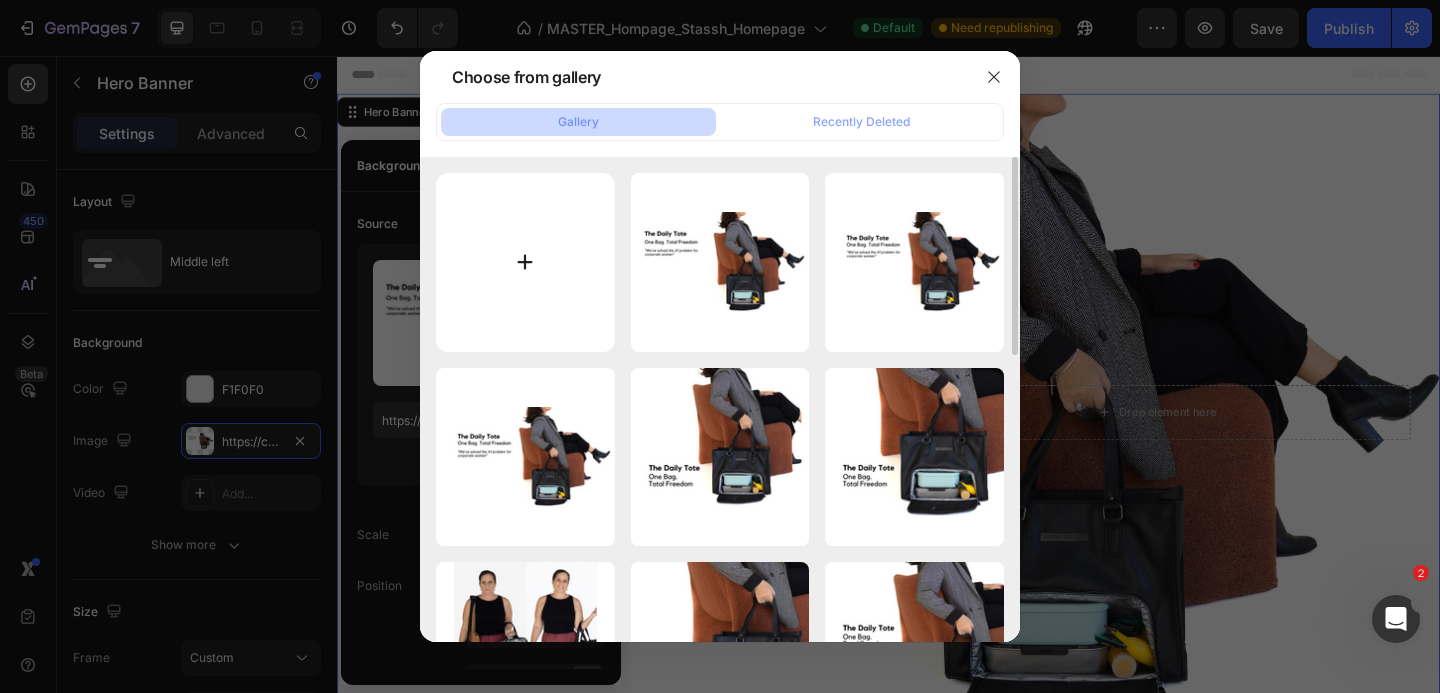 click at bounding box center [525, 262] 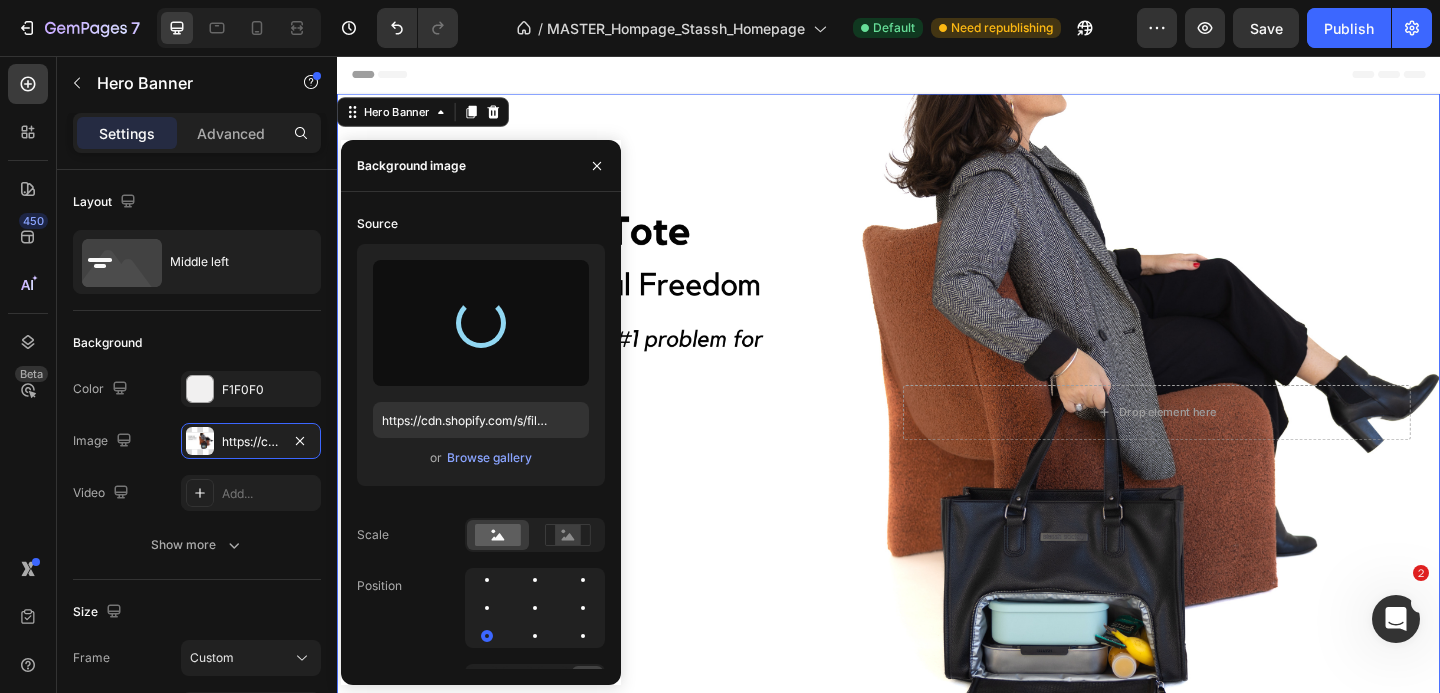 type on "https://cdn.shopify.com/s/files/1/0898/0666/8061/files/gempages_531146525112271685-28b9d6ed-ed64-41be-be62-335a51beb0de.png" 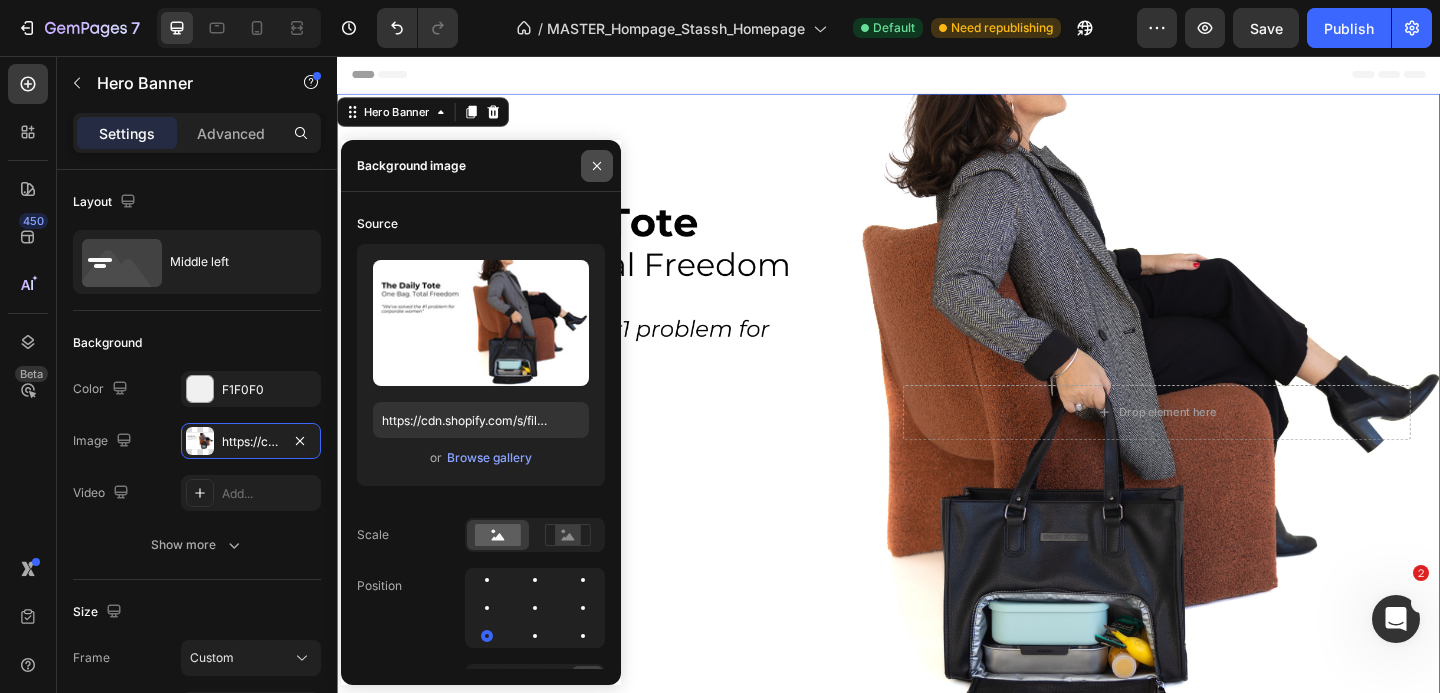 click 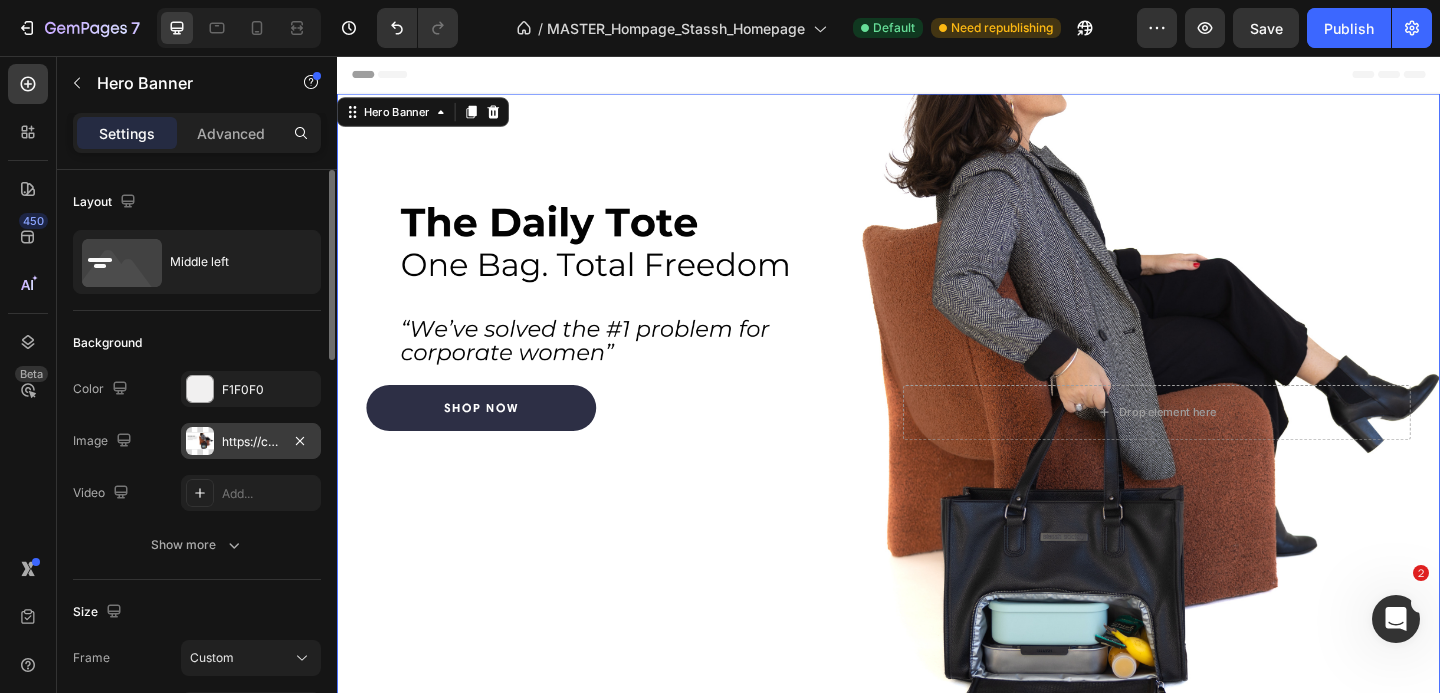 click on "https://cdn.shopify.com/s/files/1/0898/0666/8061/files/gempages_531146525112271685-28b9d6ed-ed64-41be-be62-335a51beb0de.png" at bounding box center [251, 441] 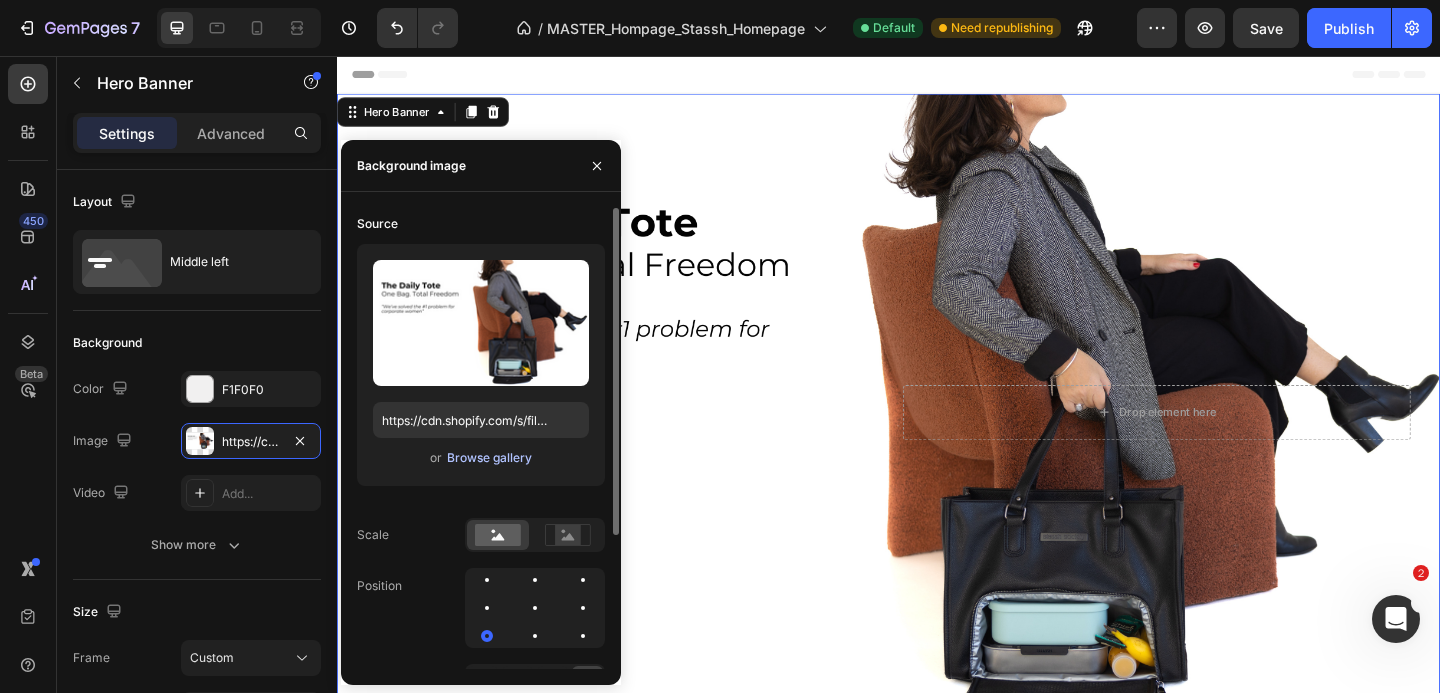 click on "Browse gallery" at bounding box center (489, 458) 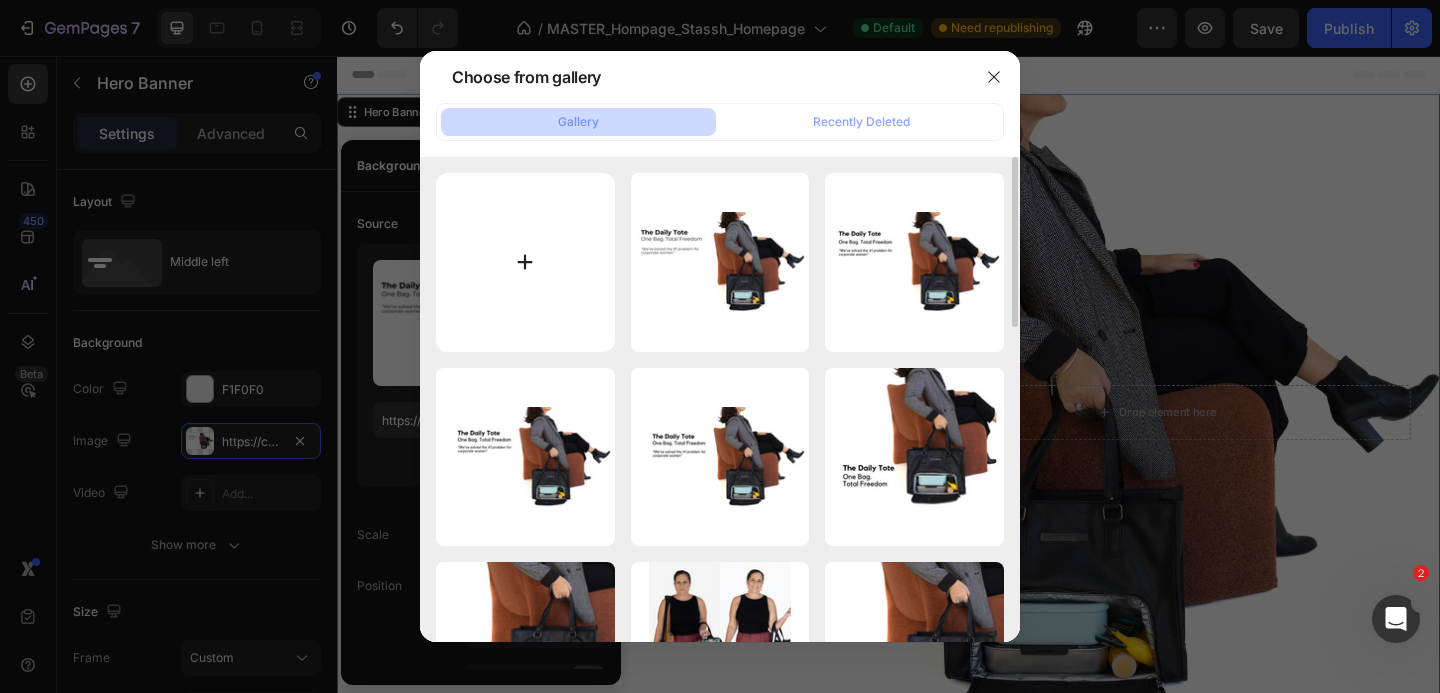 click at bounding box center [525, 262] 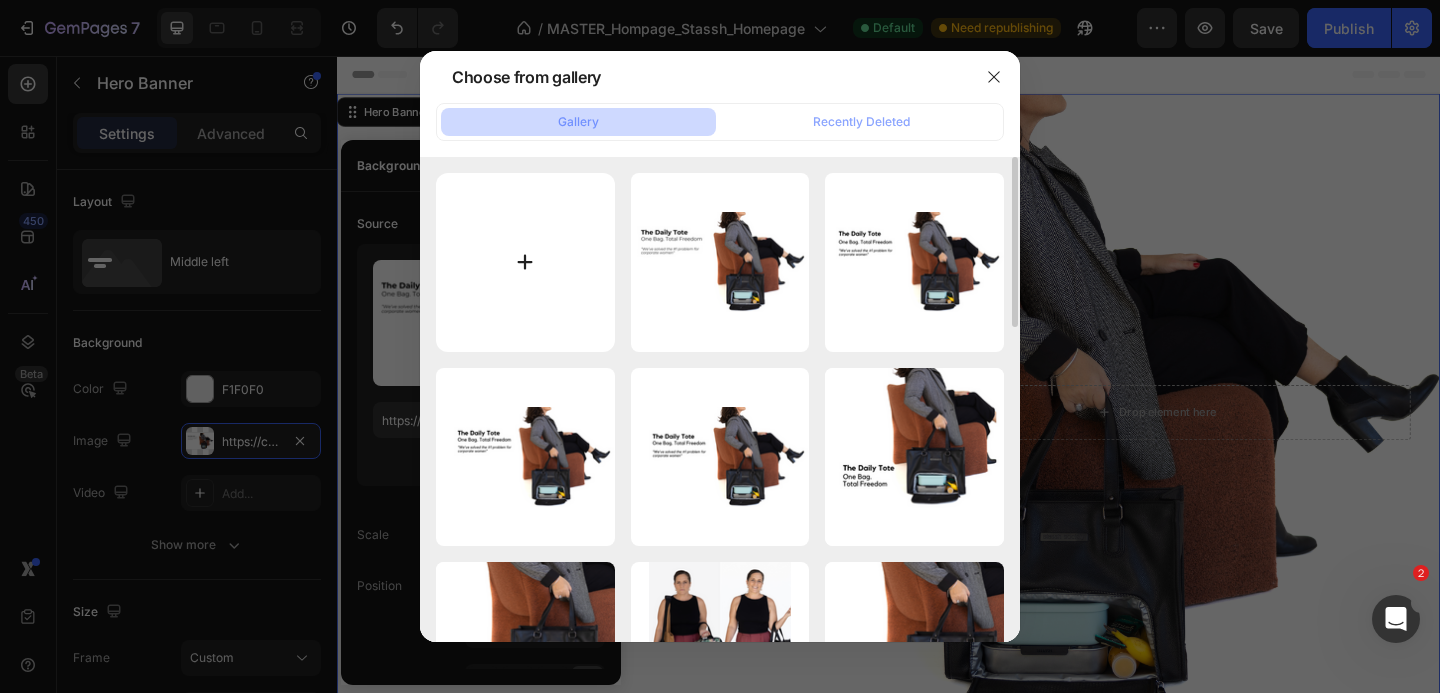 click at bounding box center [525, 262] 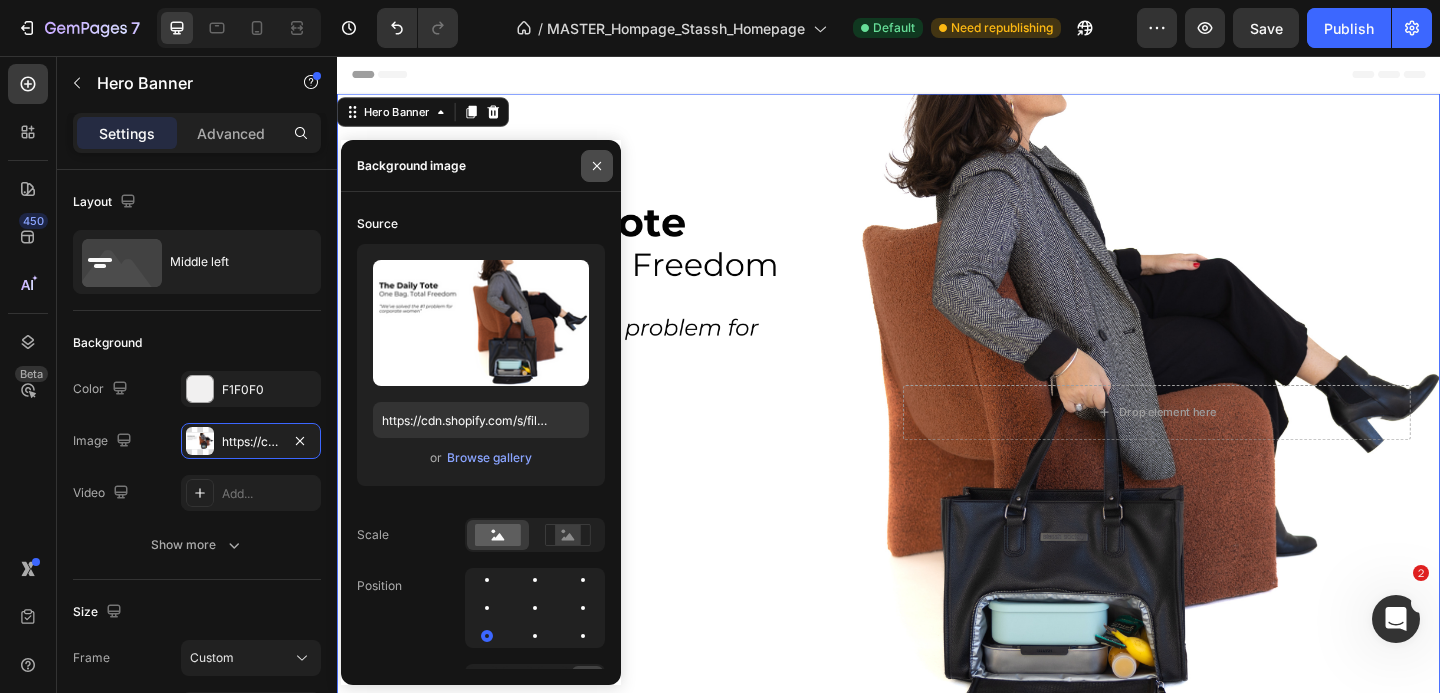 click 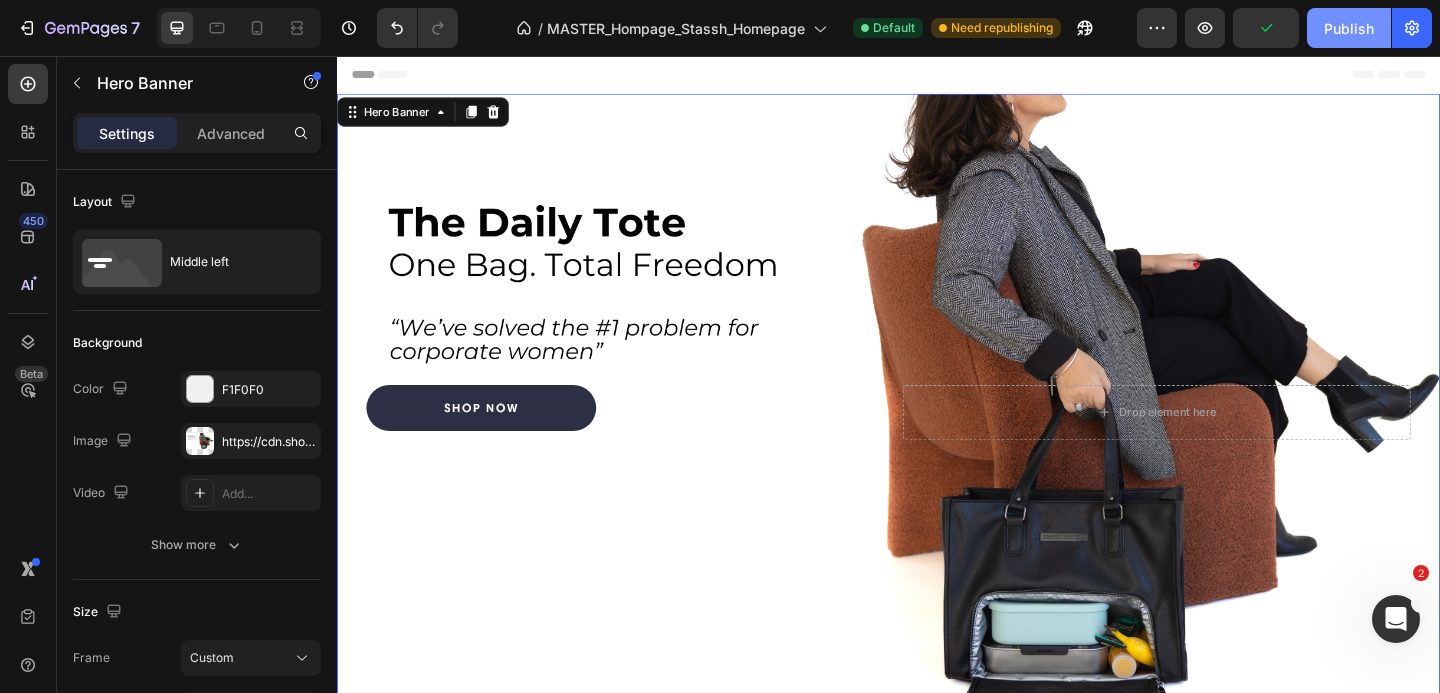 click on "Publish" 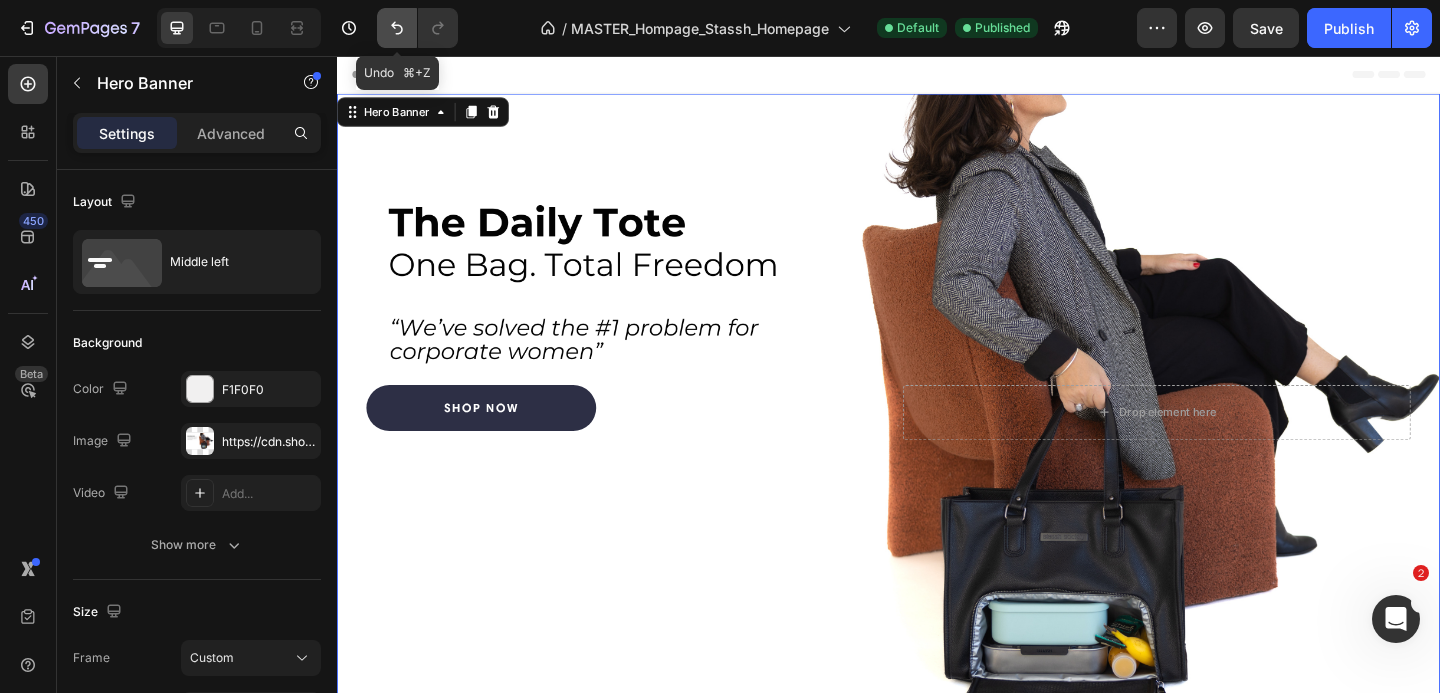 click 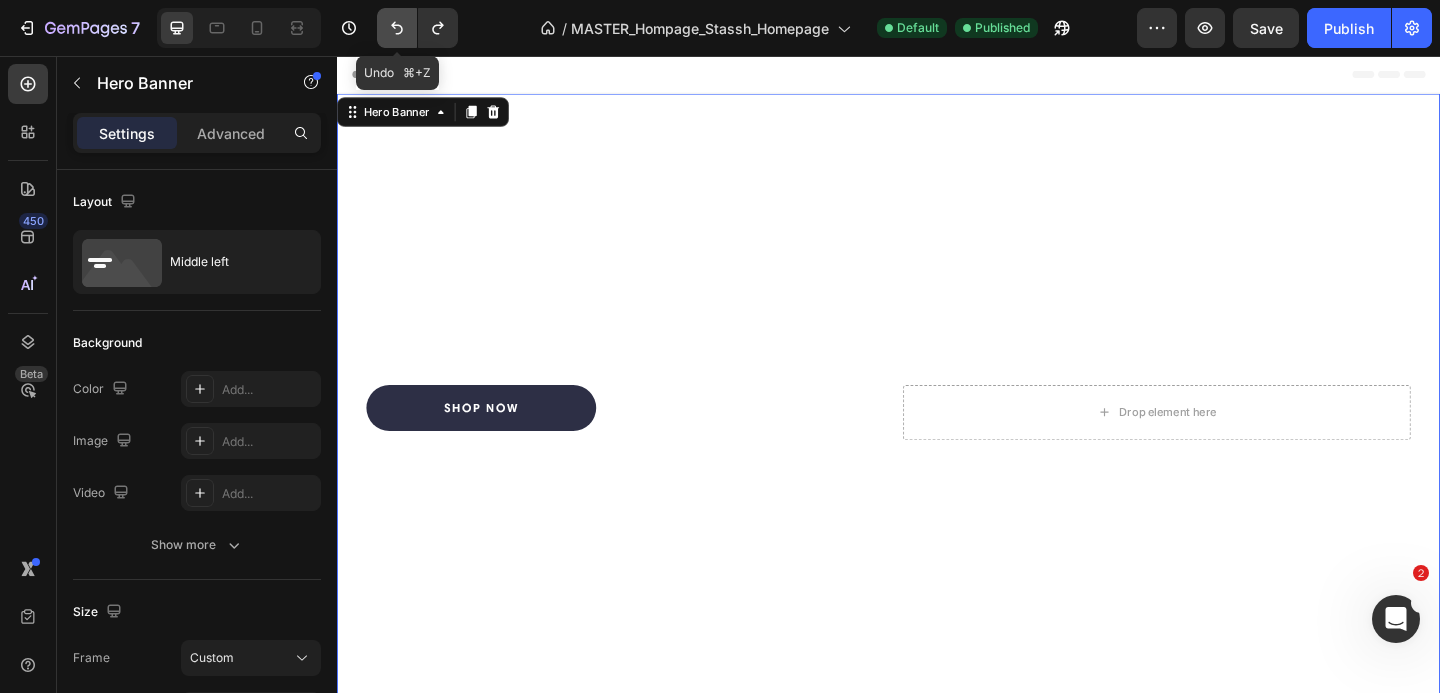click 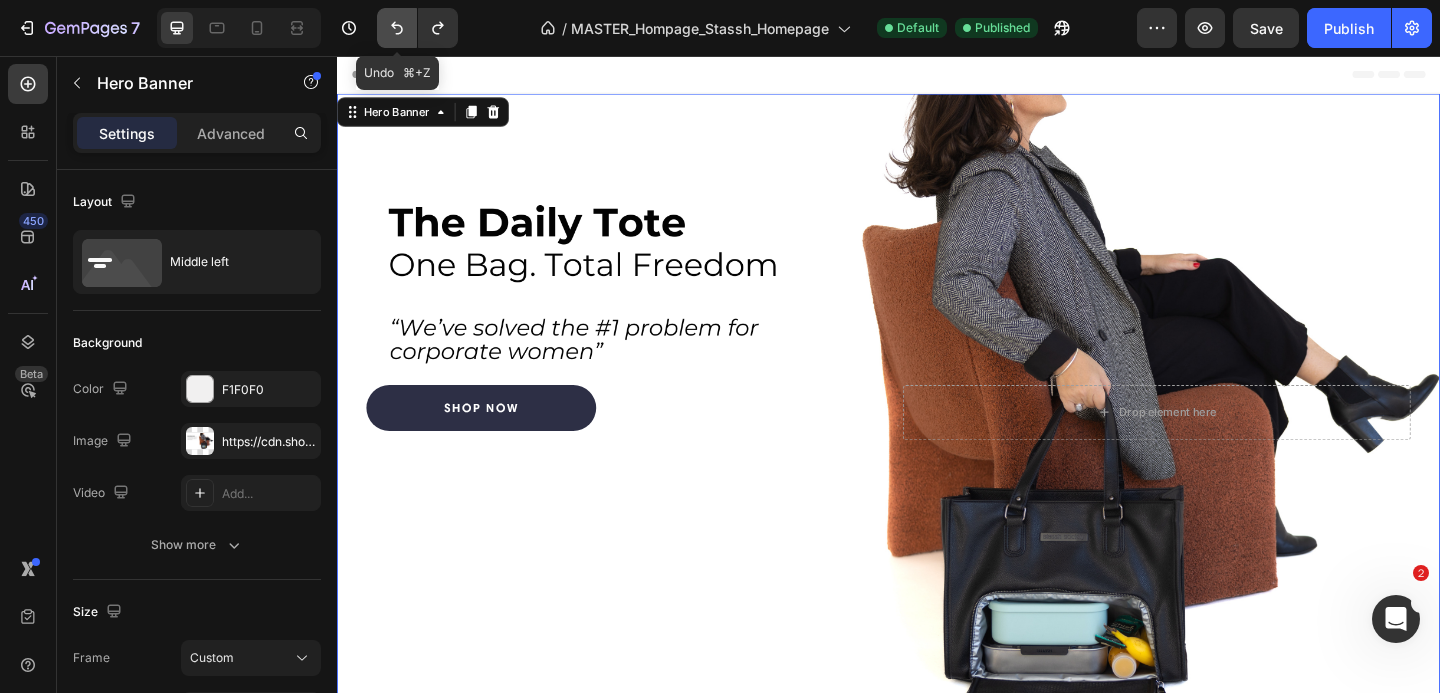 click 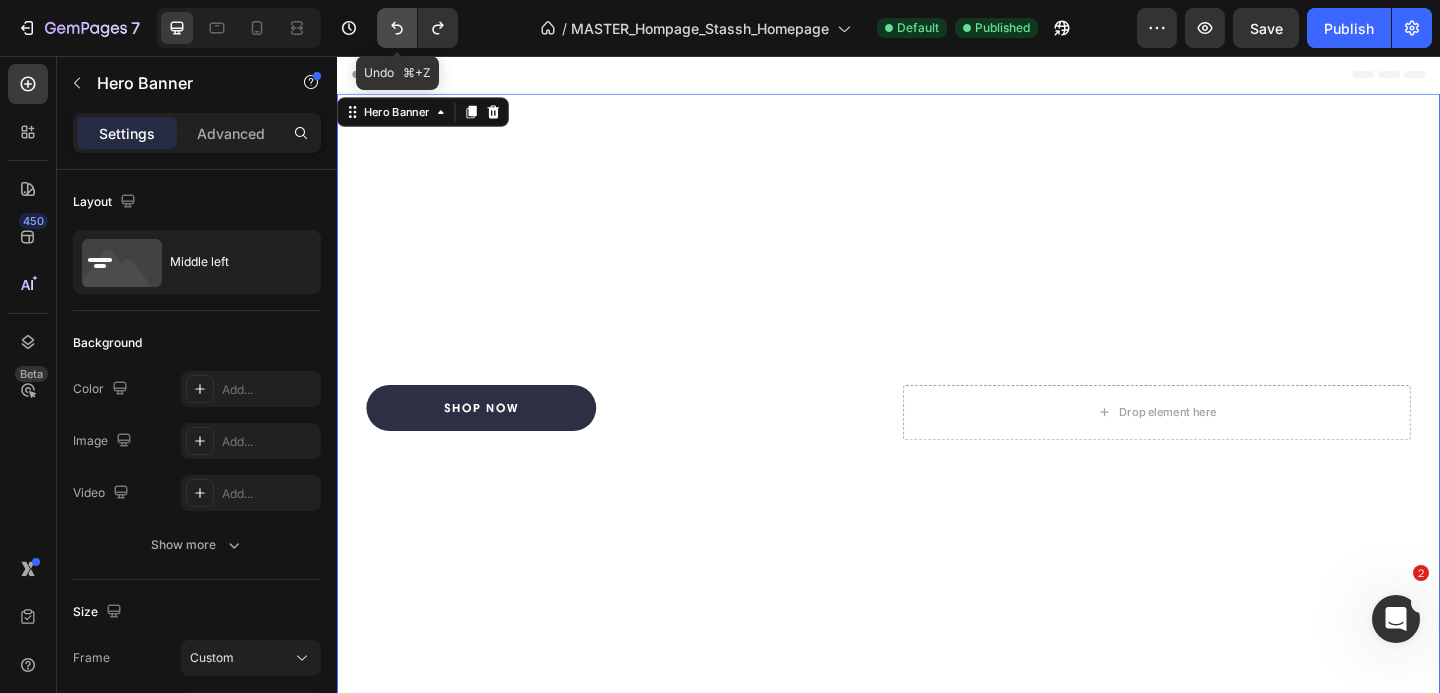 click 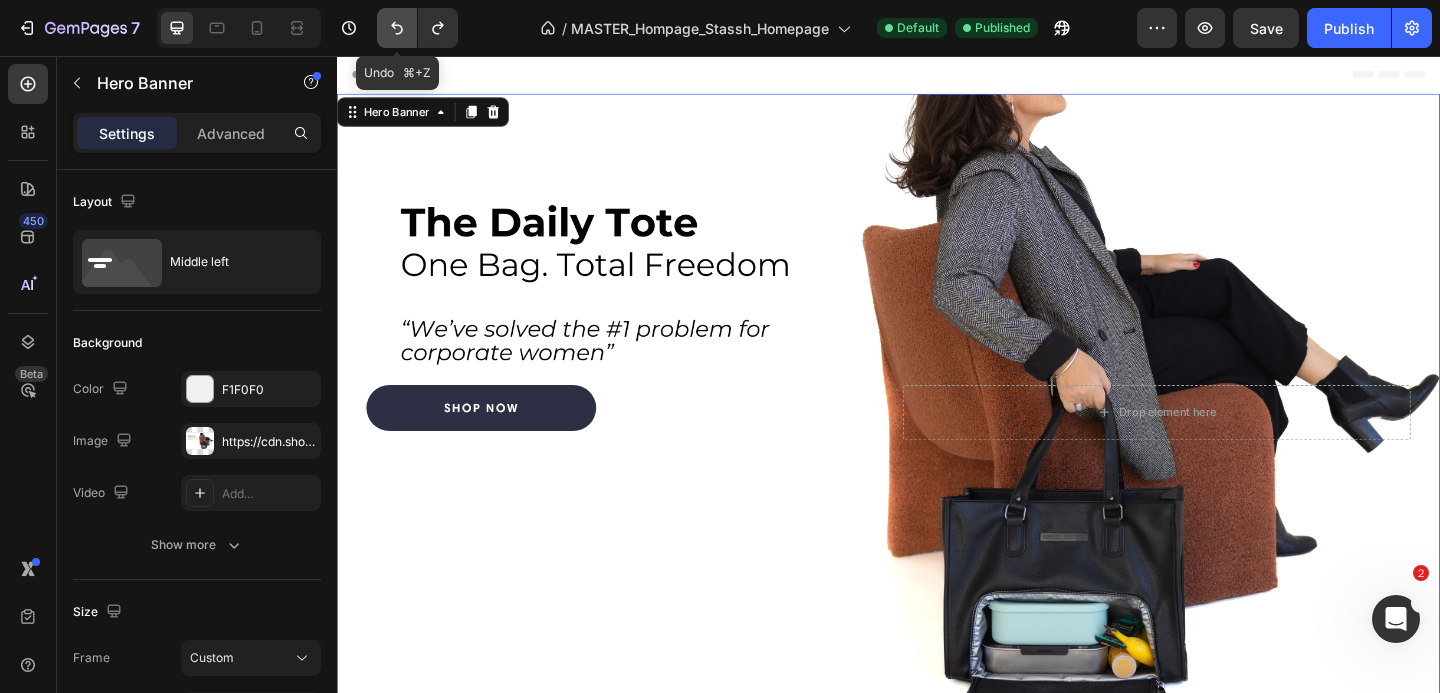 click 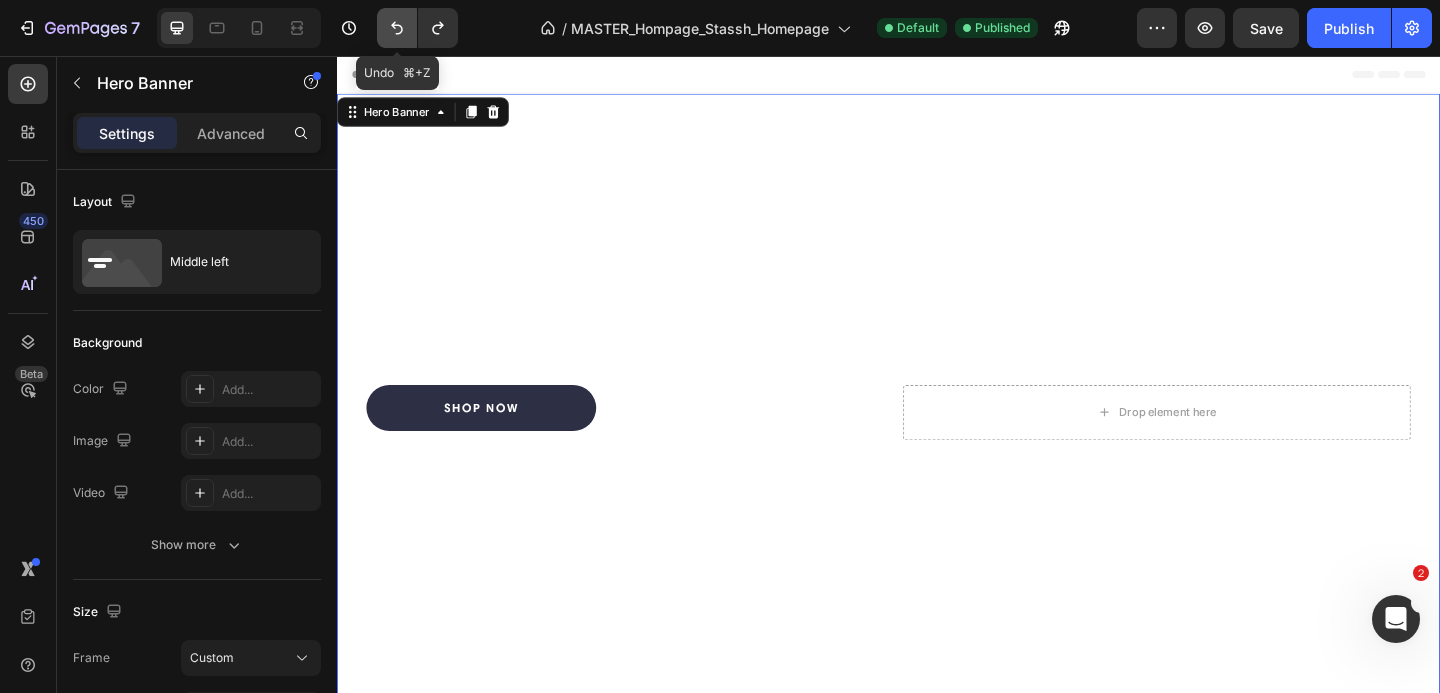 click 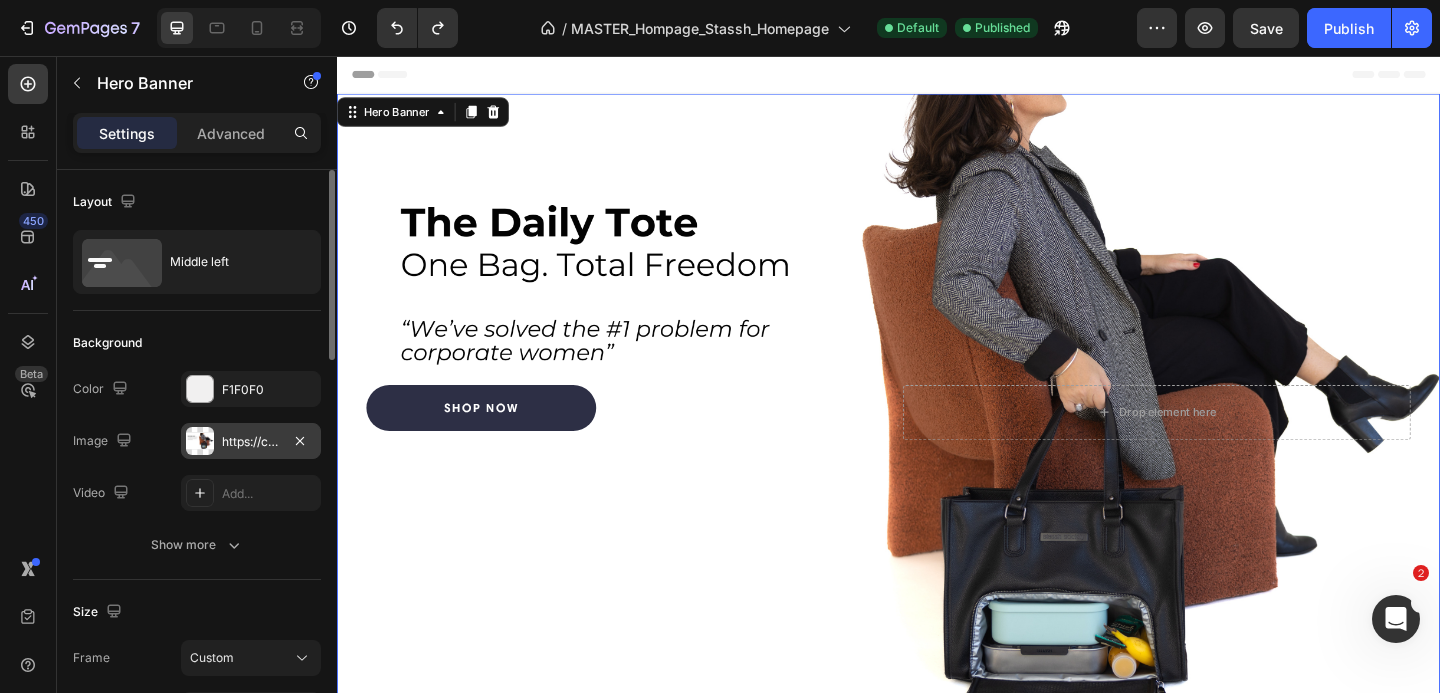 click on "https://cdn.shopify.com/s/files/1/0898/0666/8061/files/gempages_531146525112271685-28b9d6ed-ed64-41be-be62-335a51beb0de.png" at bounding box center [251, 442] 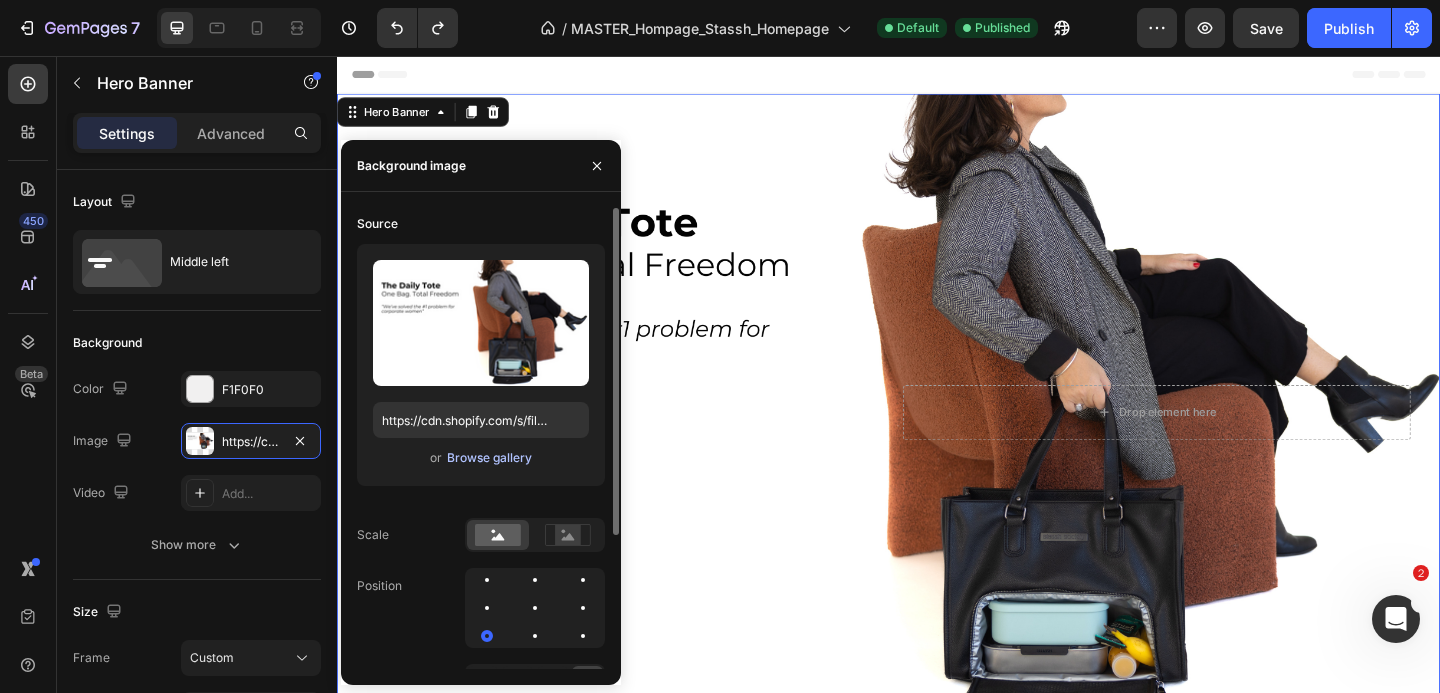 click on "Browse gallery" at bounding box center (489, 458) 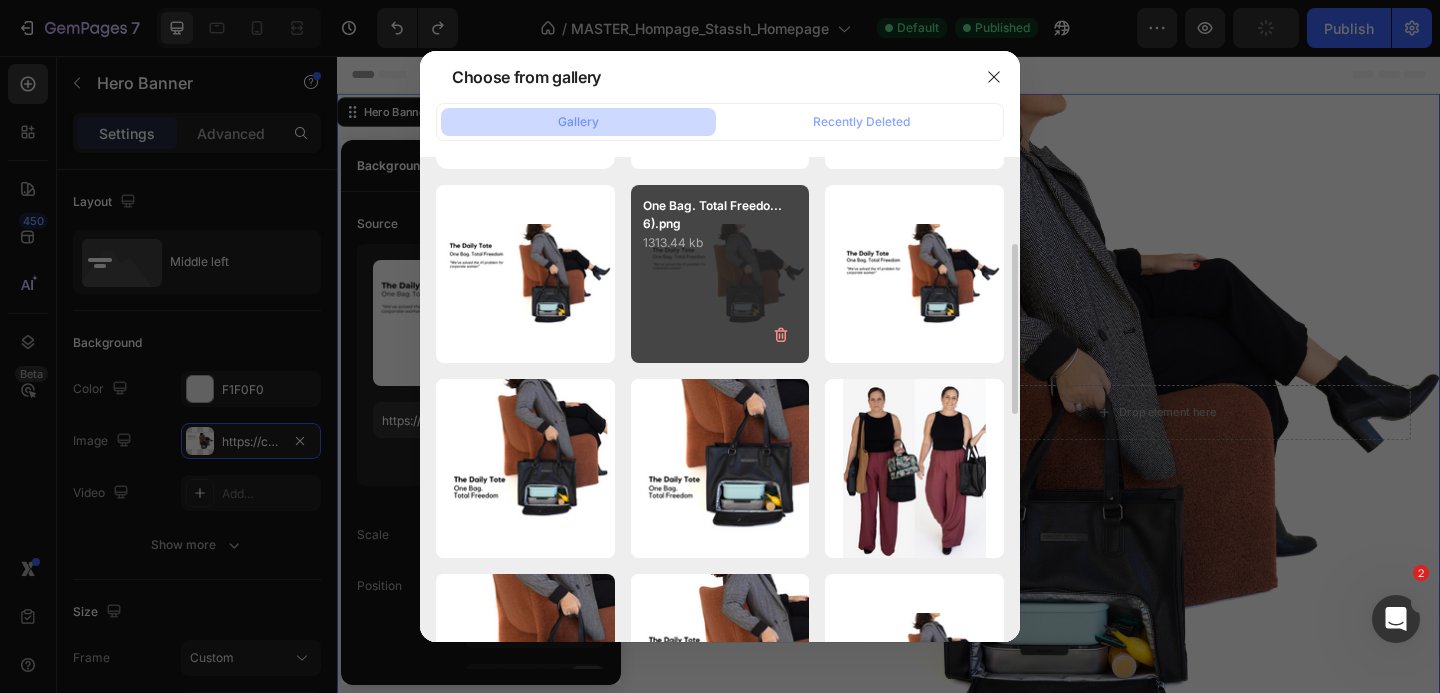 scroll, scrollTop: 201, scrollLeft: 0, axis: vertical 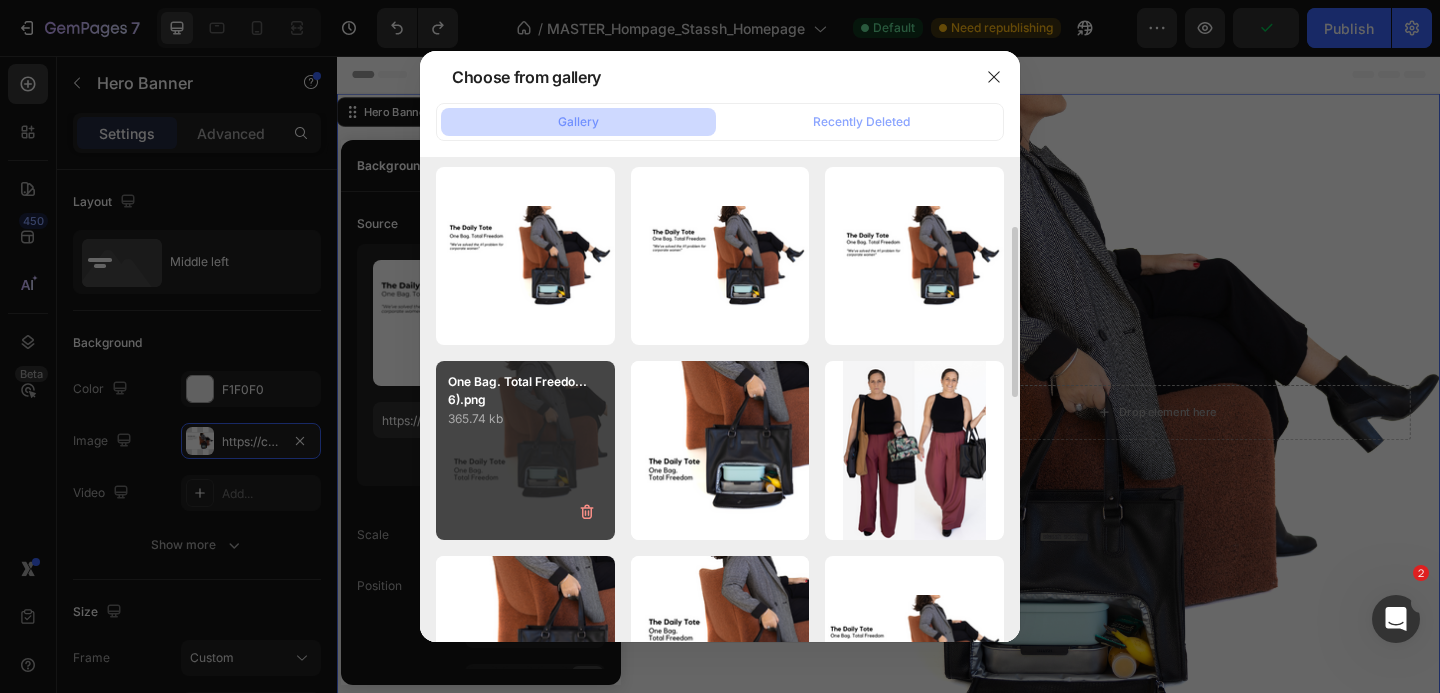 click on "One Bag. Total Freedo...6).png 365.74 kb" at bounding box center (525, 450) 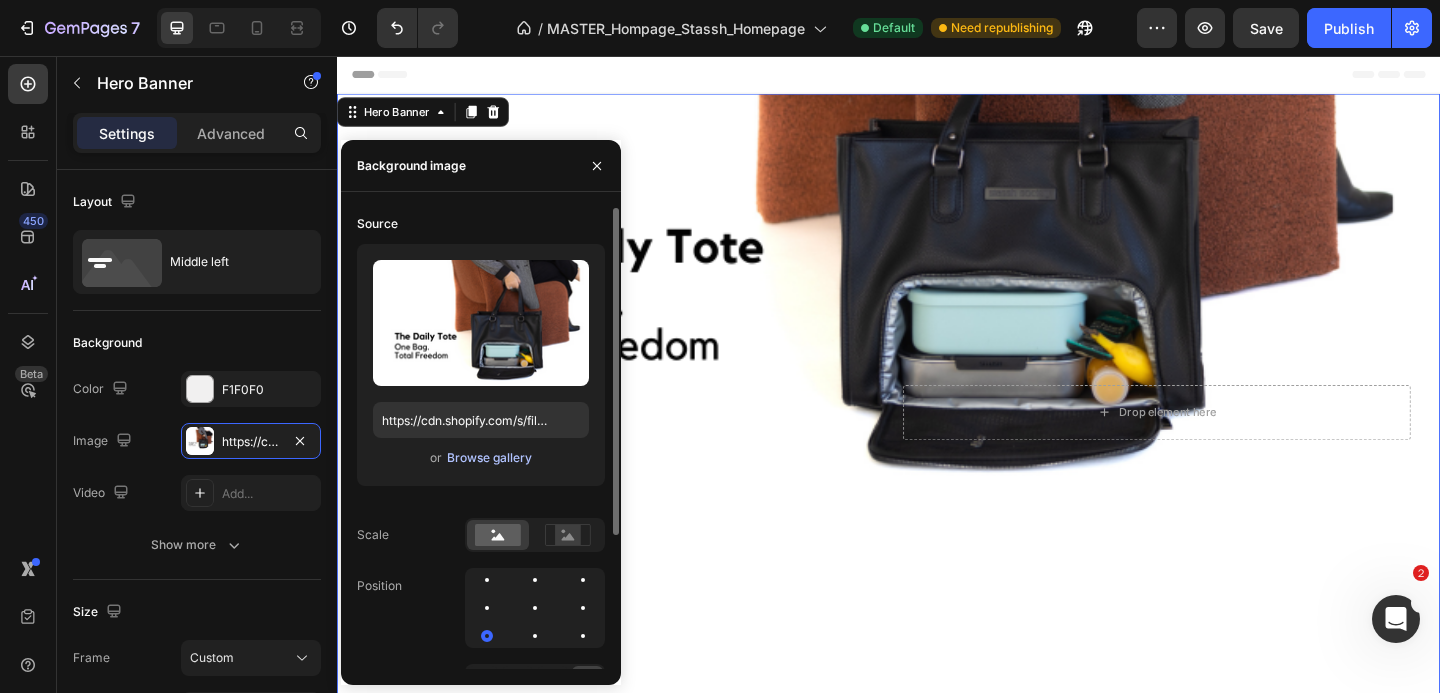 click on "Browse gallery" at bounding box center [489, 458] 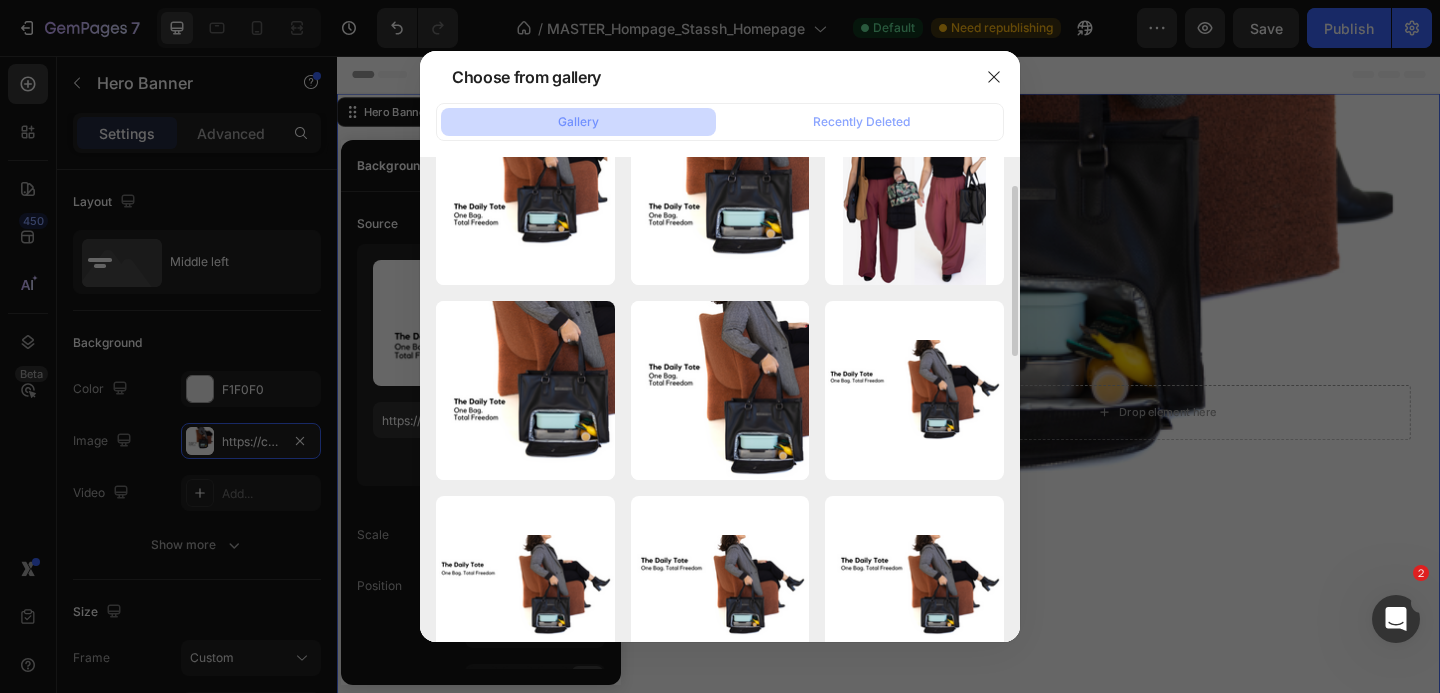 scroll, scrollTop: 460, scrollLeft: 0, axis: vertical 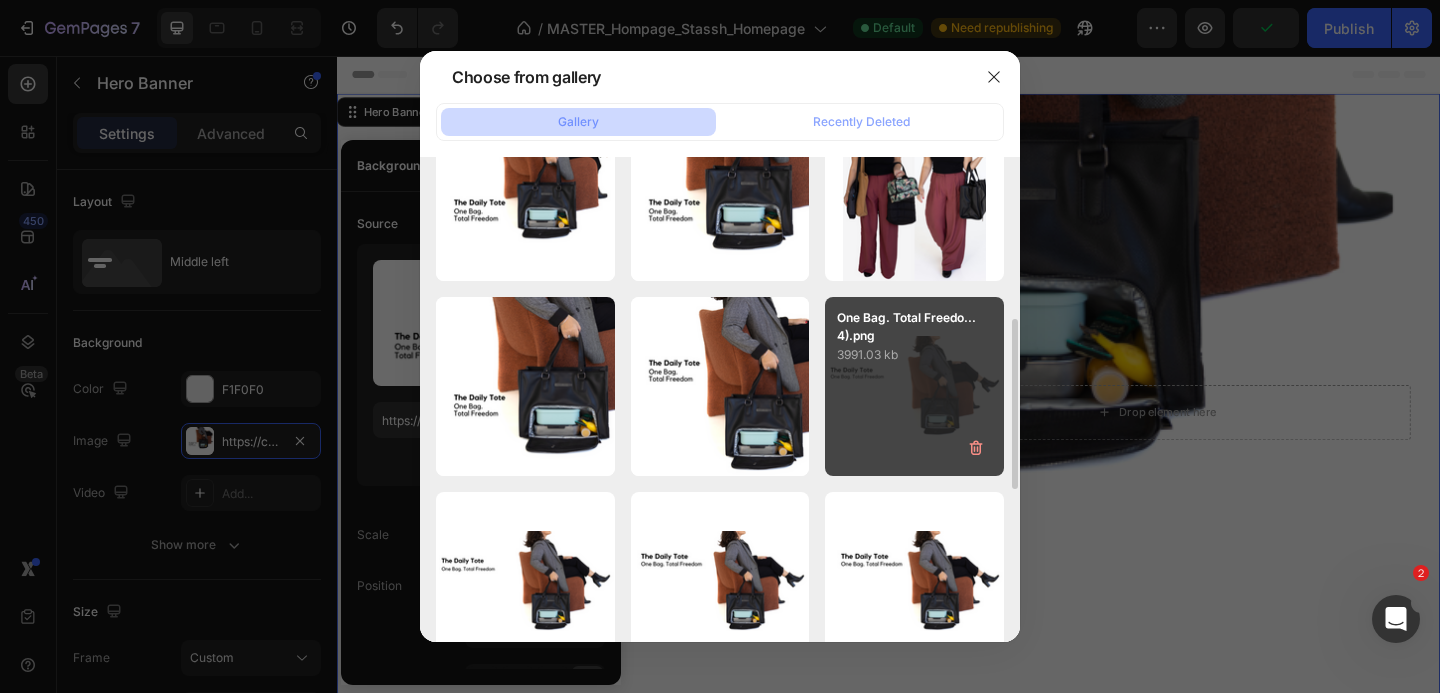 click on "One Bag. Total Freedo...4).png 3991.03 kb" at bounding box center (914, 386) 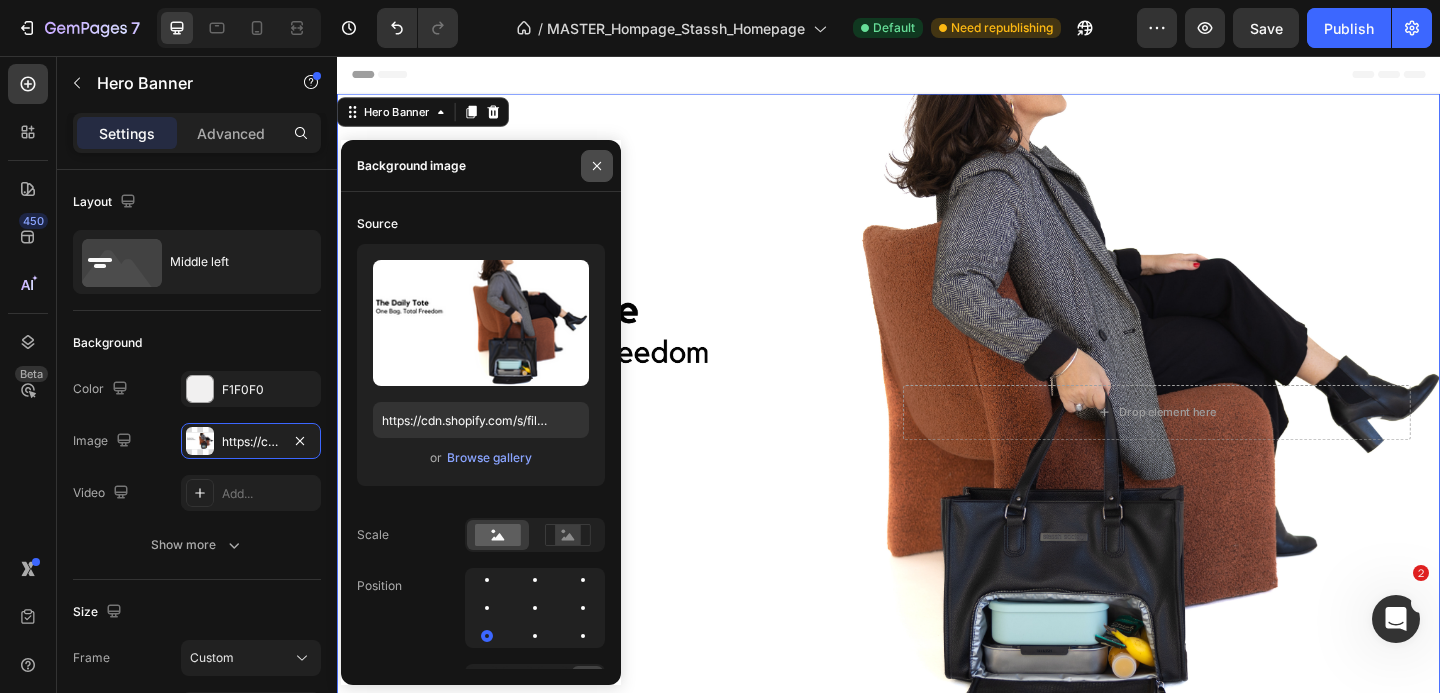 click 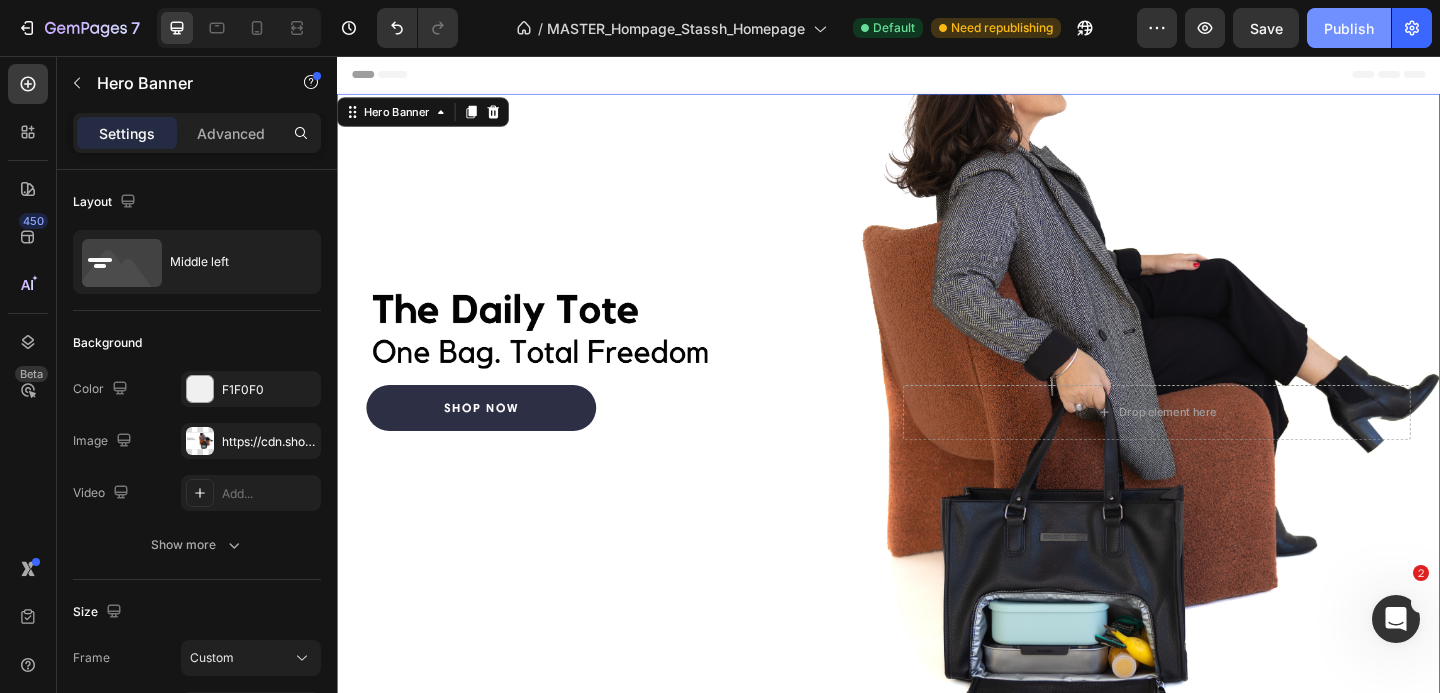 click on "Publish" at bounding box center (1349, 28) 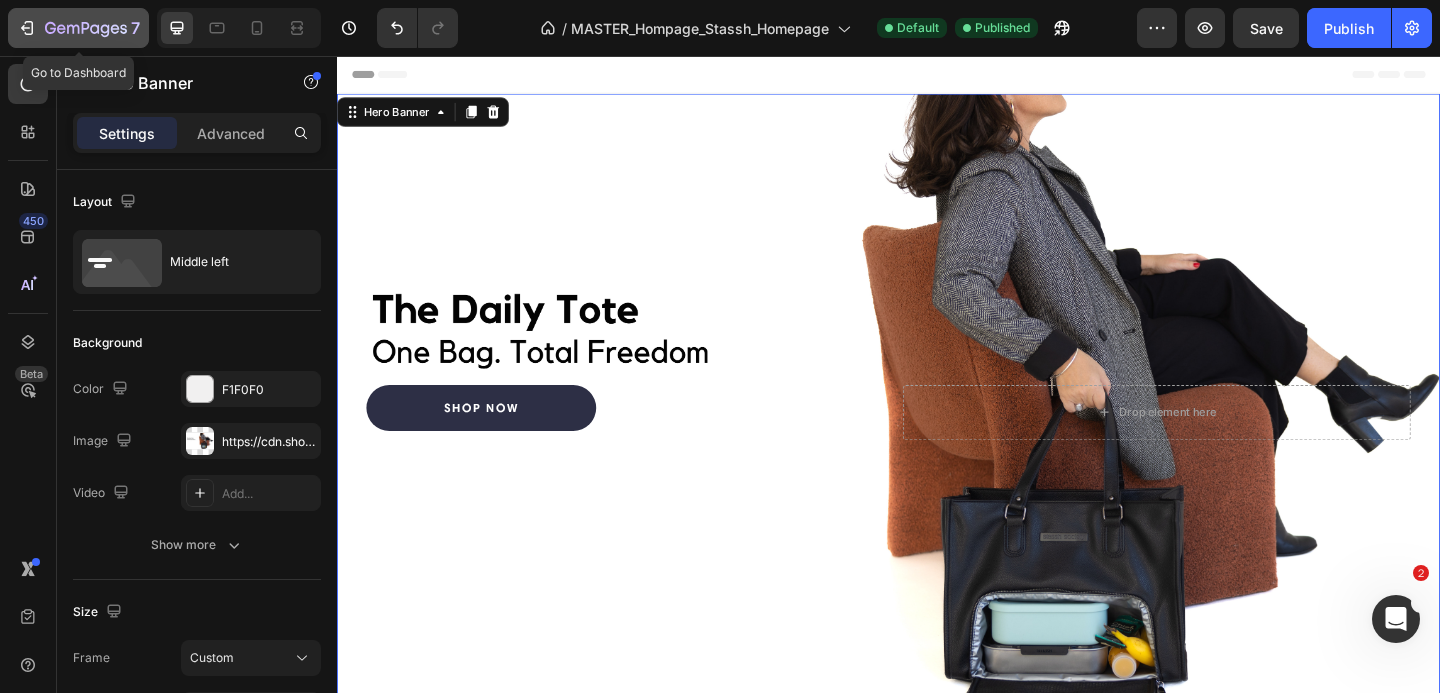 click on "7" 